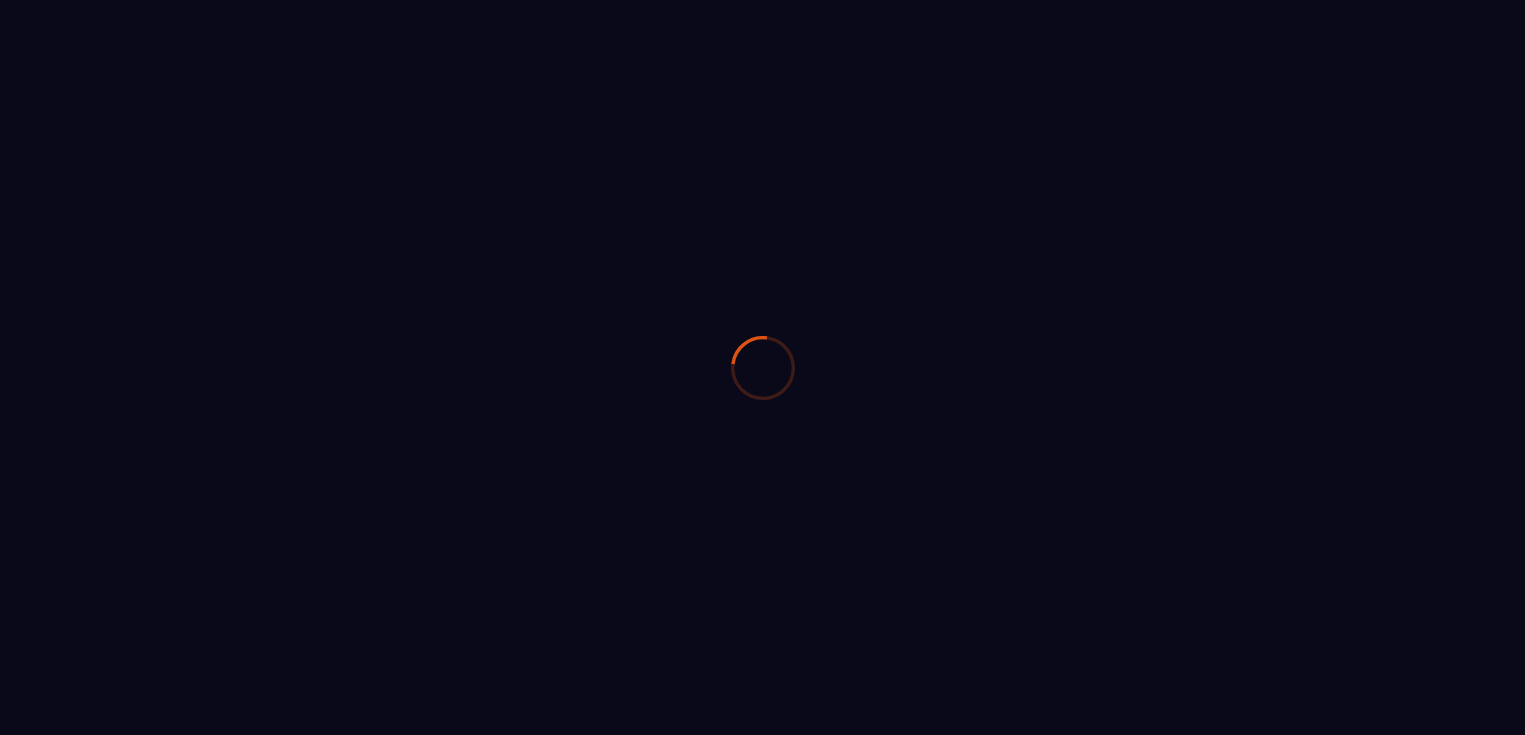 scroll, scrollTop: 0, scrollLeft: 0, axis: both 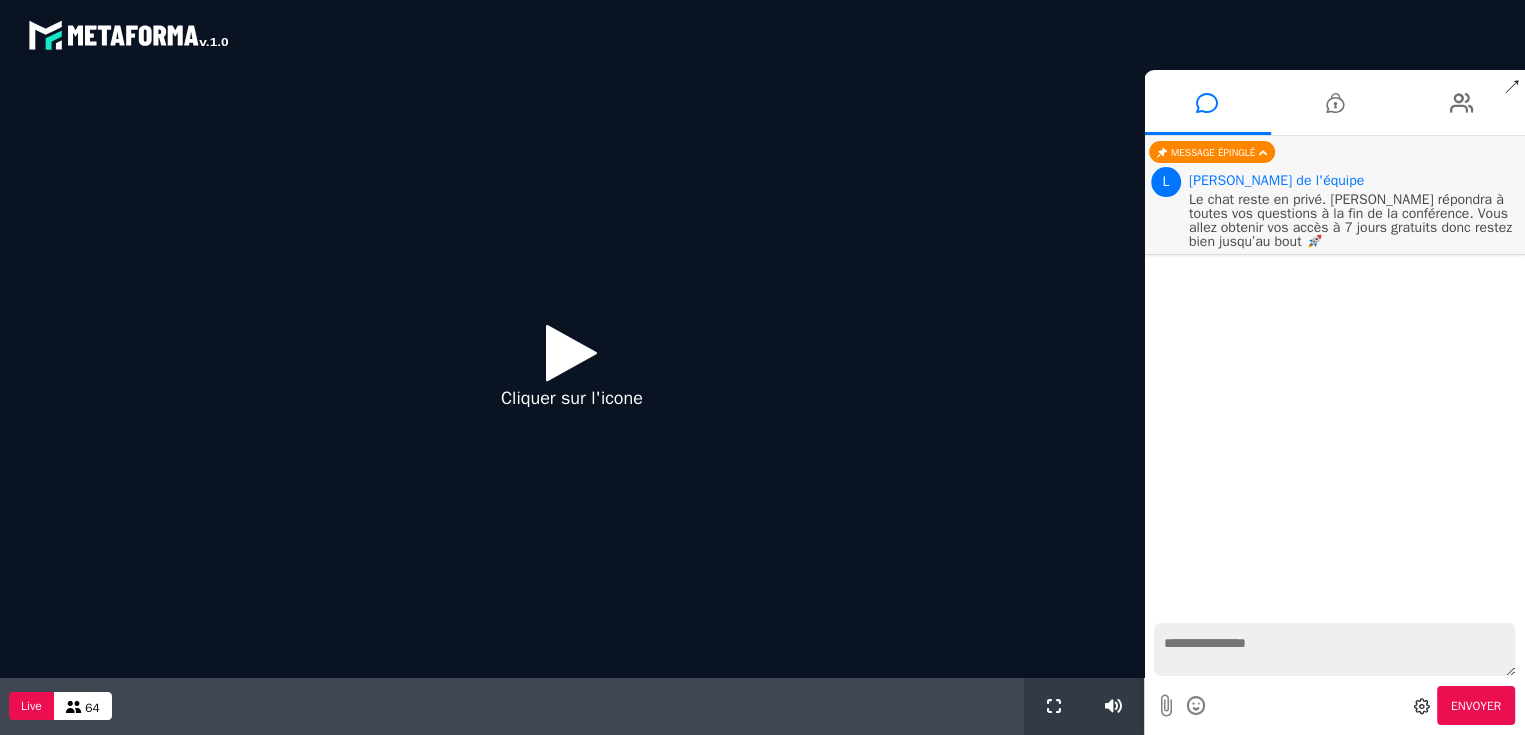 click at bounding box center (571, 352) 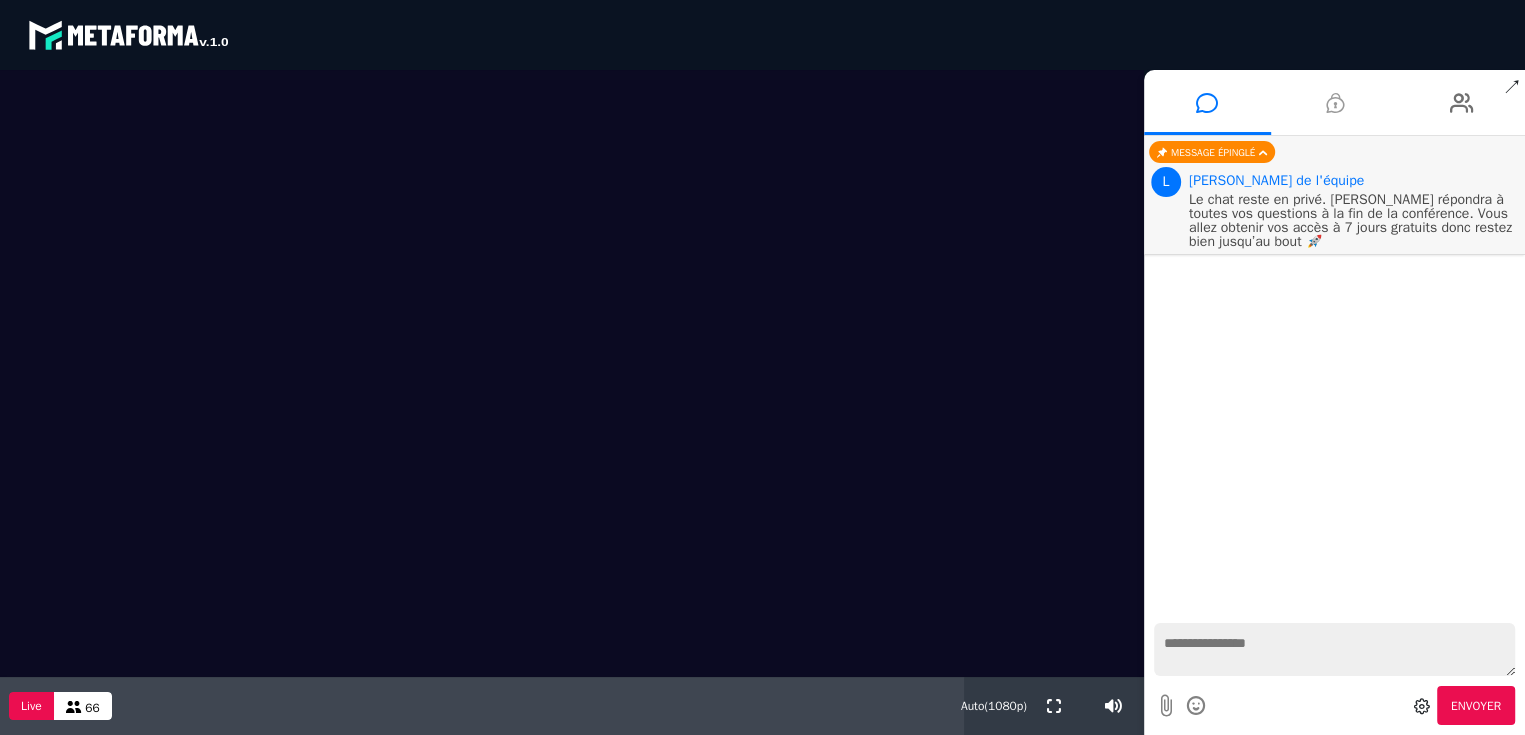 click at bounding box center [1334, 103] 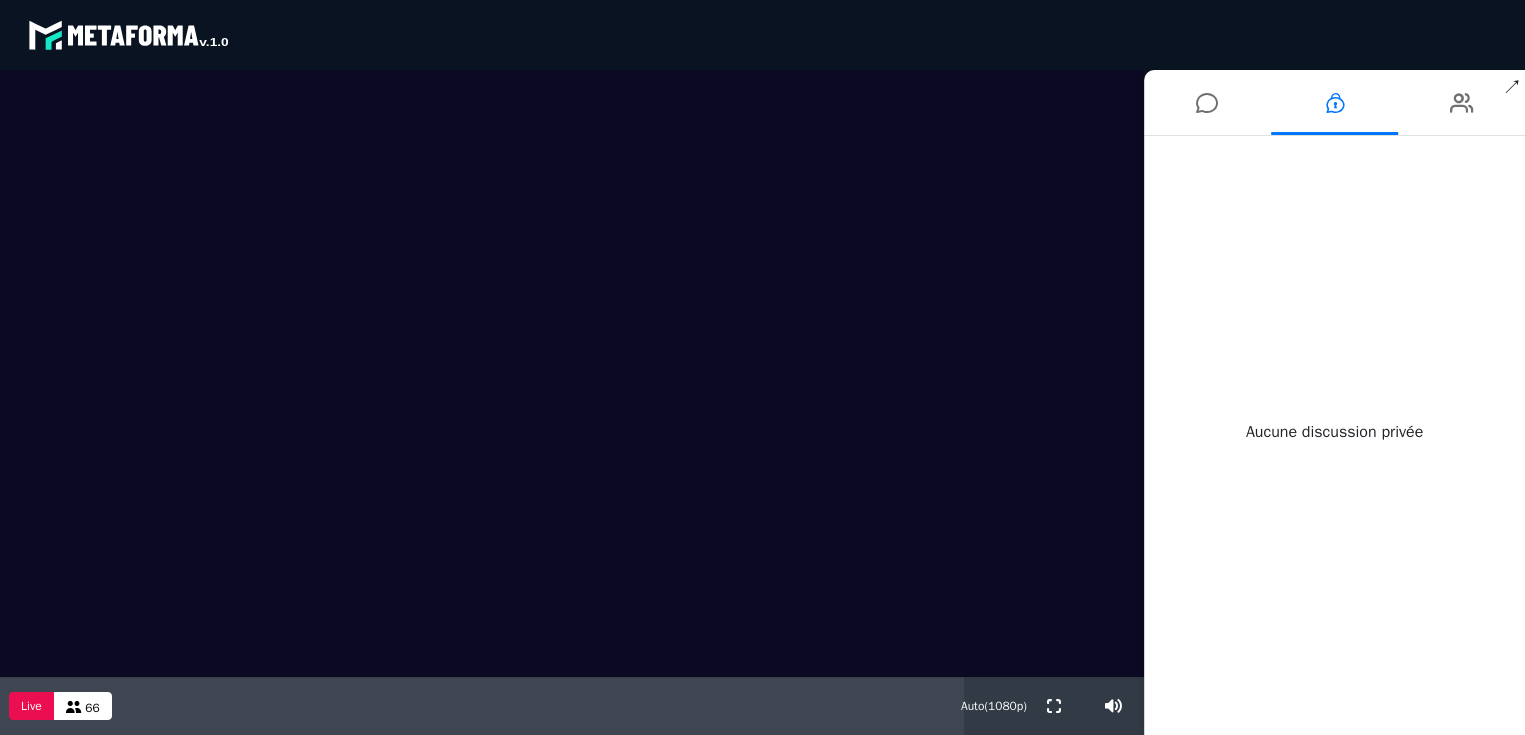 click on "↗" at bounding box center [1512, 88] 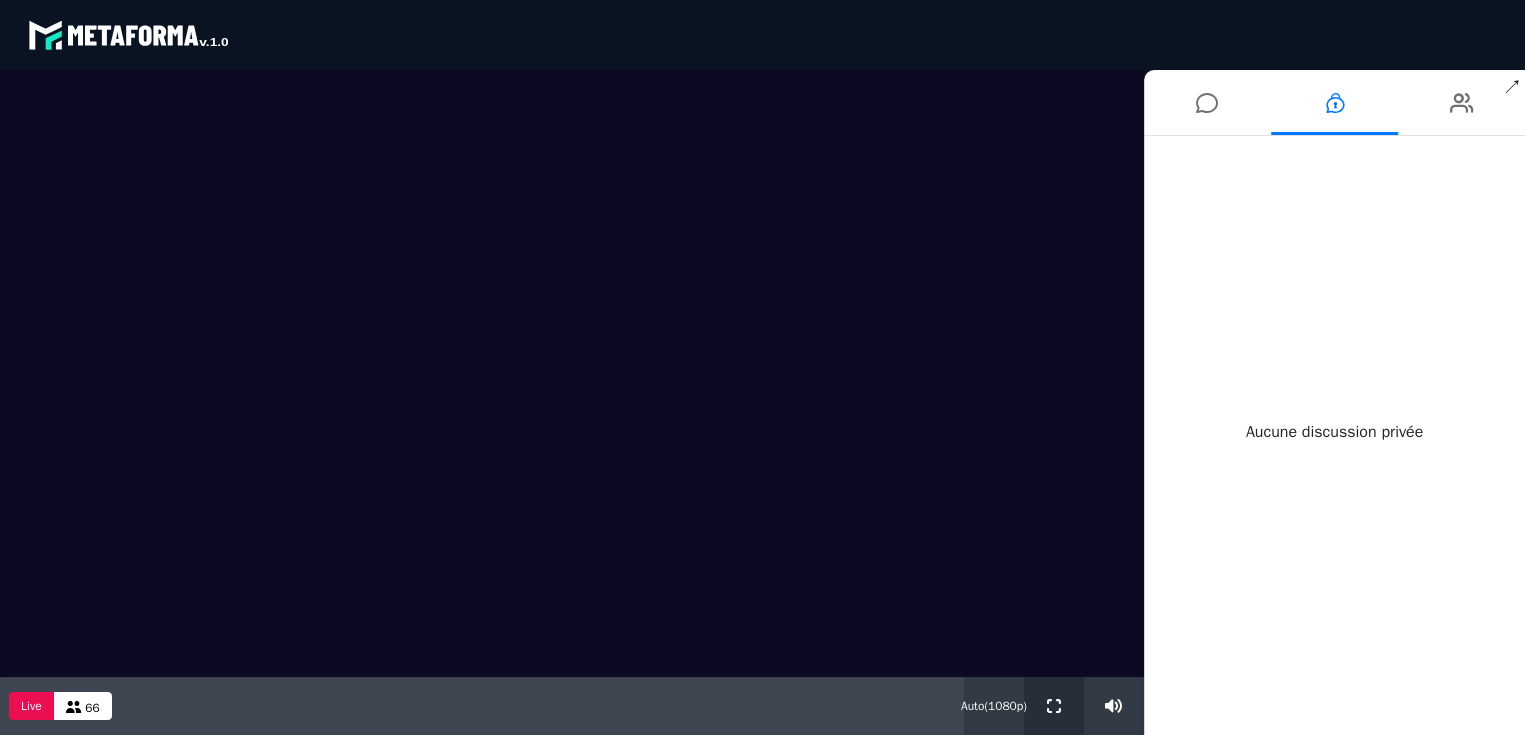 click at bounding box center (1054, 706) 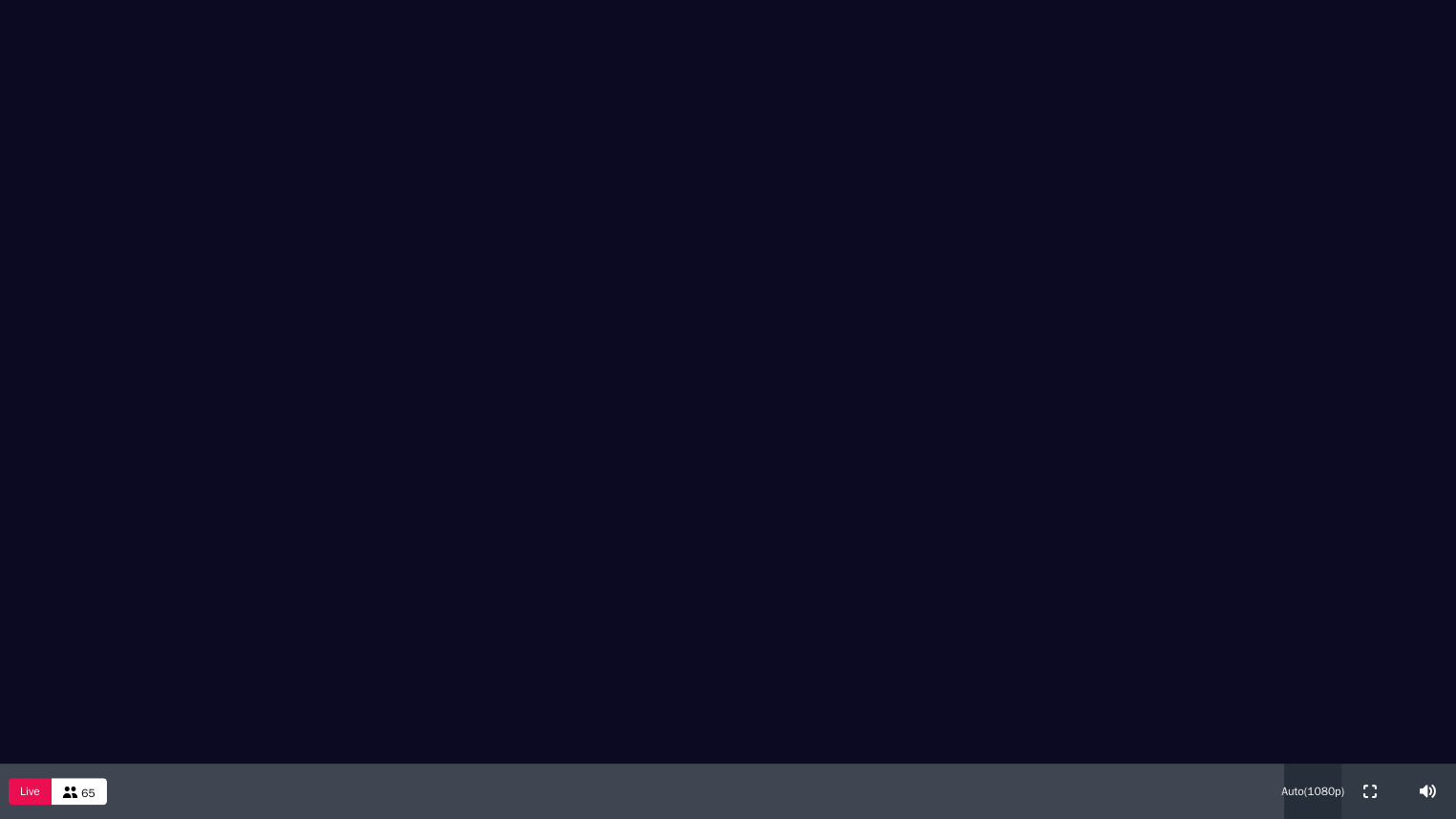 click on "Auto  ( 1080 p)" at bounding box center [1313, 791] 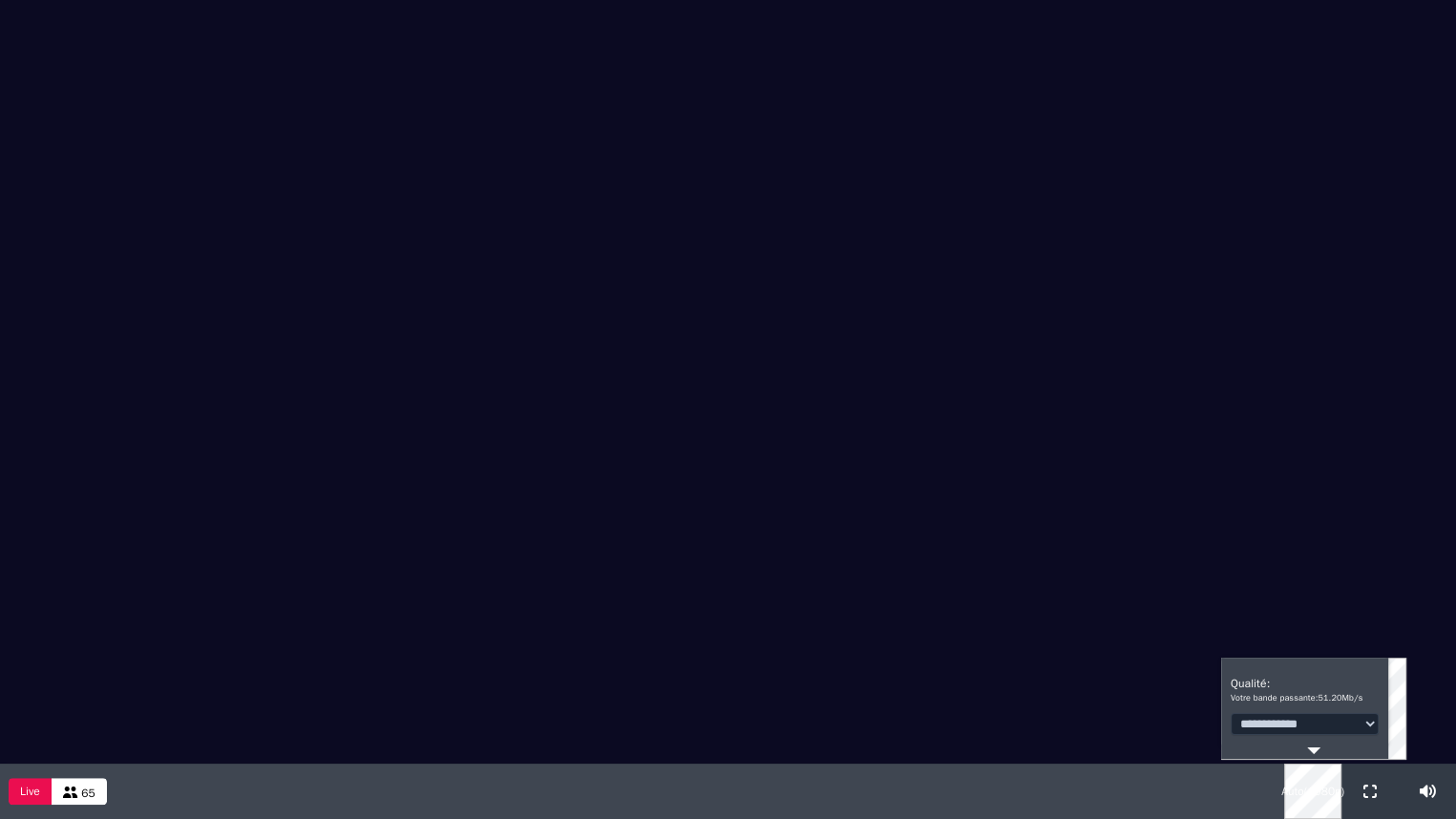 click on "**********" at bounding box center [1304, 724] 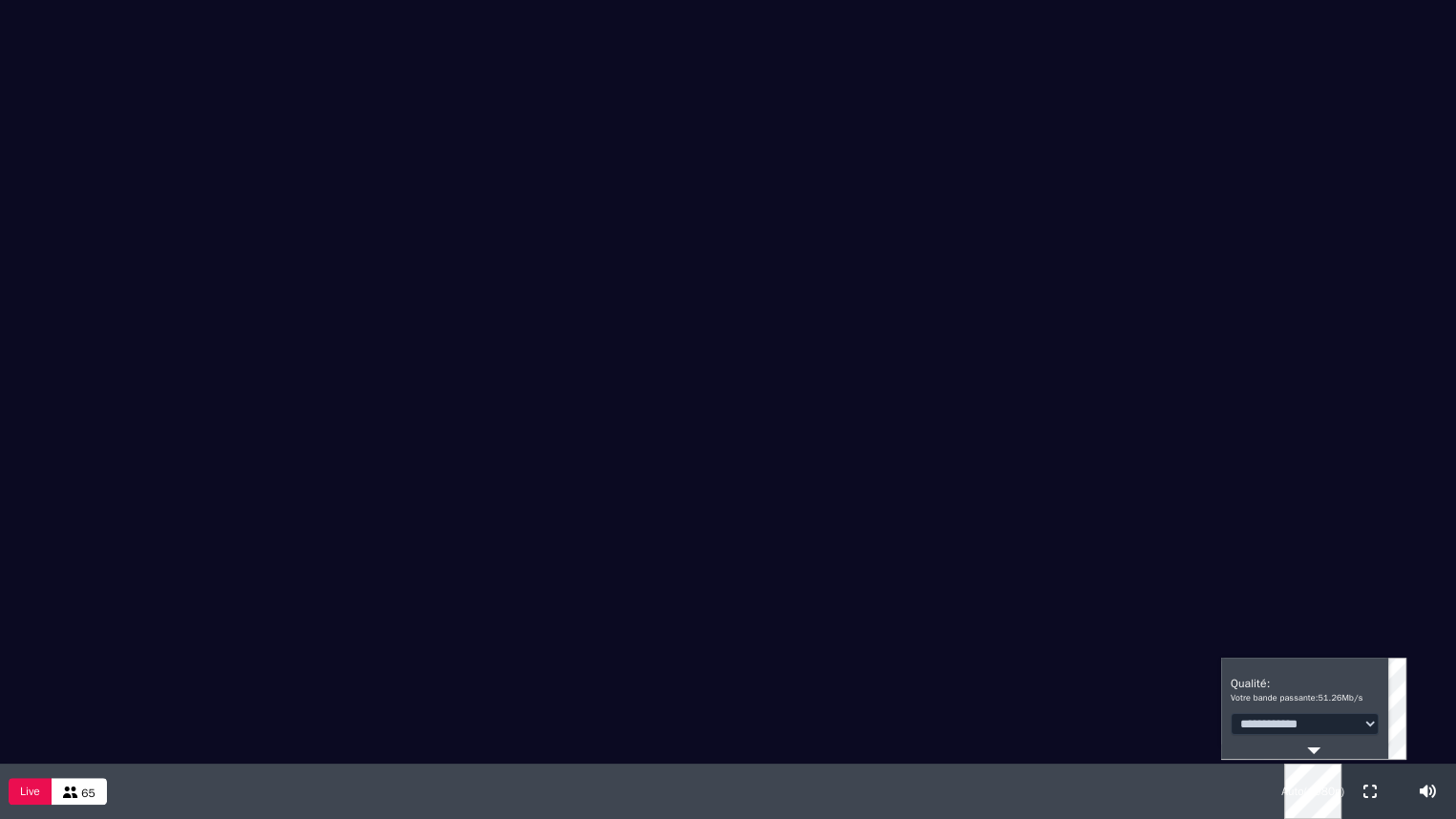 click on "**********" at bounding box center [1304, 708] 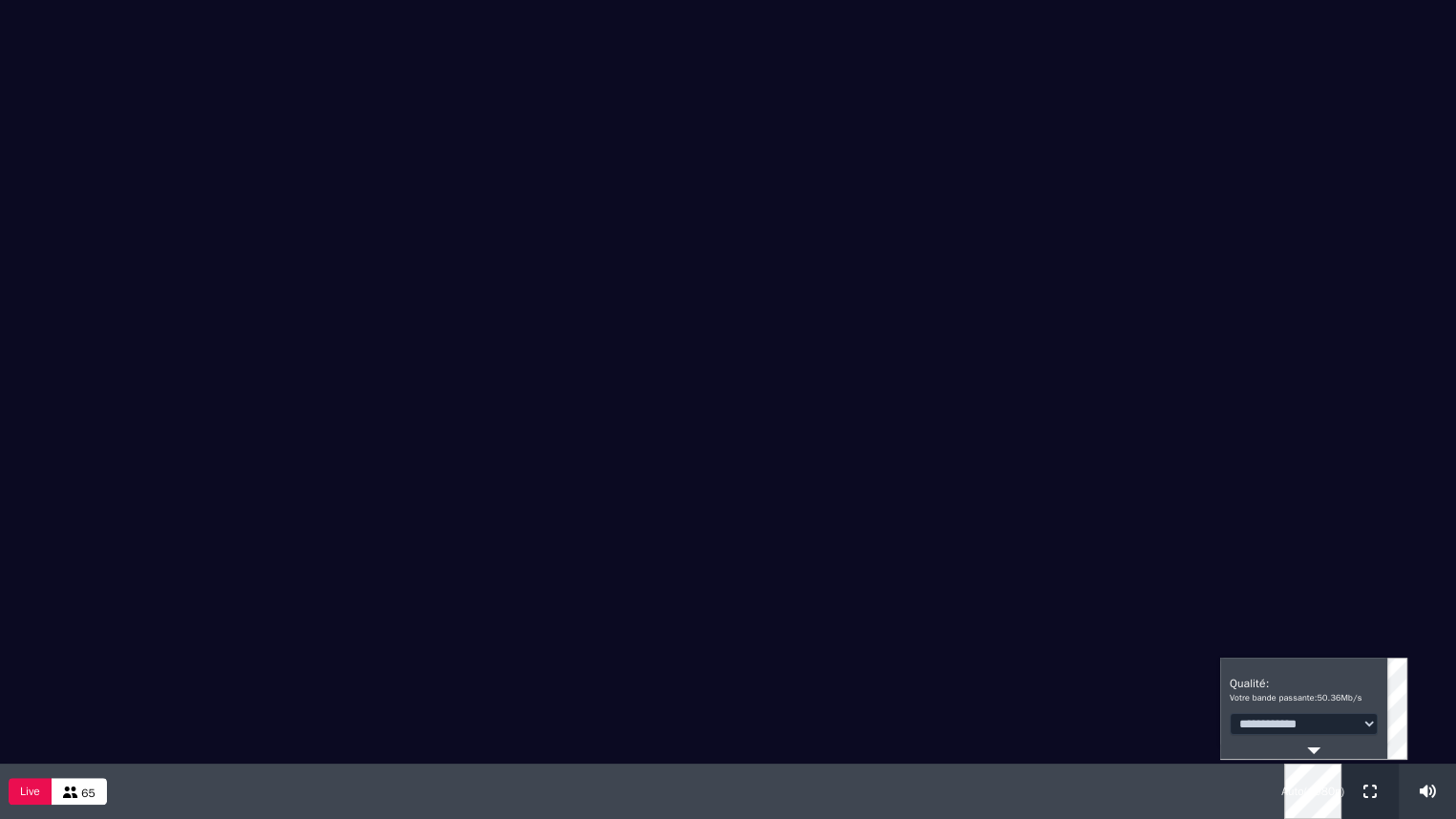 click at bounding box center (1370, 791) 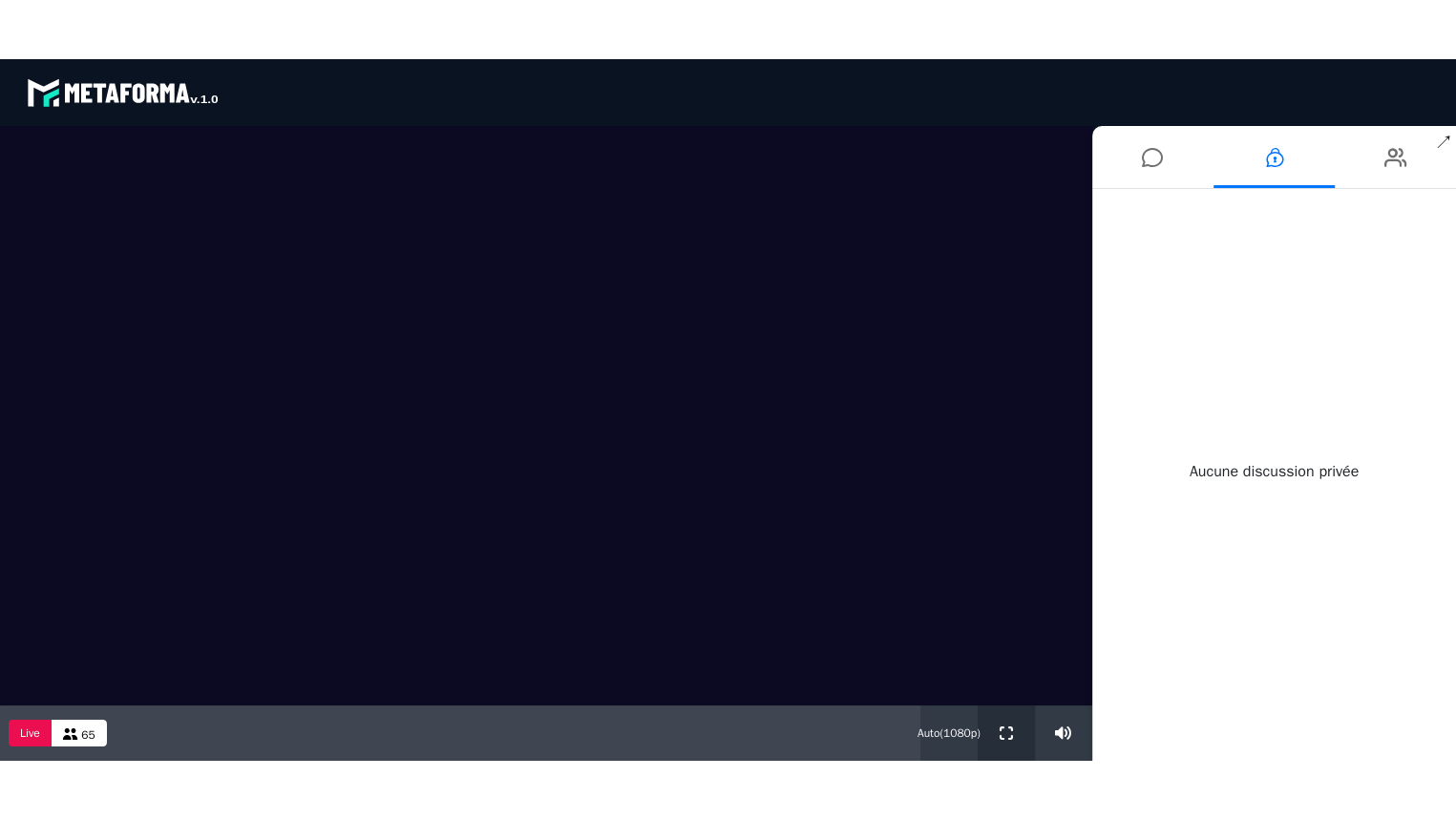 drag, startPoint x: 1002, startPoint y: 728, endPoint x: 1002, endPoint y: 845, distance: 117 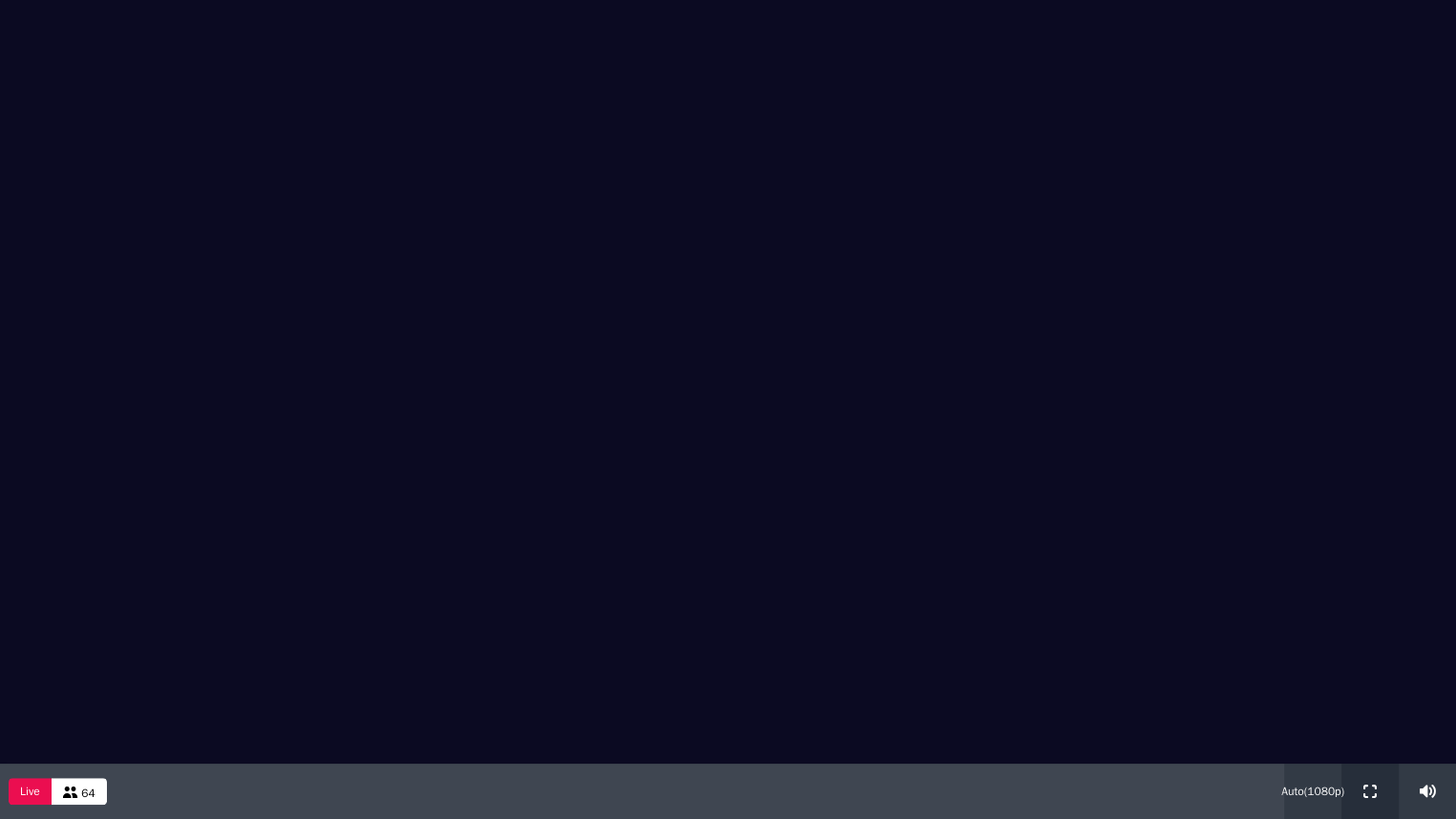 click at bounding box center [1370, 791] 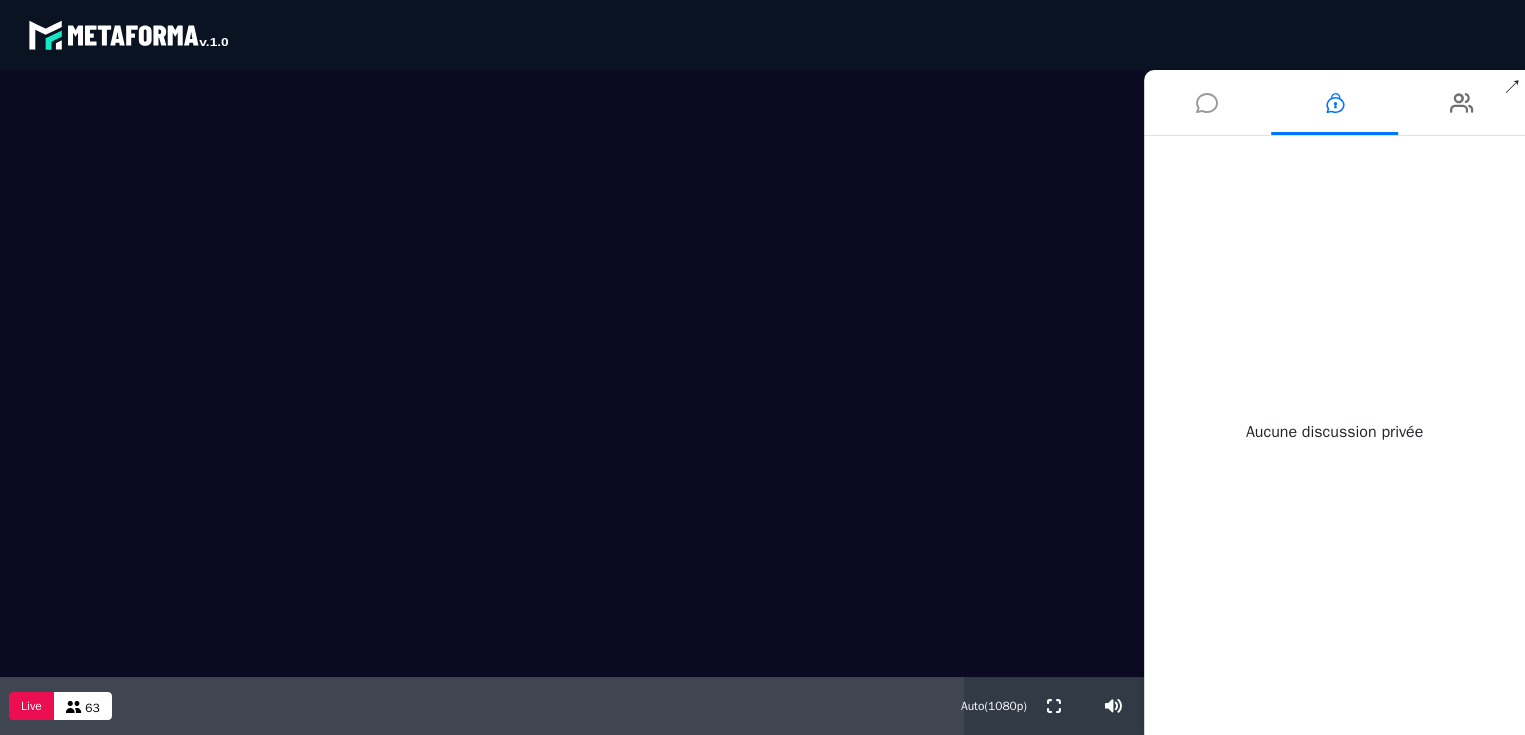 click at bounding box center [1207, 103] 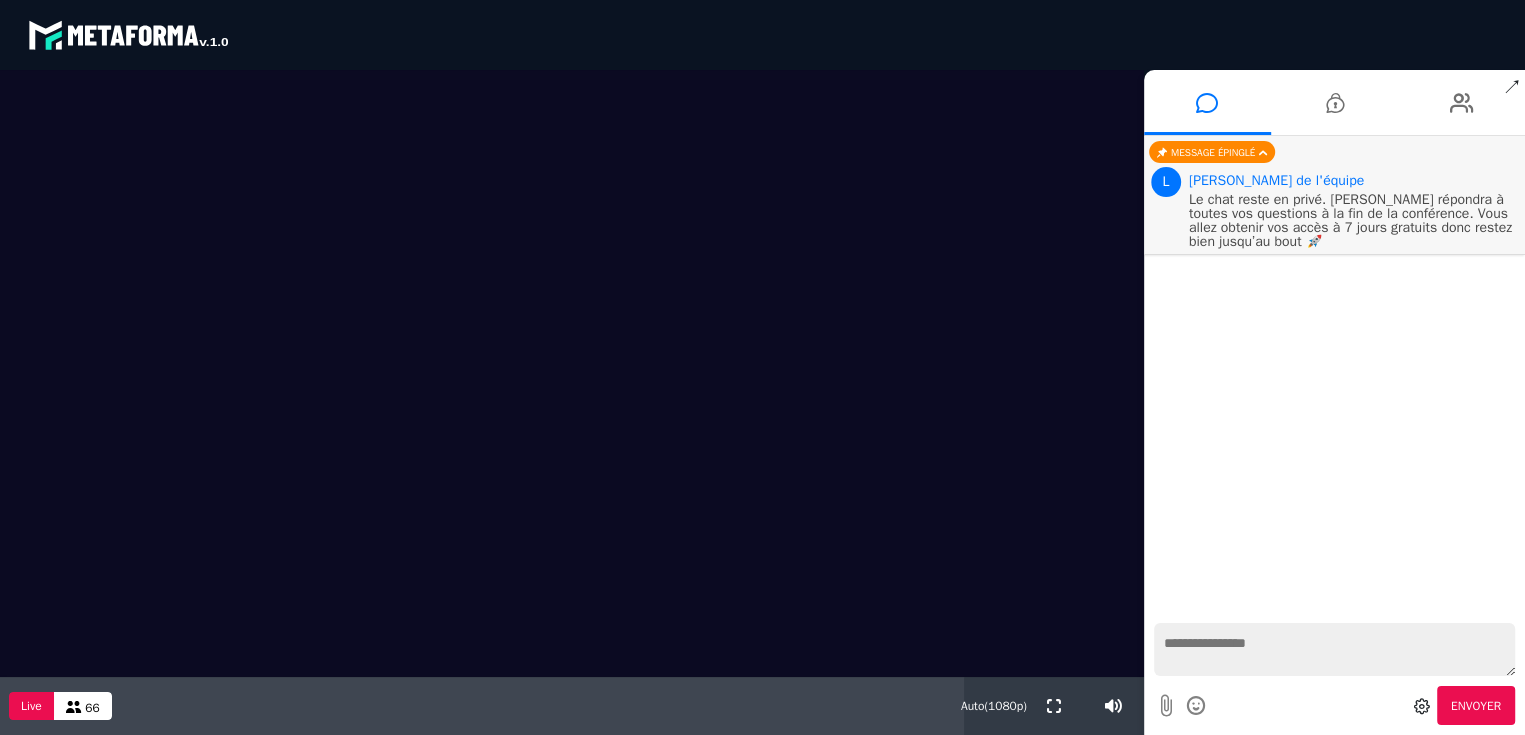 click on "↗" at bounding box center [1512, 88] 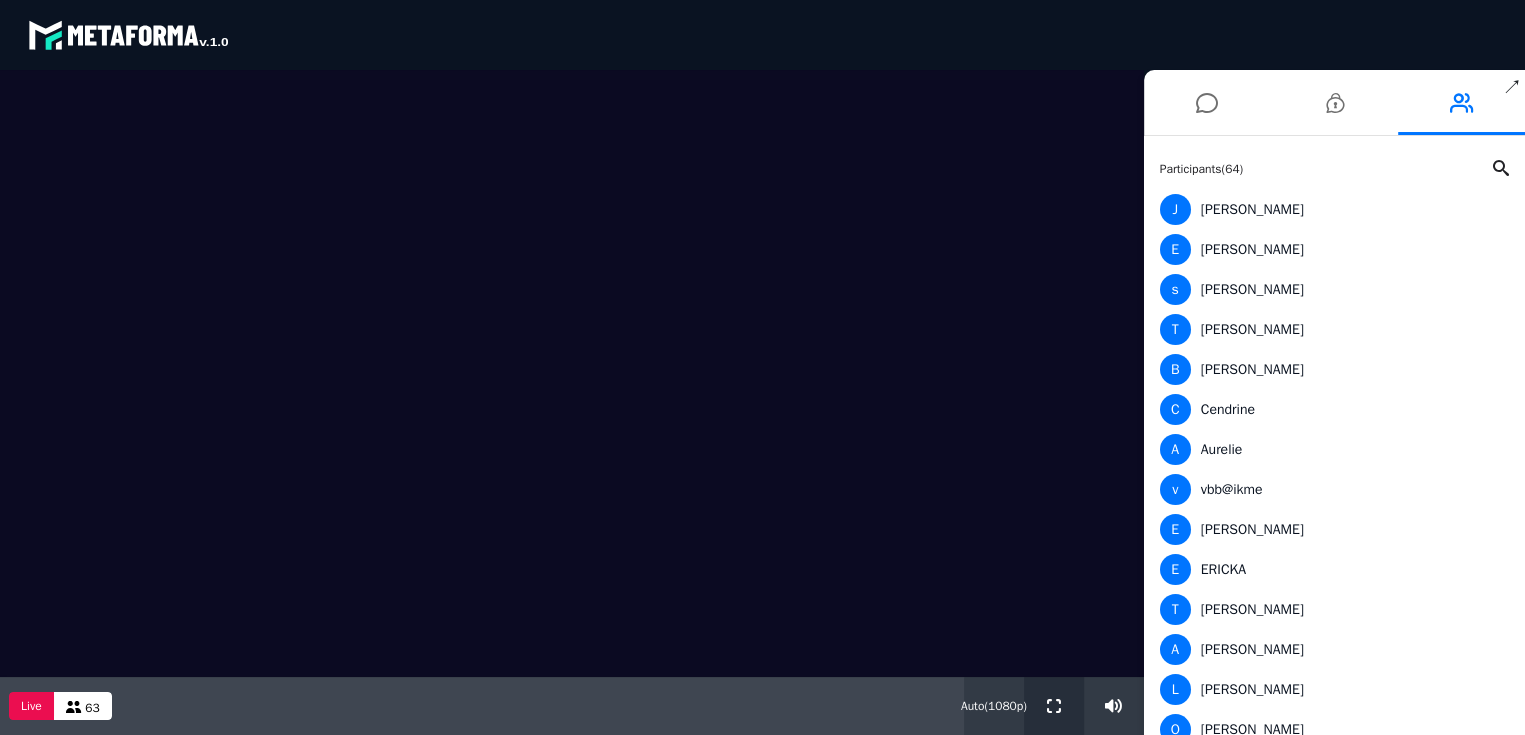 click at bounding box center (1054, 706) 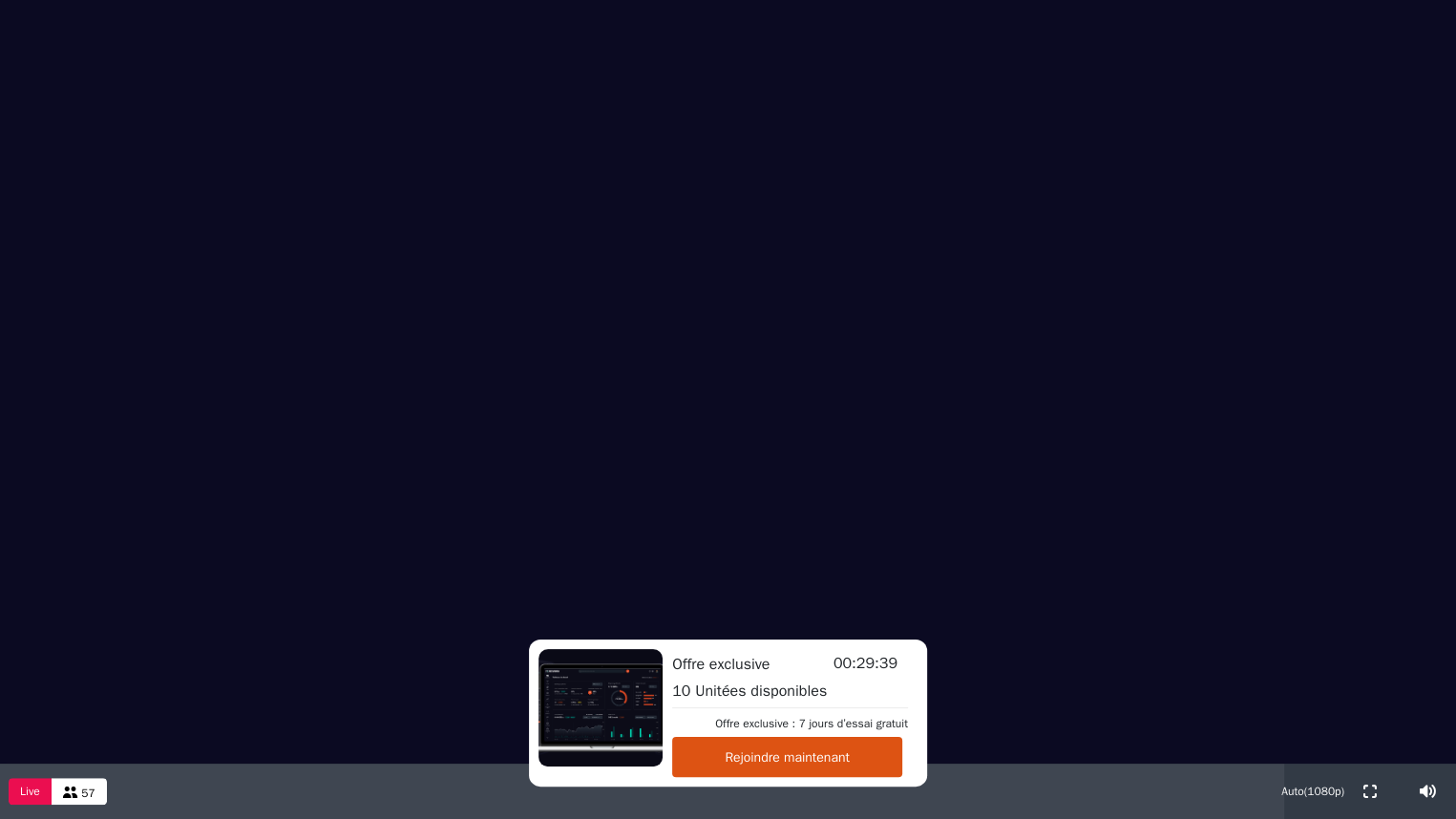type 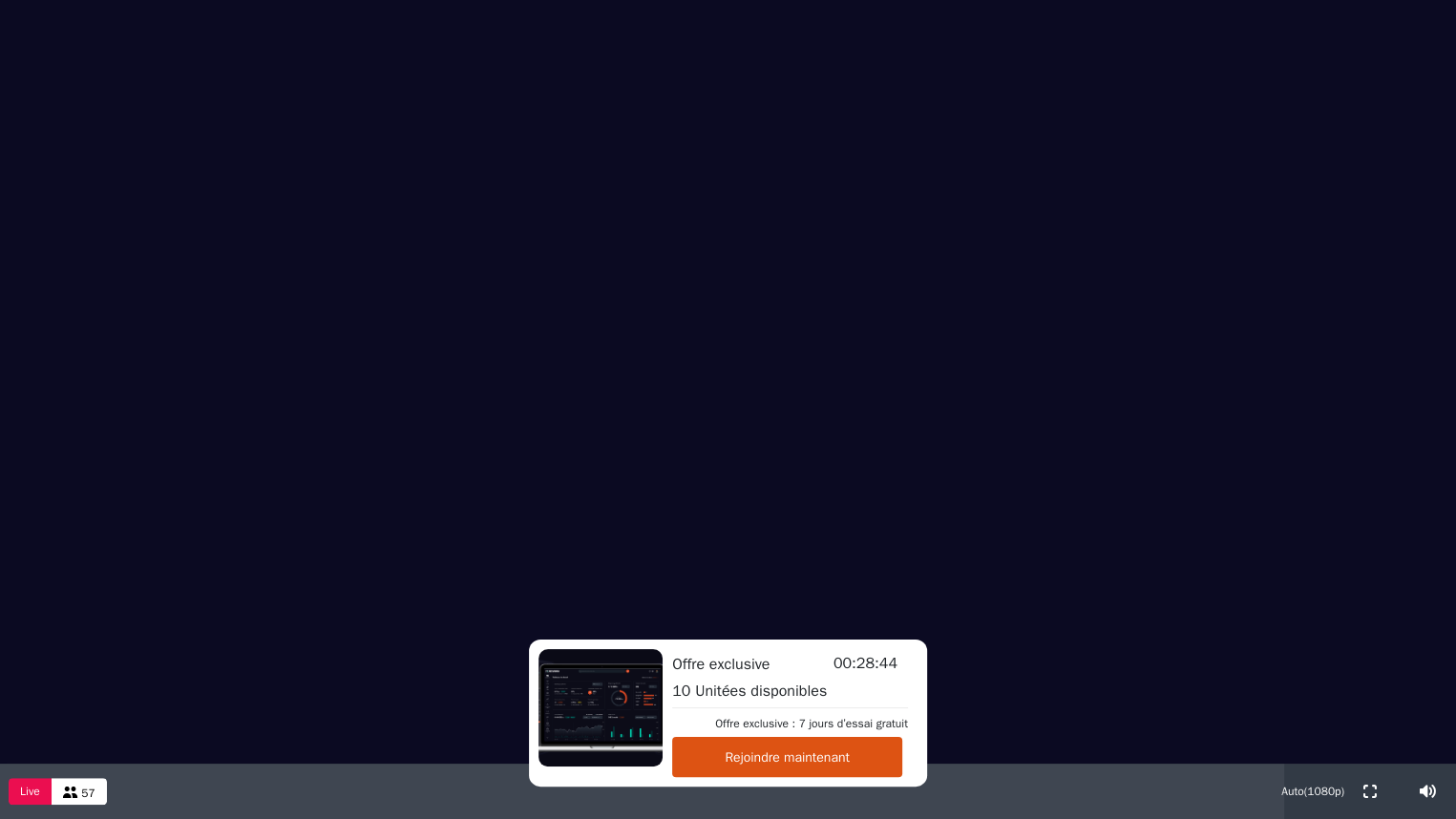 click at bounding box center [728, 382] 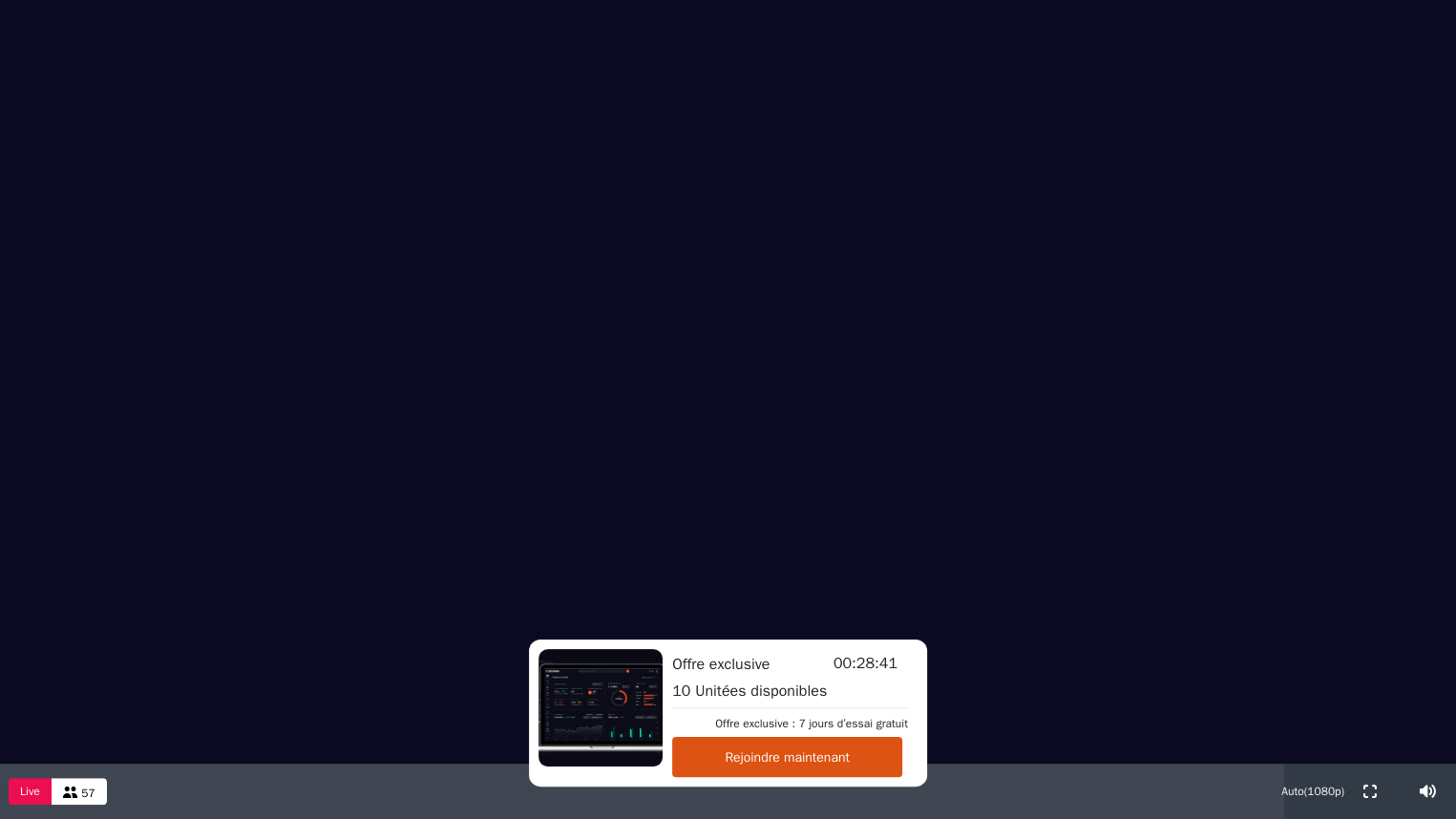 click on "Rejoindre maintenant" at bounding box center (787, 757) 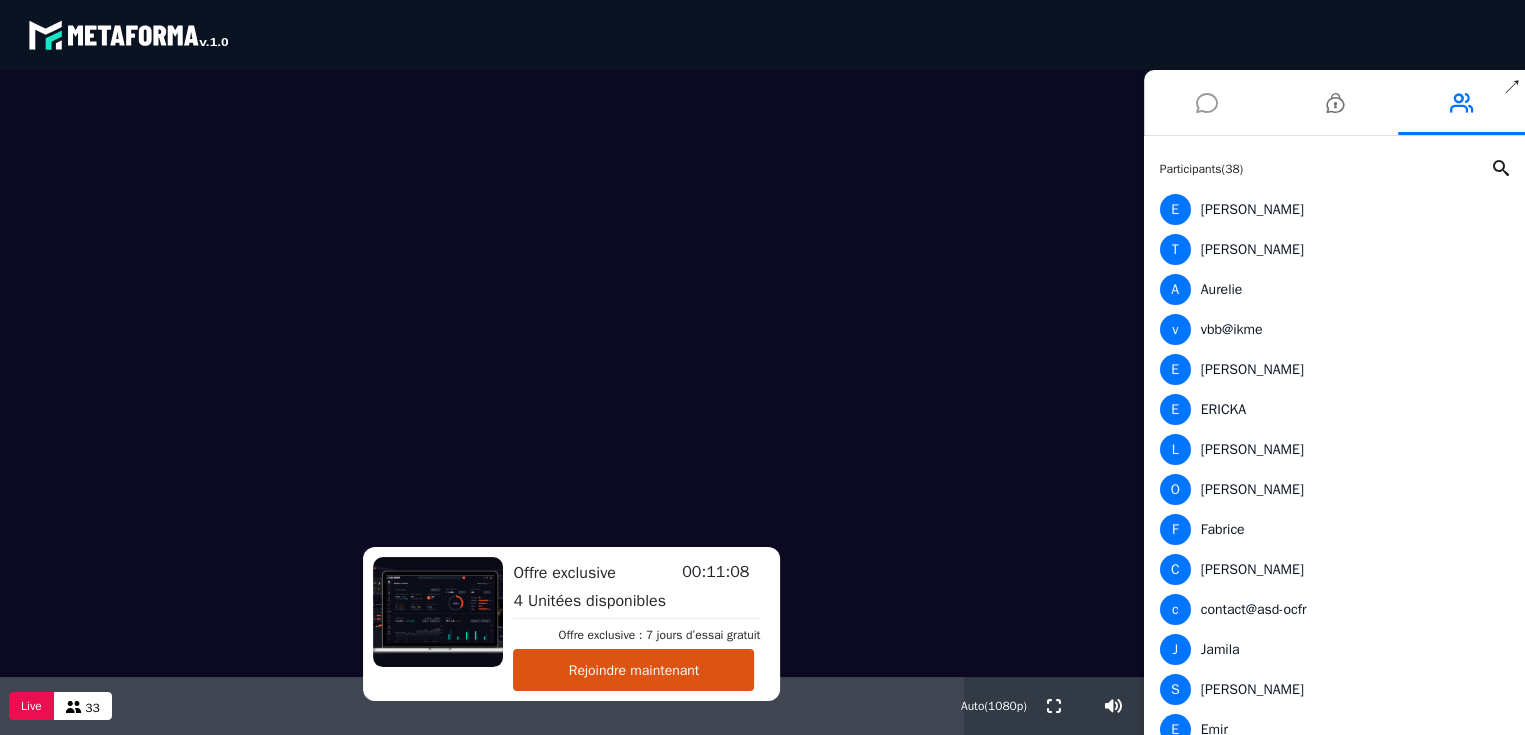 click at bounding box center [1207, 103] 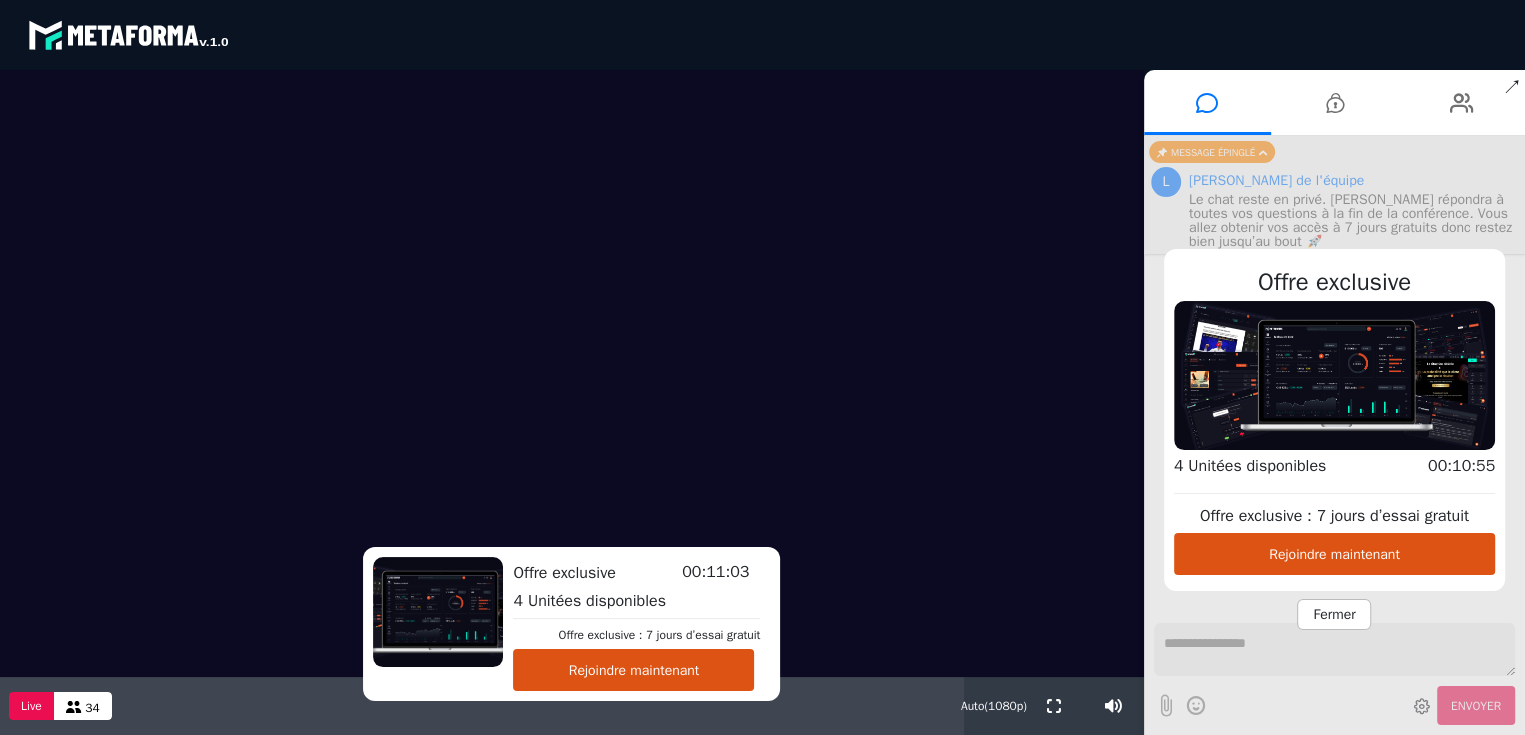 click on "Offre exclusive Offre exclusive : 7 jours d’essai gratuit Rejoindre maintenant 4    Unitées disponibles 00:10:55 Fermer" at bounding box center [1334, 435] 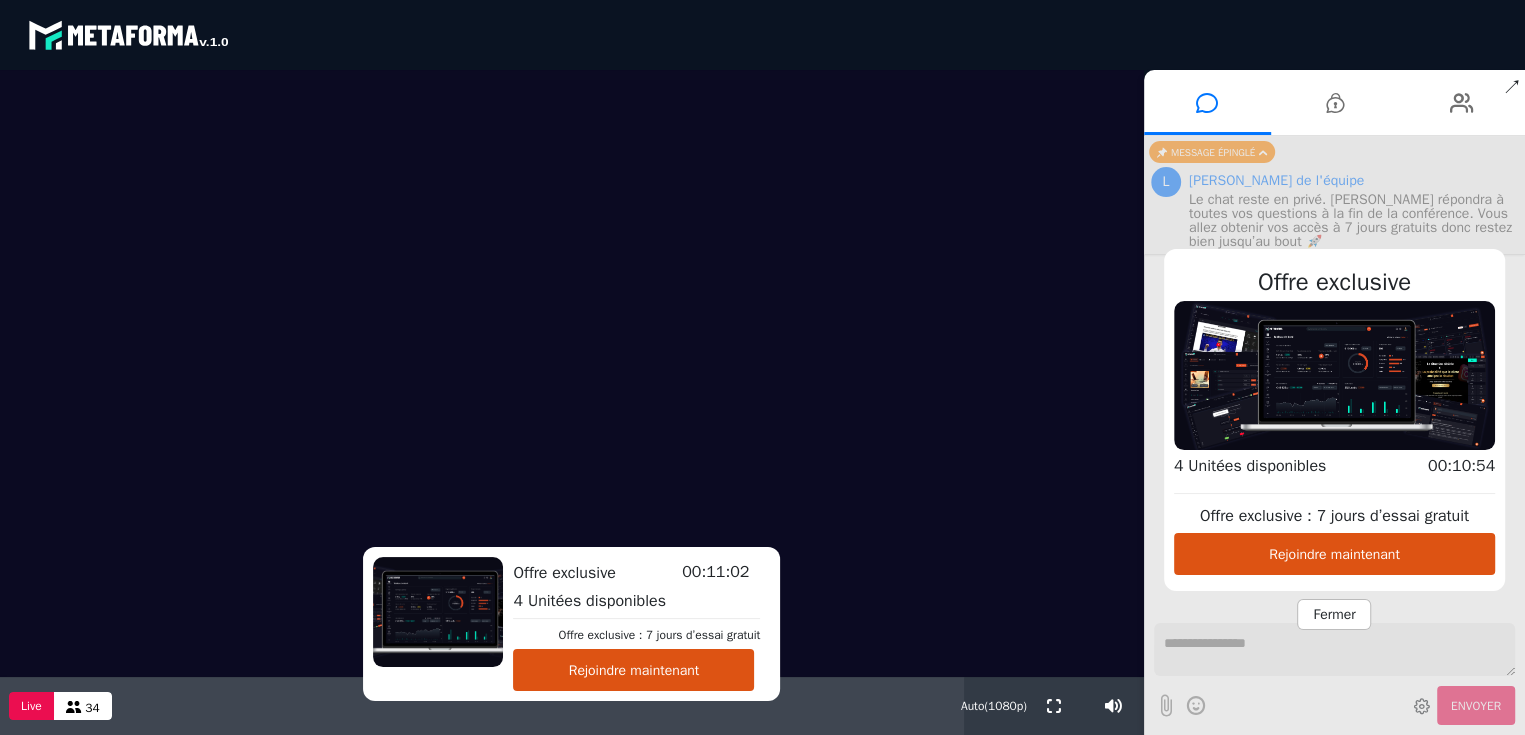 click on "Offre exclusive Offre exclusive : 7 jours d’essai gratuit Rejoindre maintenant 4    Unitées disponibles 00:10:54 Fermer" at bounding box center (1334, 435) 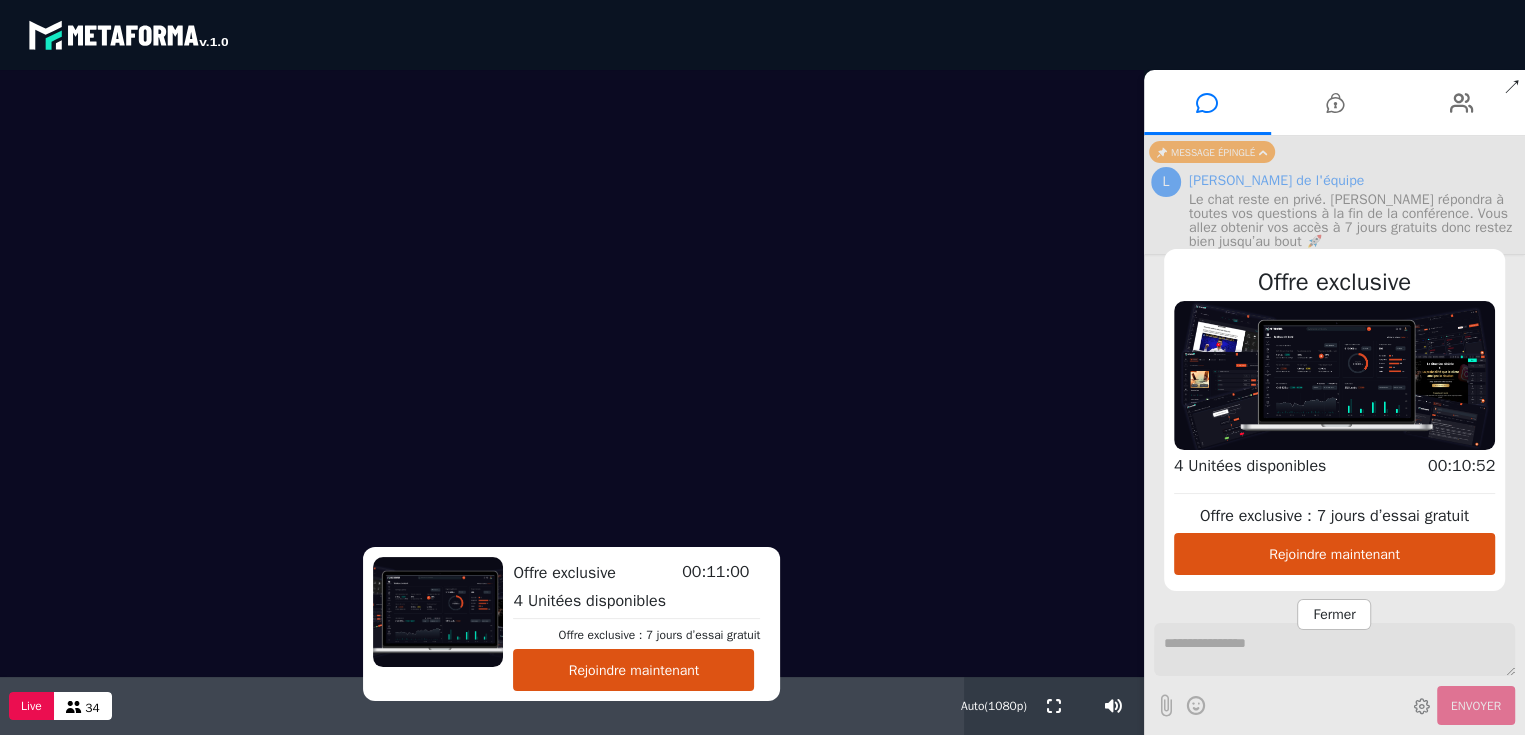 click on "Fermer" at bounding box center (1334, 614) 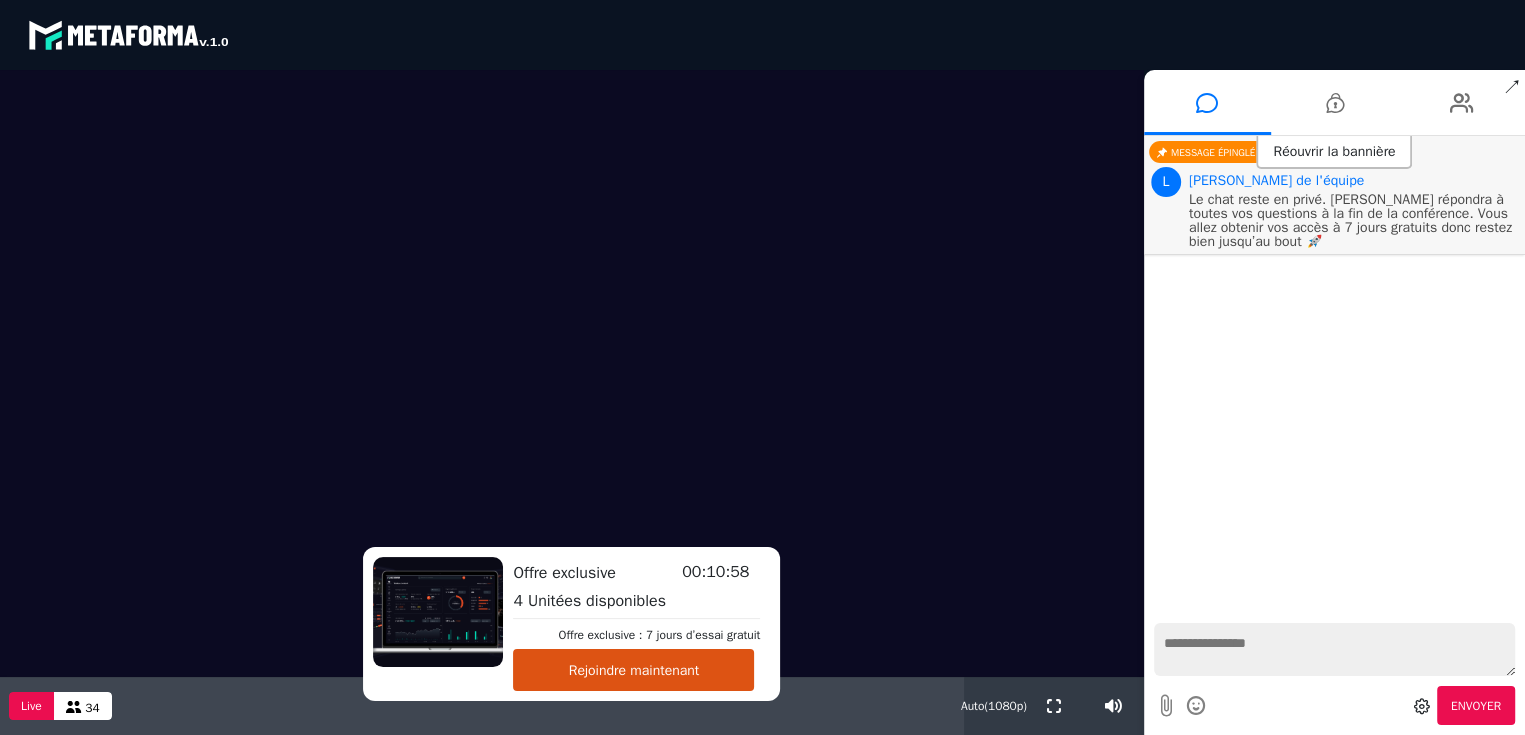 click at bounding box center (1334, 649) 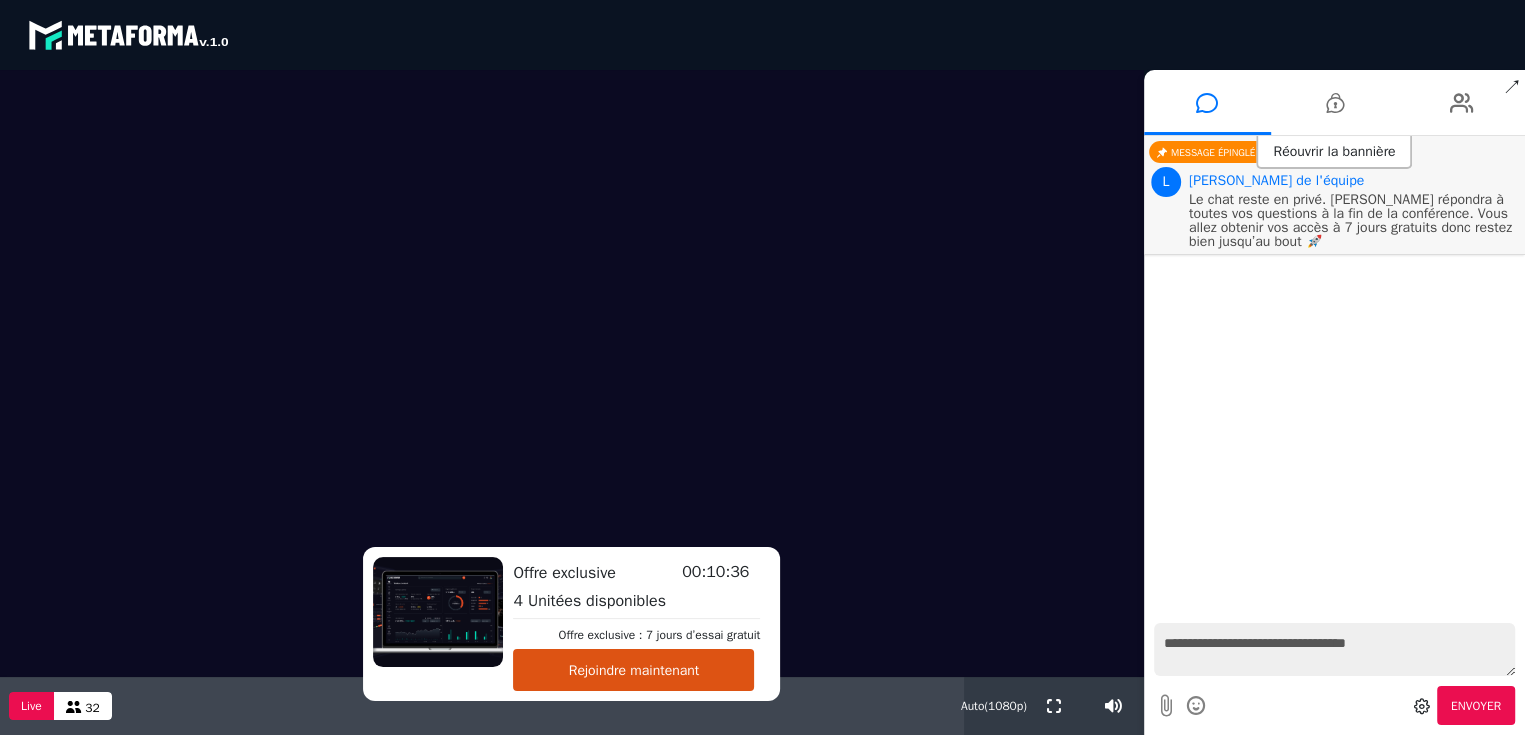 type on "**********" 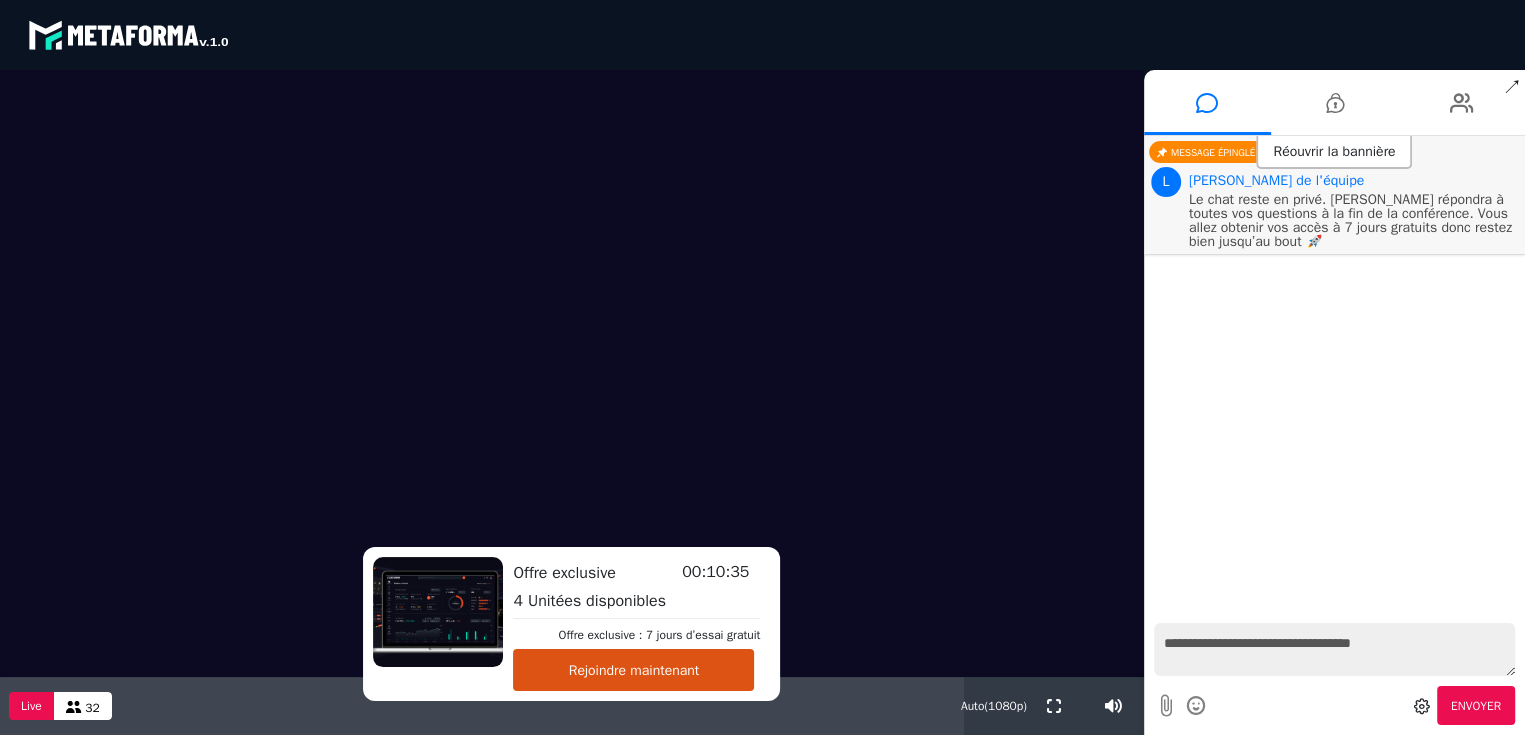 type 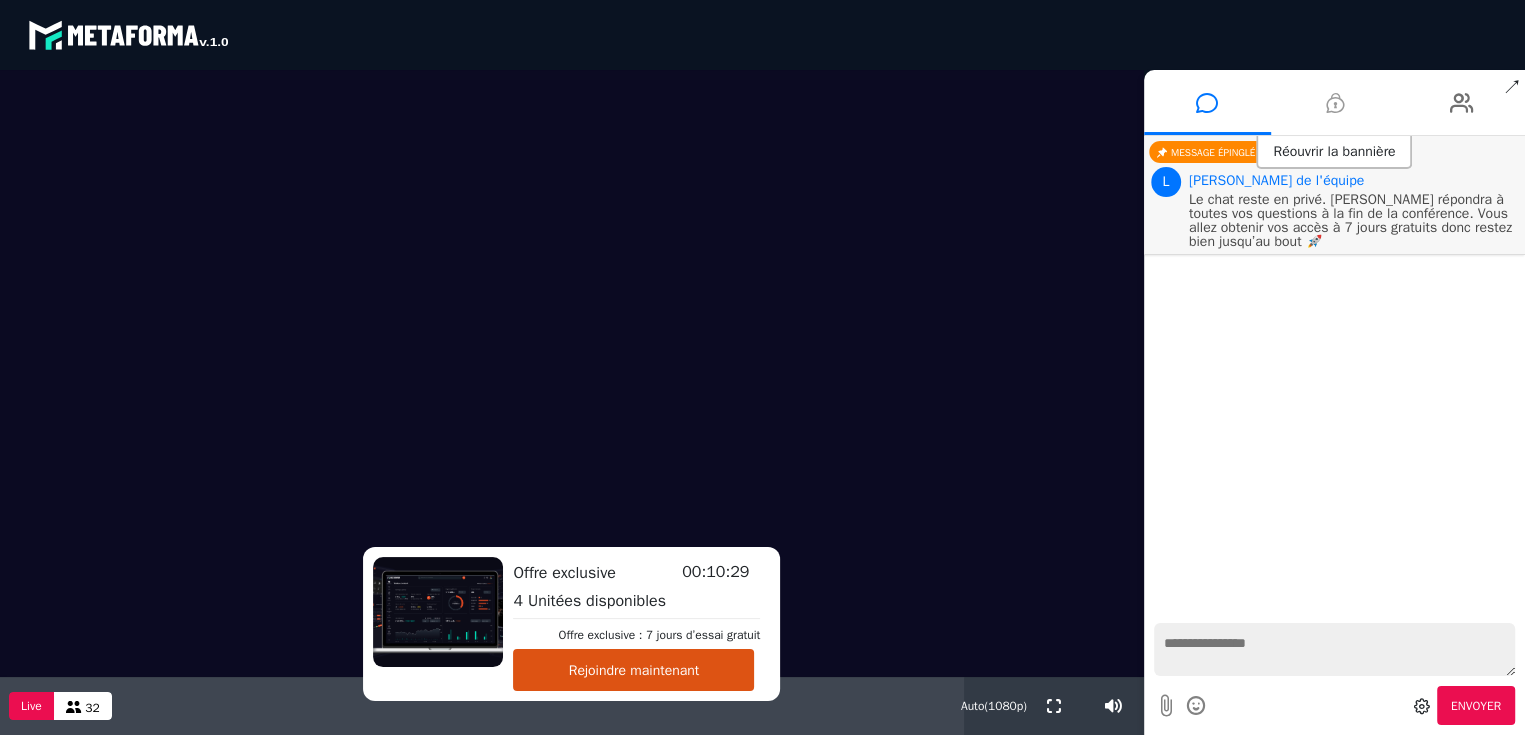 click at bounding box center (1334, 103) 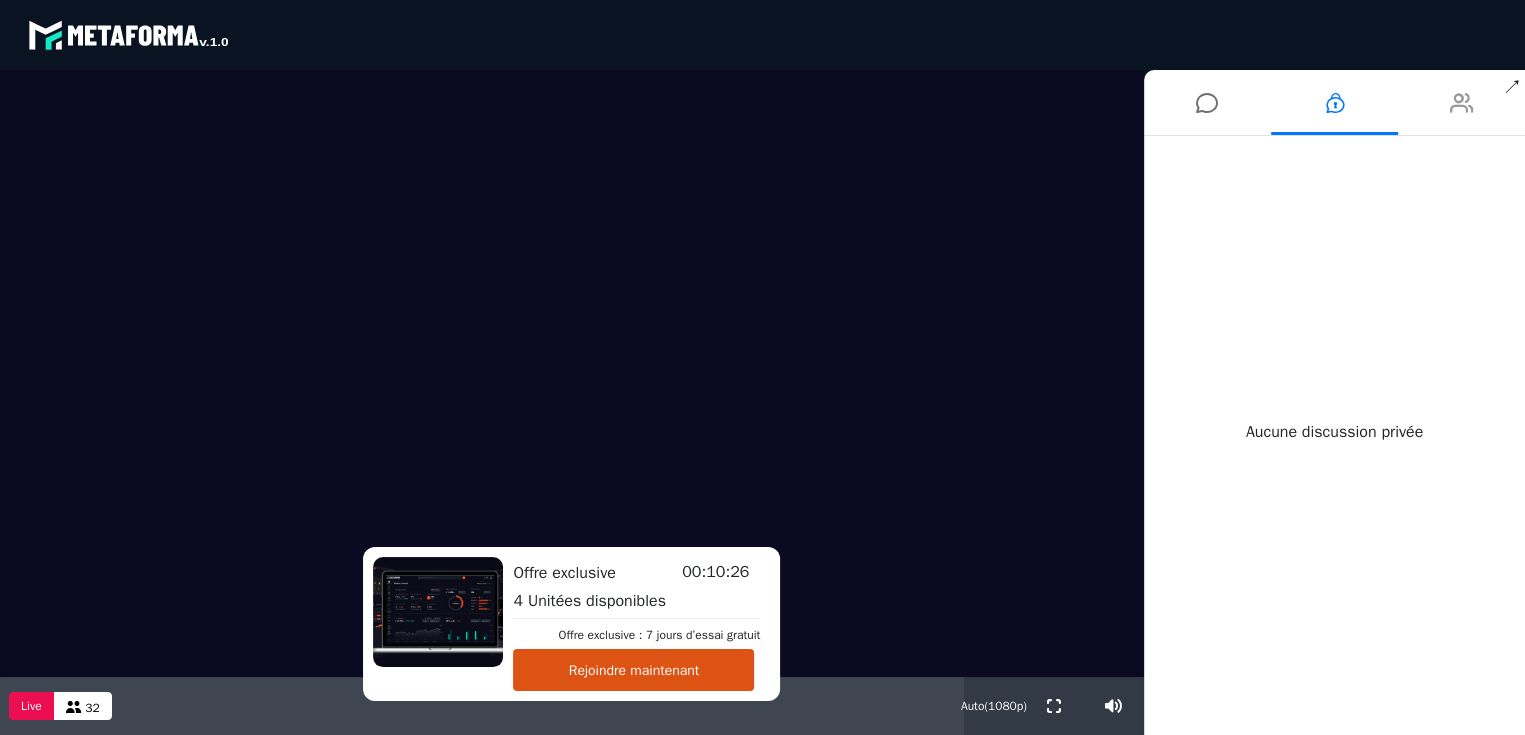 click at bounding box center (1461, 103) 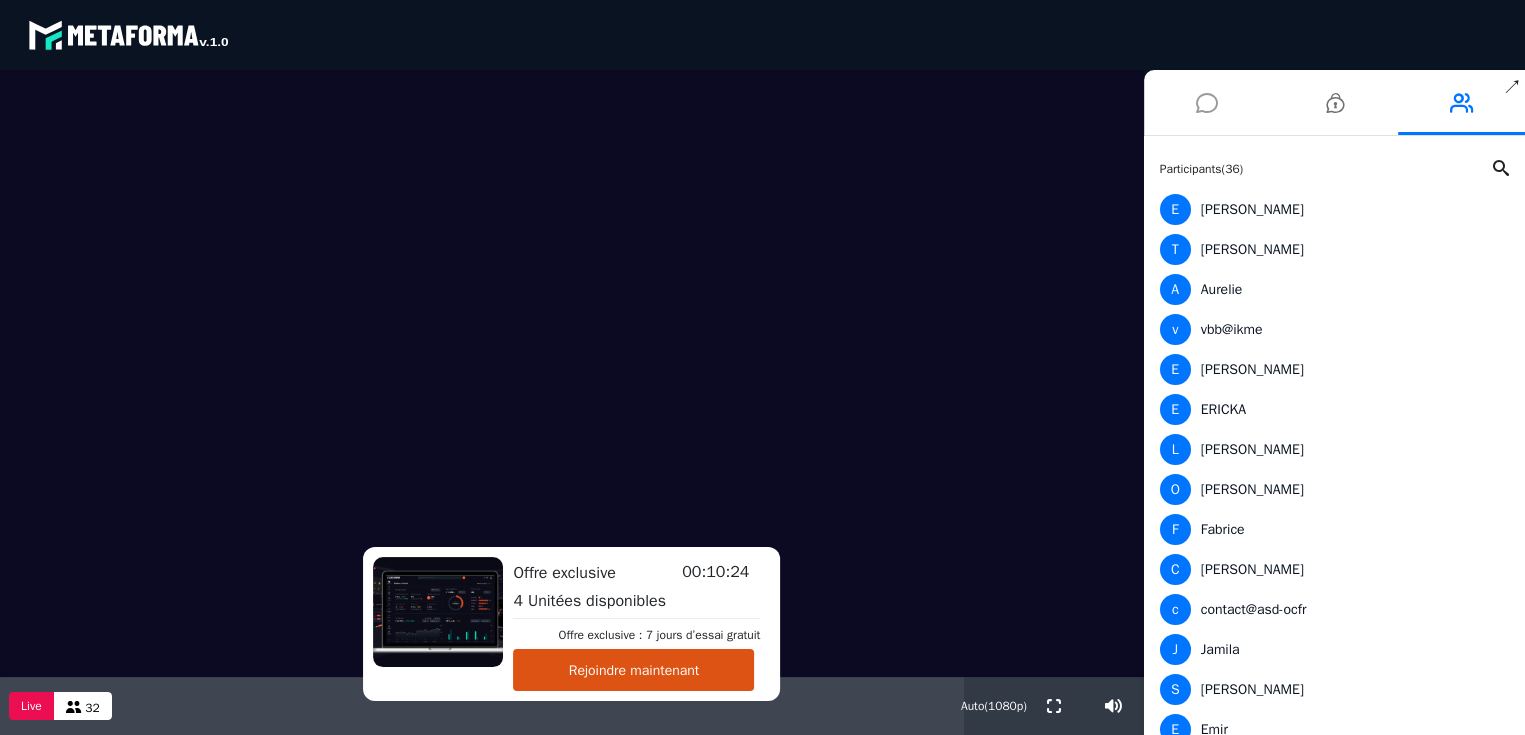 click at bounding box center (1207, 103) 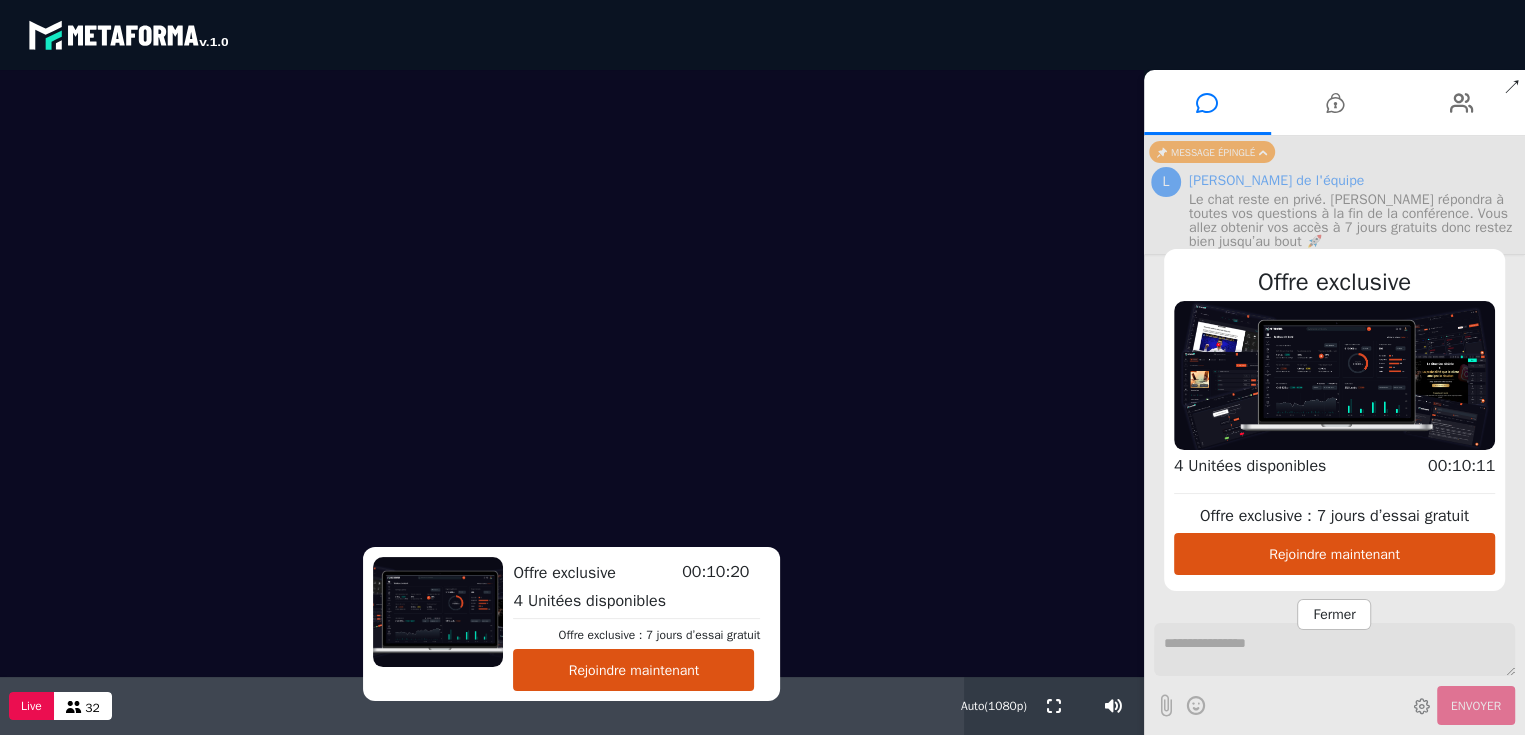 click on "Fermer" at bounding box center (1334, 614) 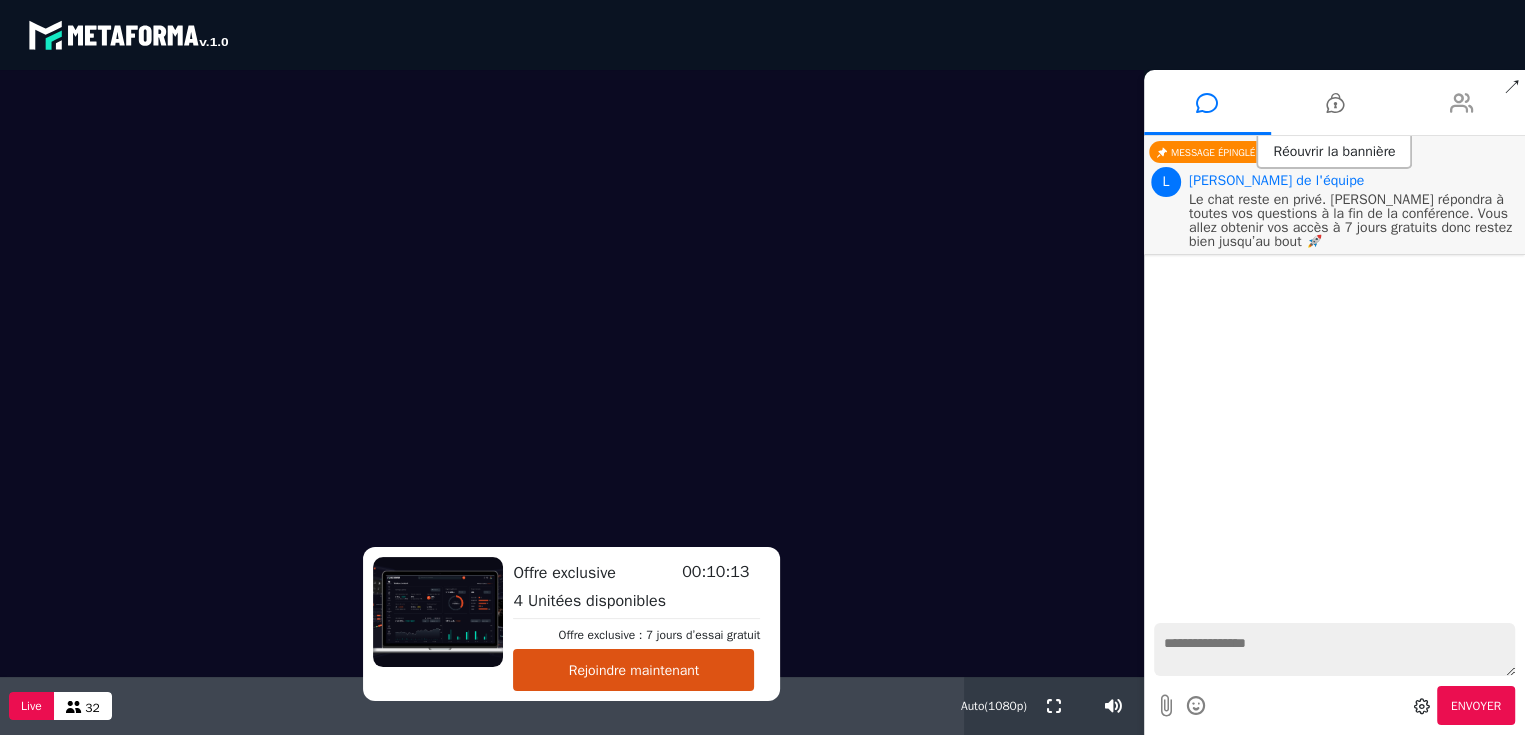 click at bounding box center (1461, 103) 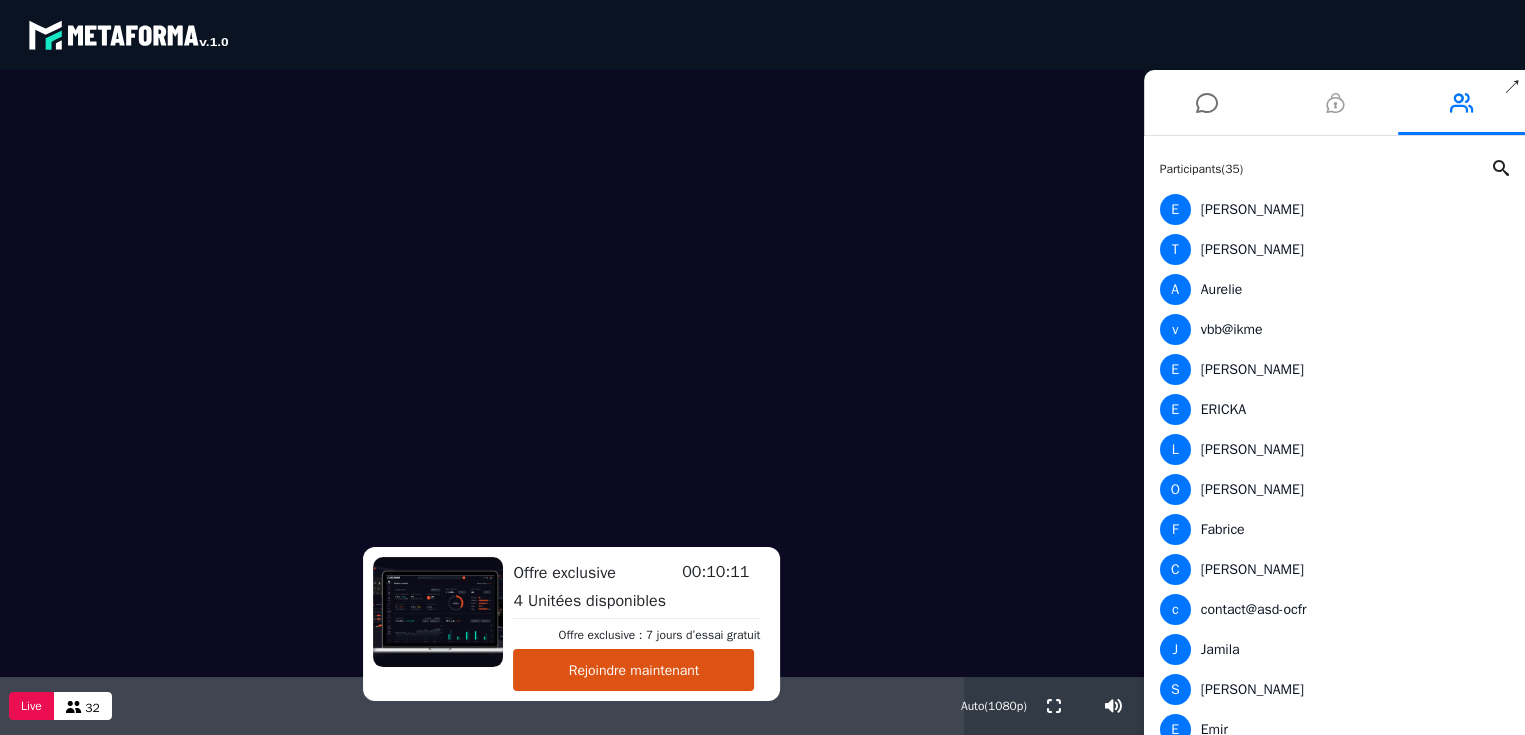 click at bounding box center (1334, 103) 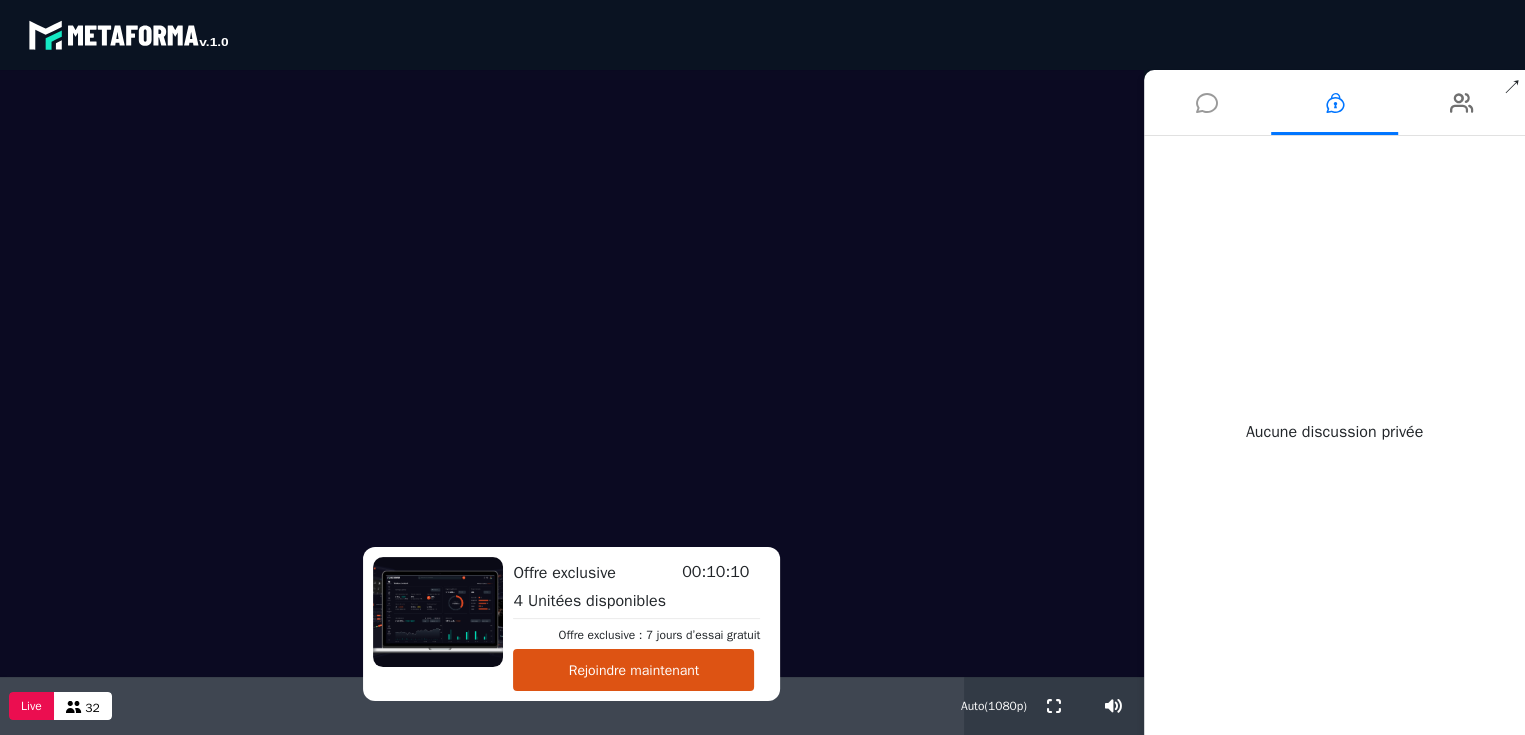 click at bounding box center (1207, 103) 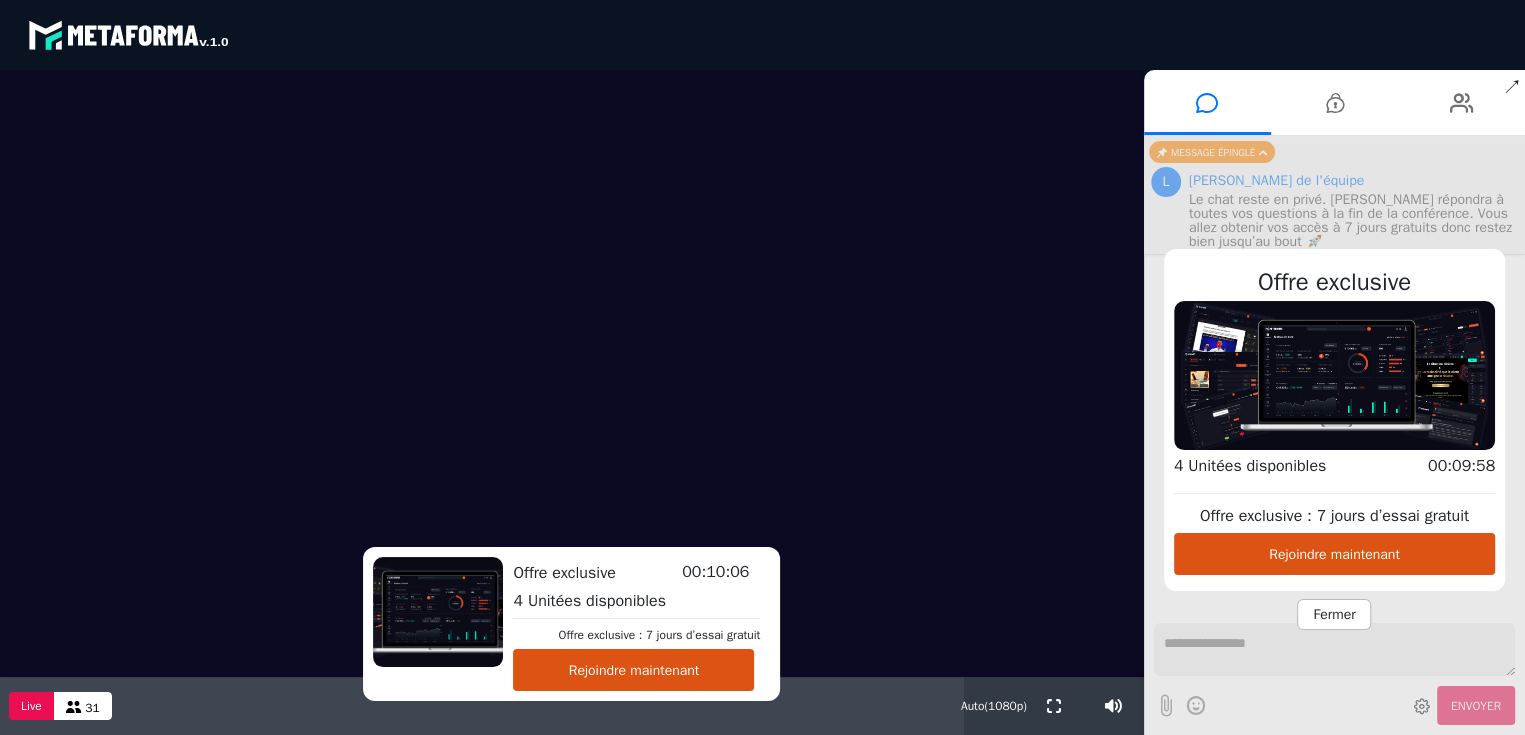 click on "Offre exclusive Offre exclusive : 7 jours d’essai gratuit Rejoindre maintenant 4    Unitées disponibles 00:09:58 Fermer" at bounding box center (1334, 435) 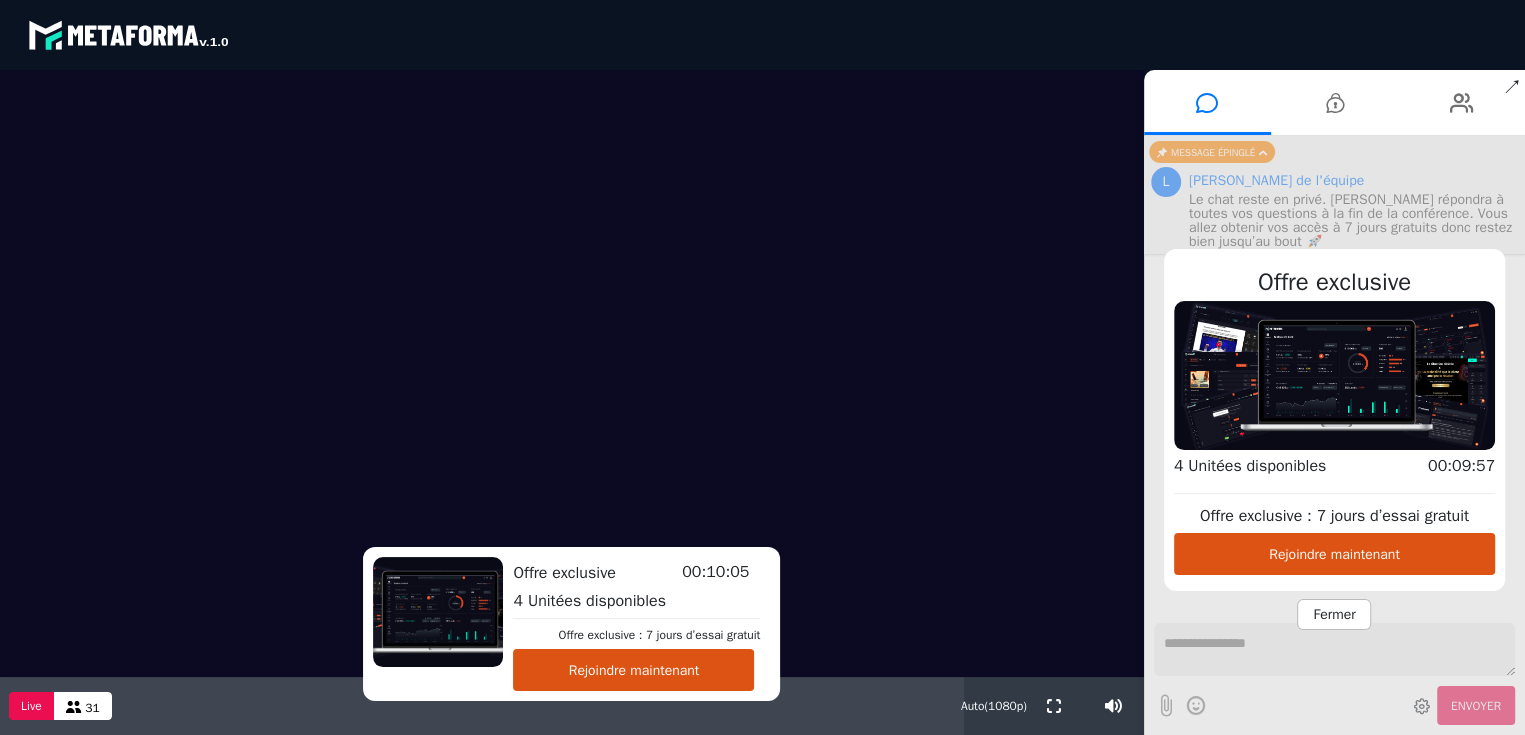 click on "Fermer" at bounding box center [1334, 614] 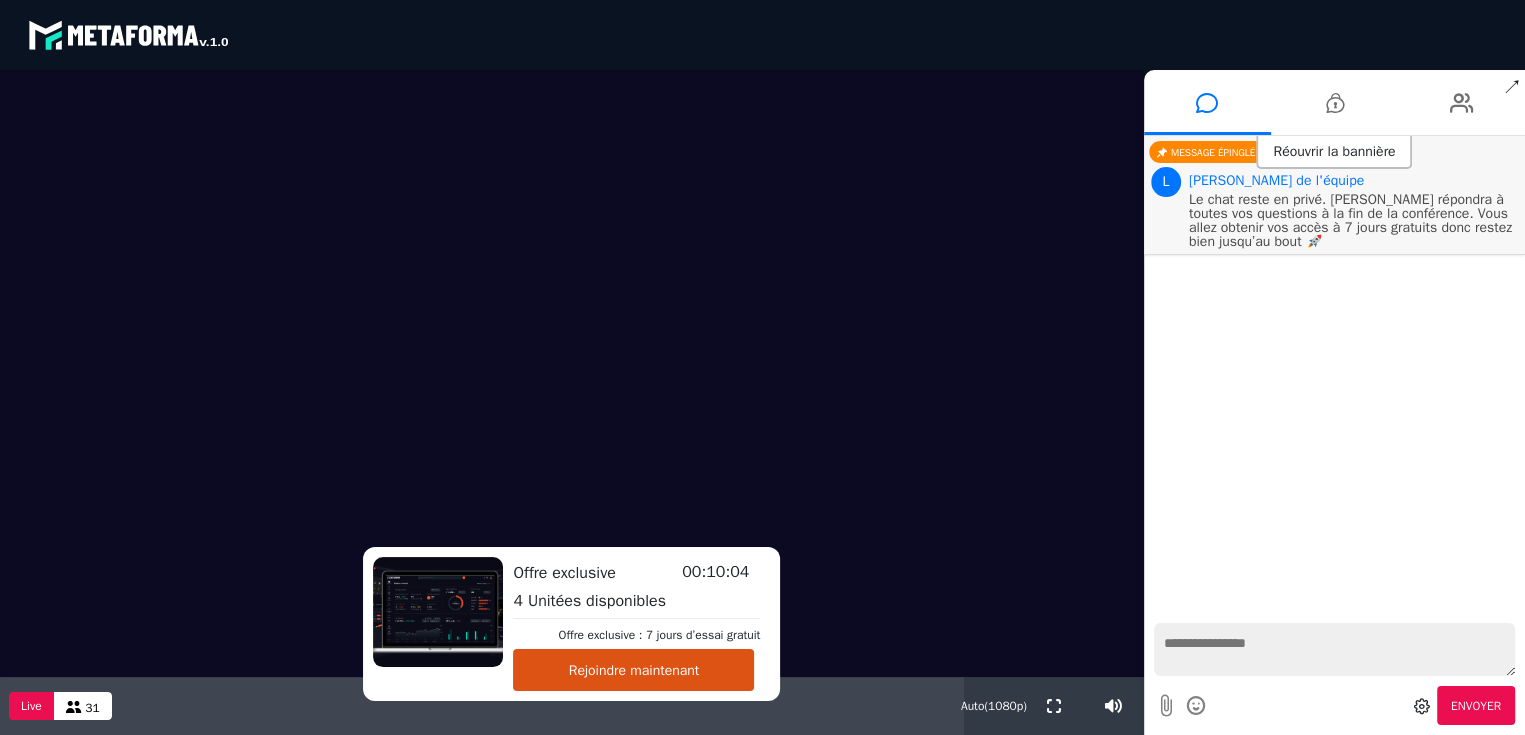 click at bounding box center (1334, 649) 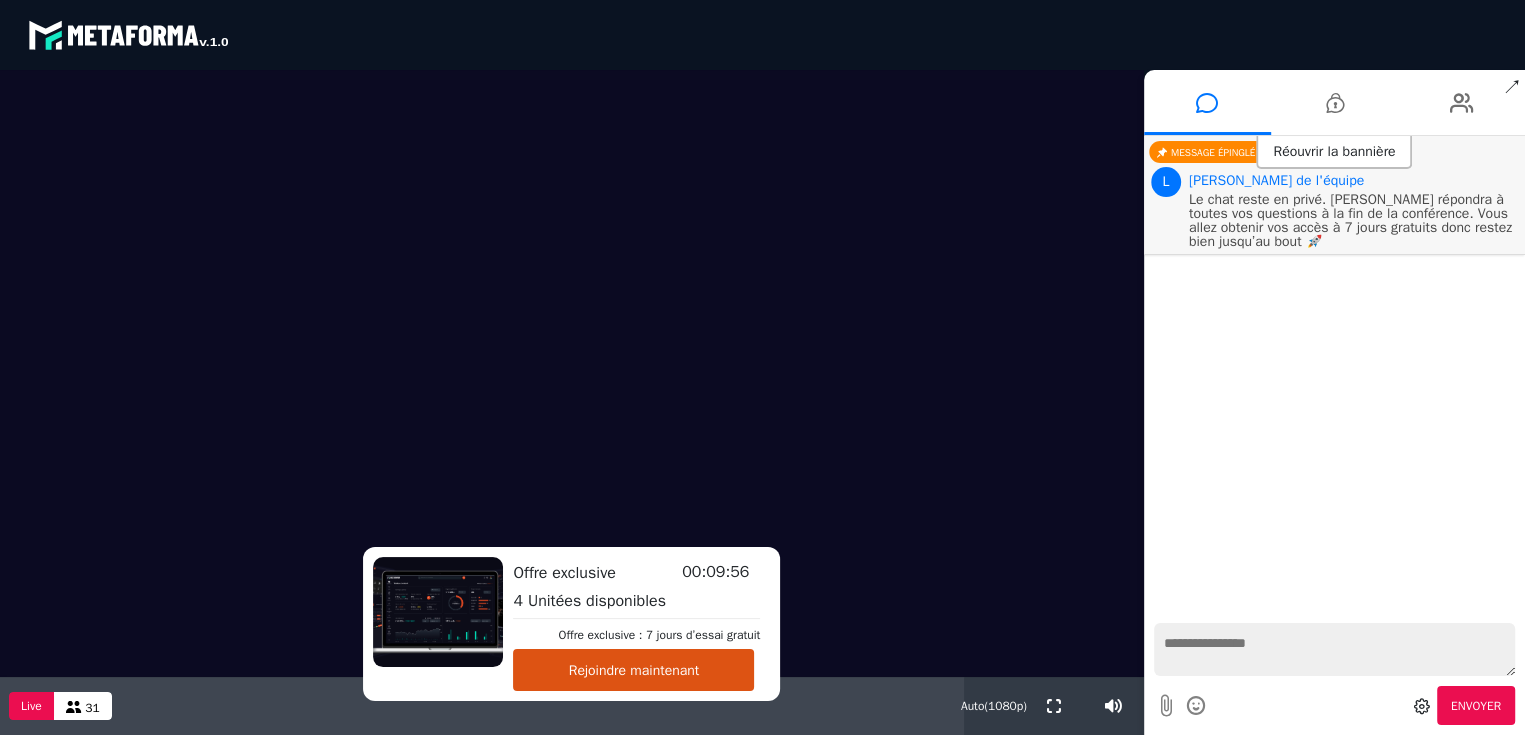 click on "31" at bounding box center [83, 706] 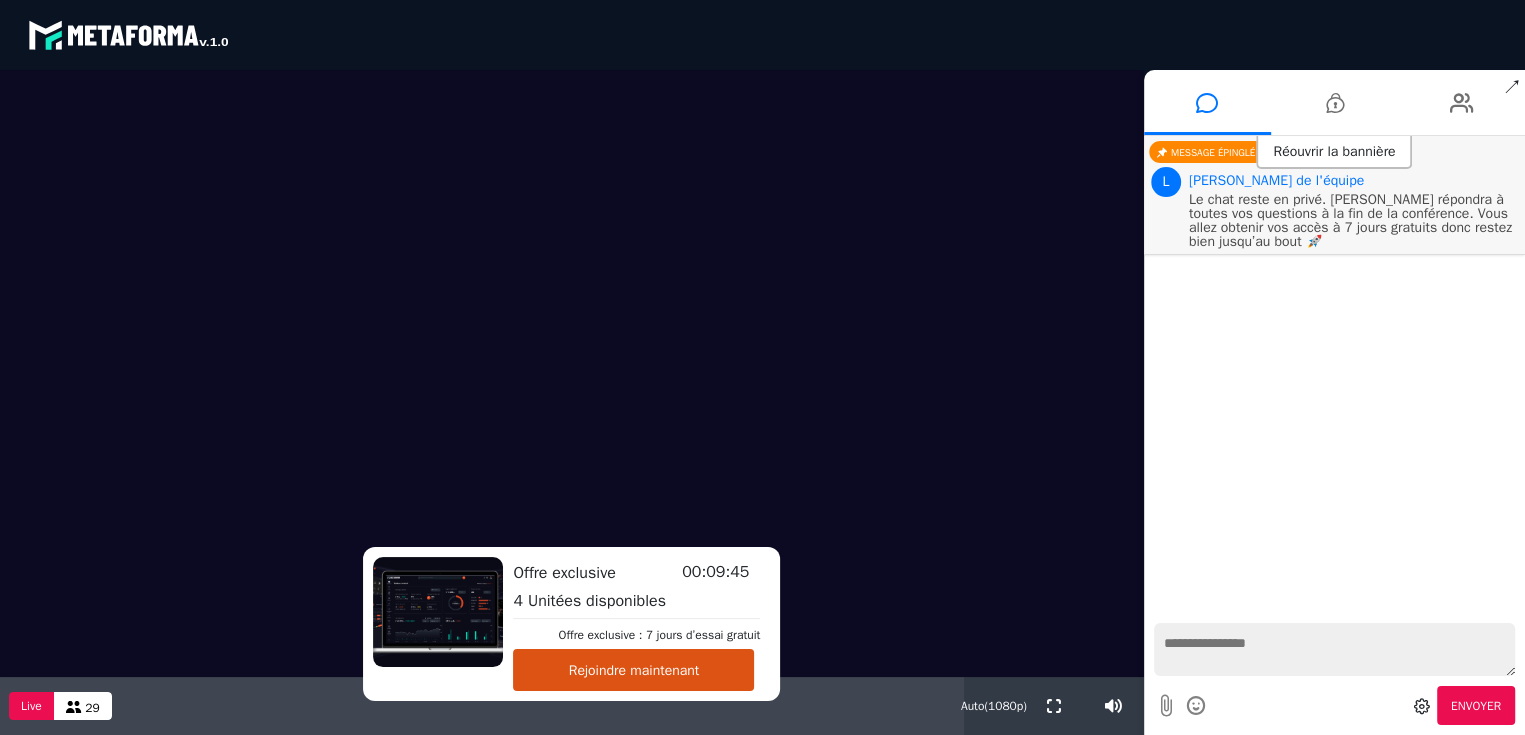 click on "Envoyer" at bounding box center [1334, 705] 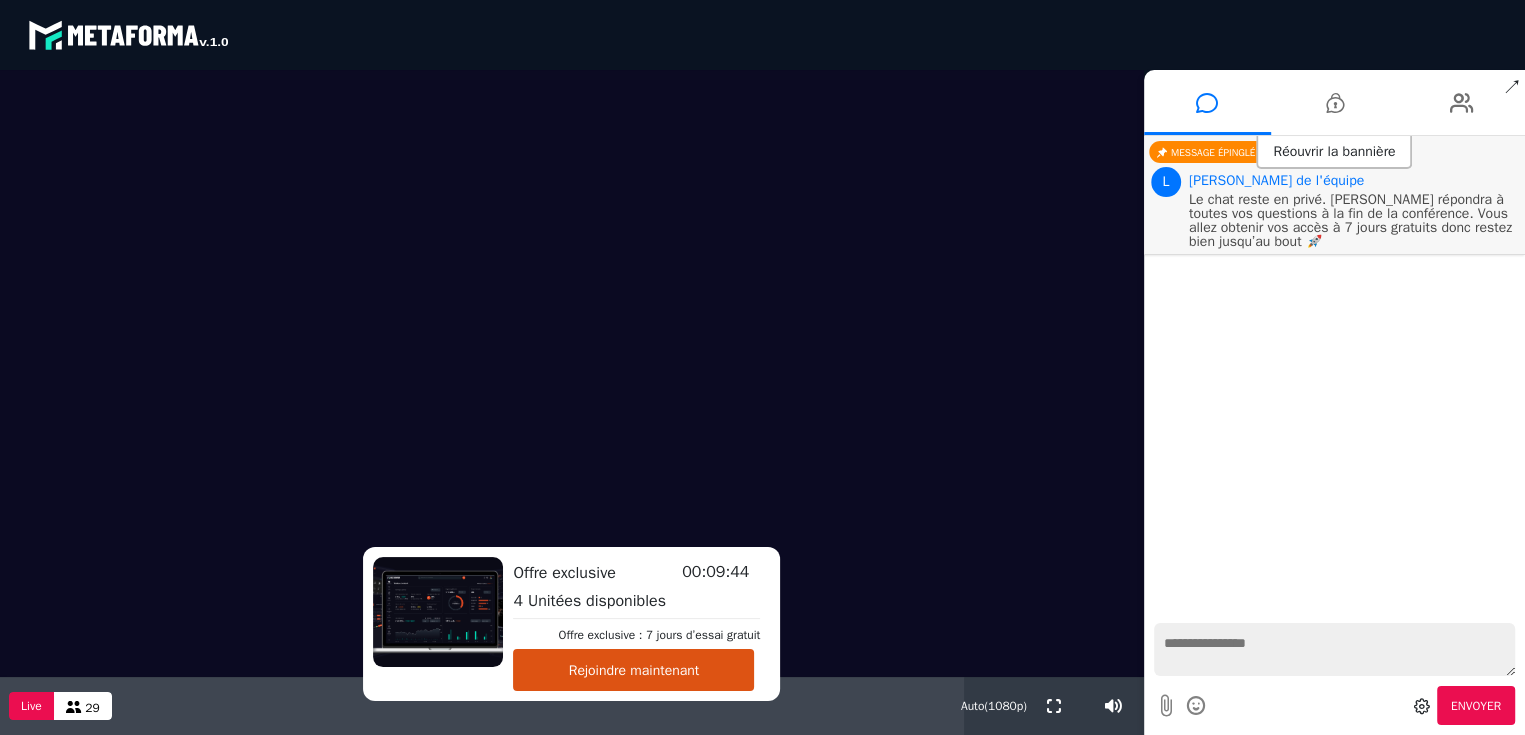 click at bounding box center [1422, 706] 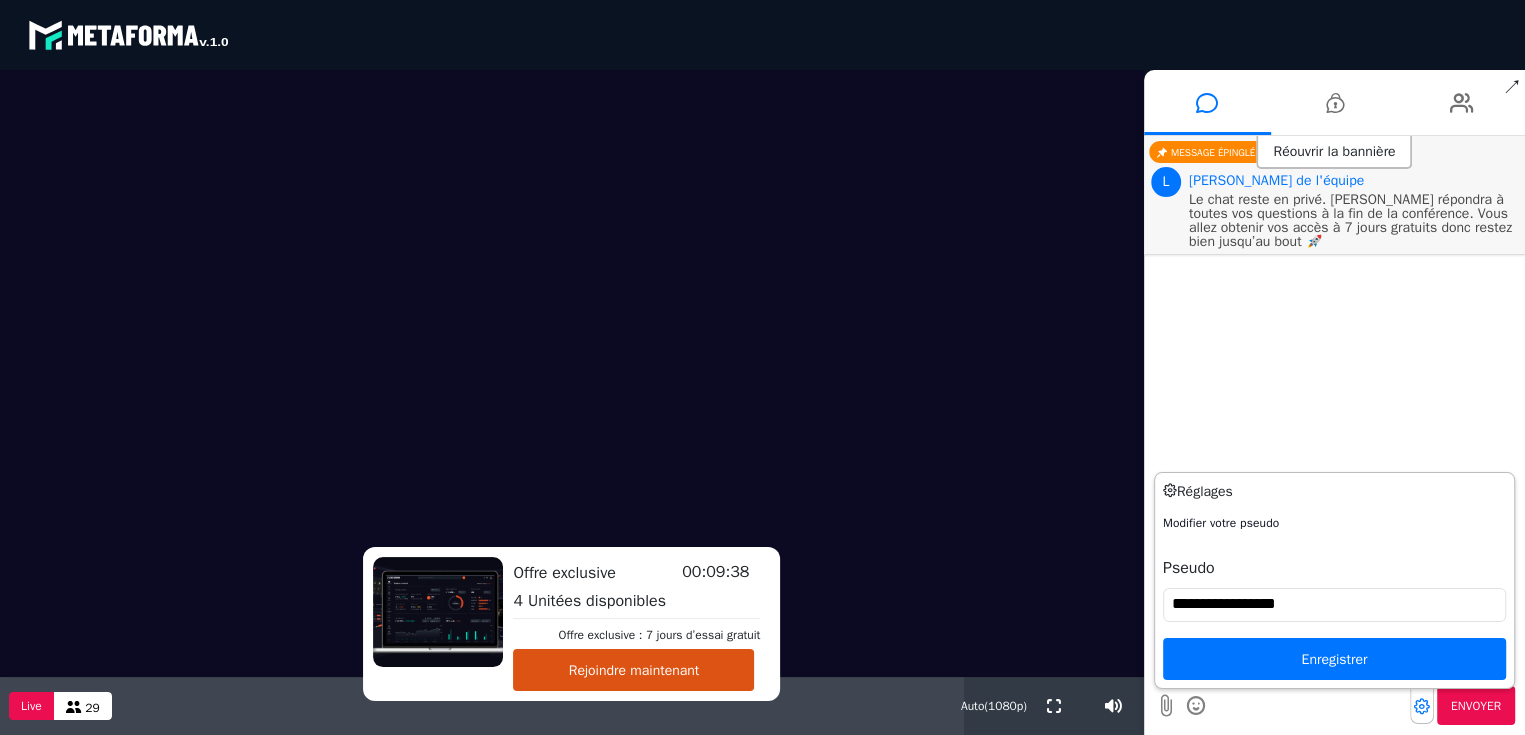 click on "**********" at bounding box center (1334, 605) 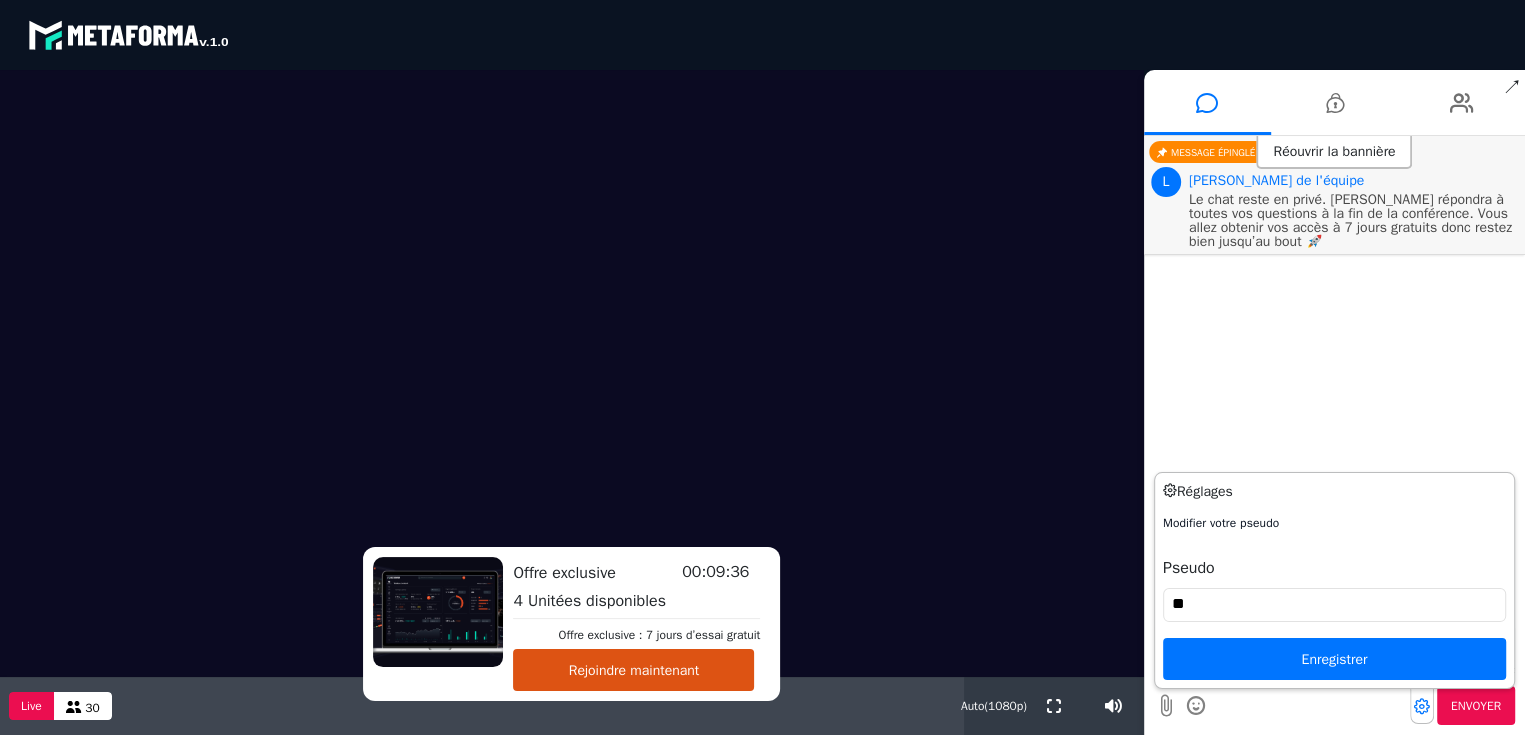 type on "*" 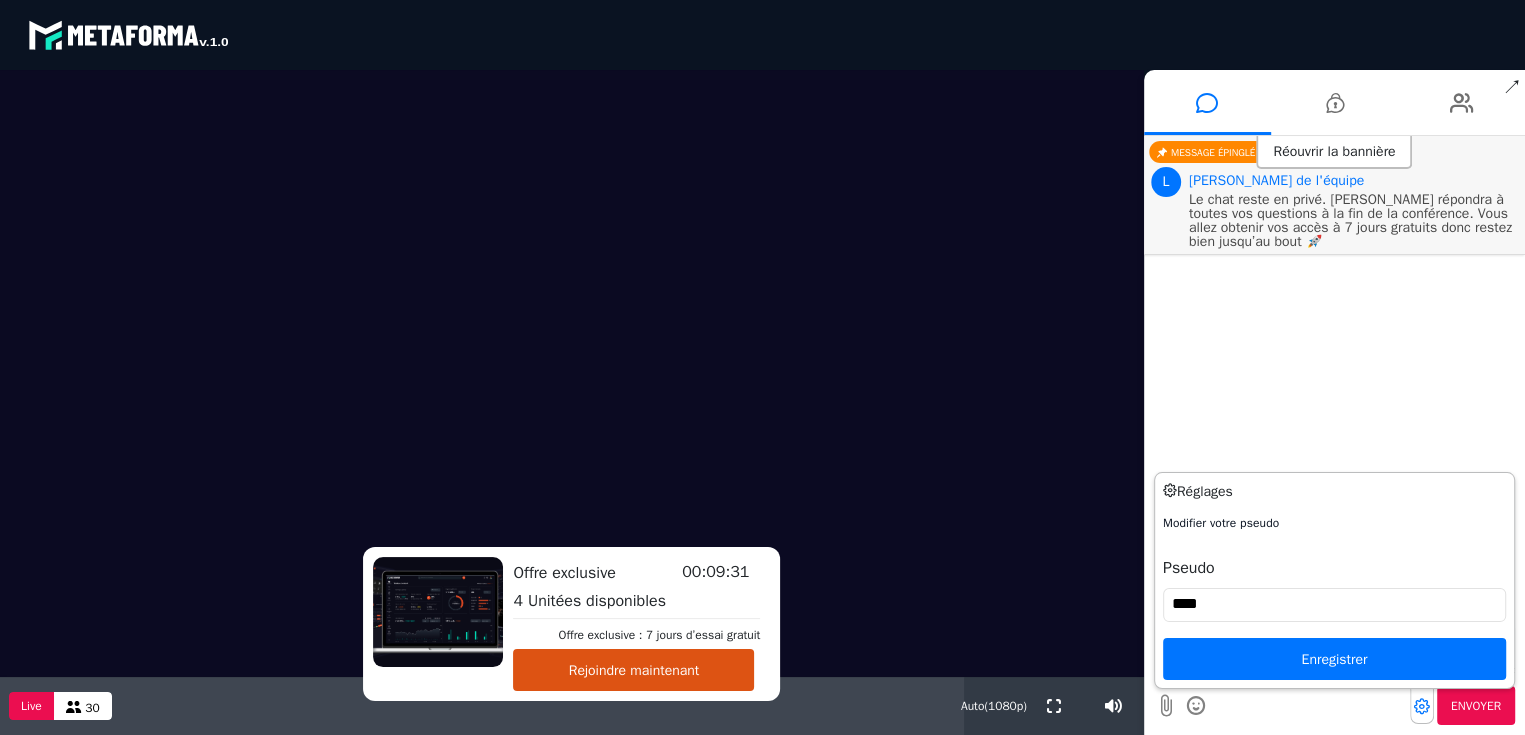 type on "****" 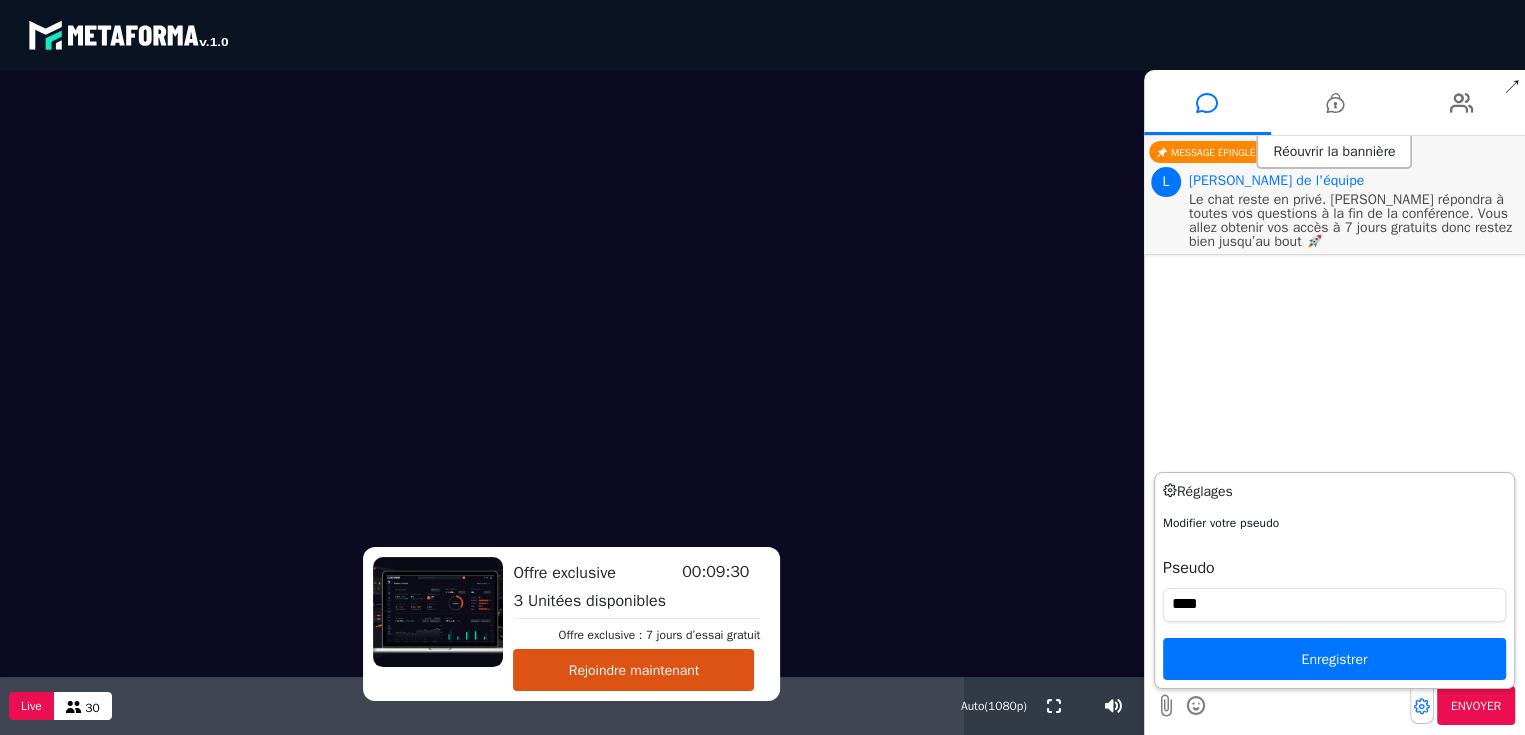 click on "Enregistrer" at bounding box center [1334, 659] 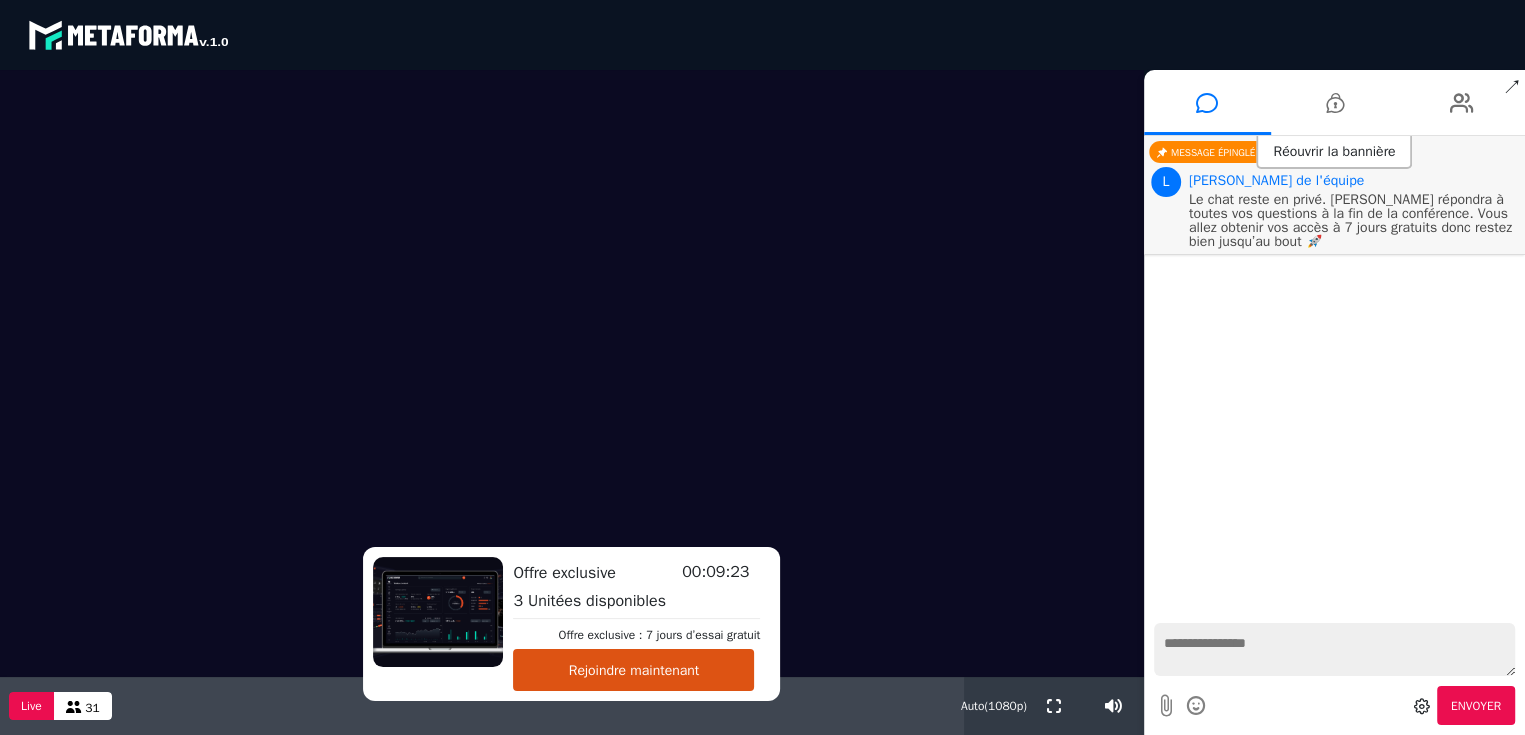 click at bounding box center [1334, 649] 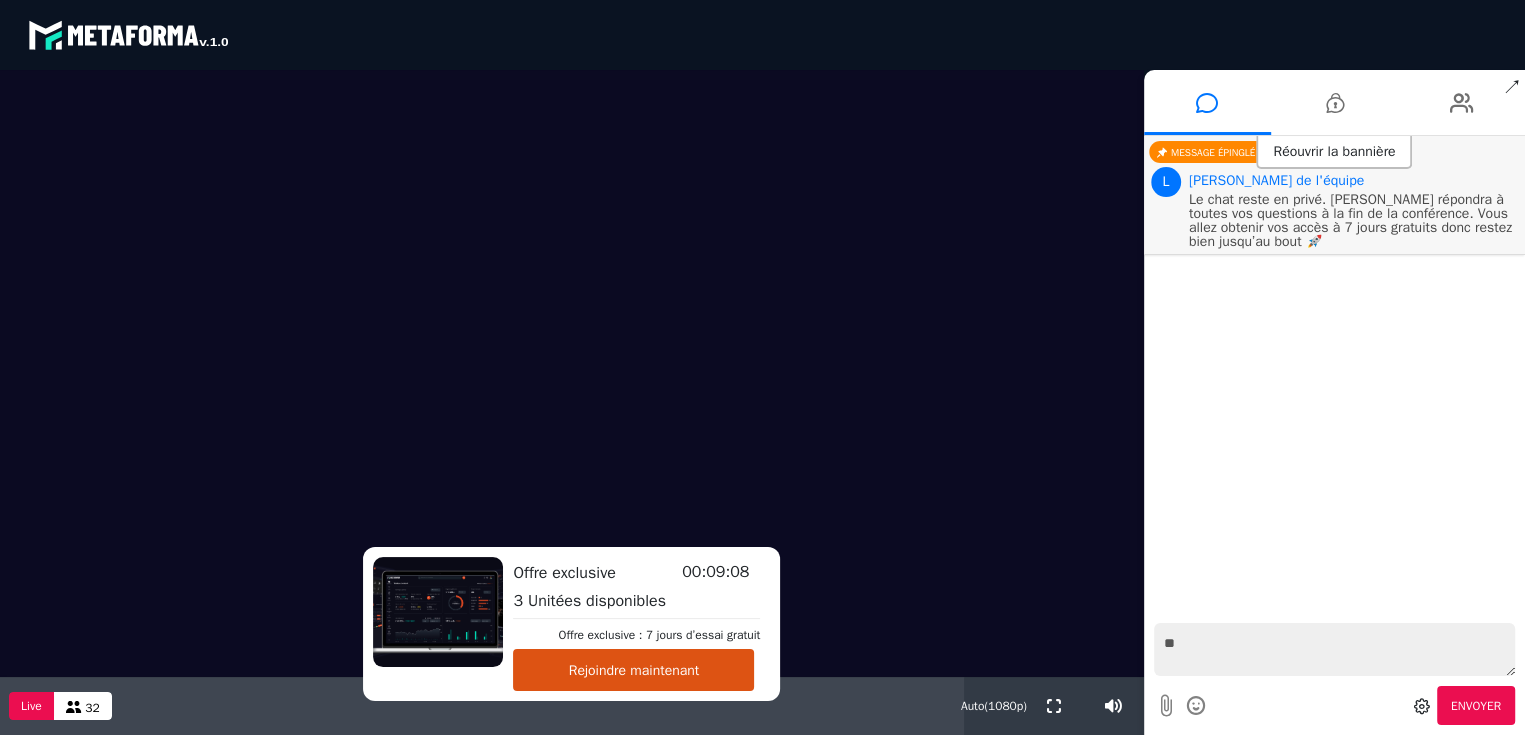 type on "*" 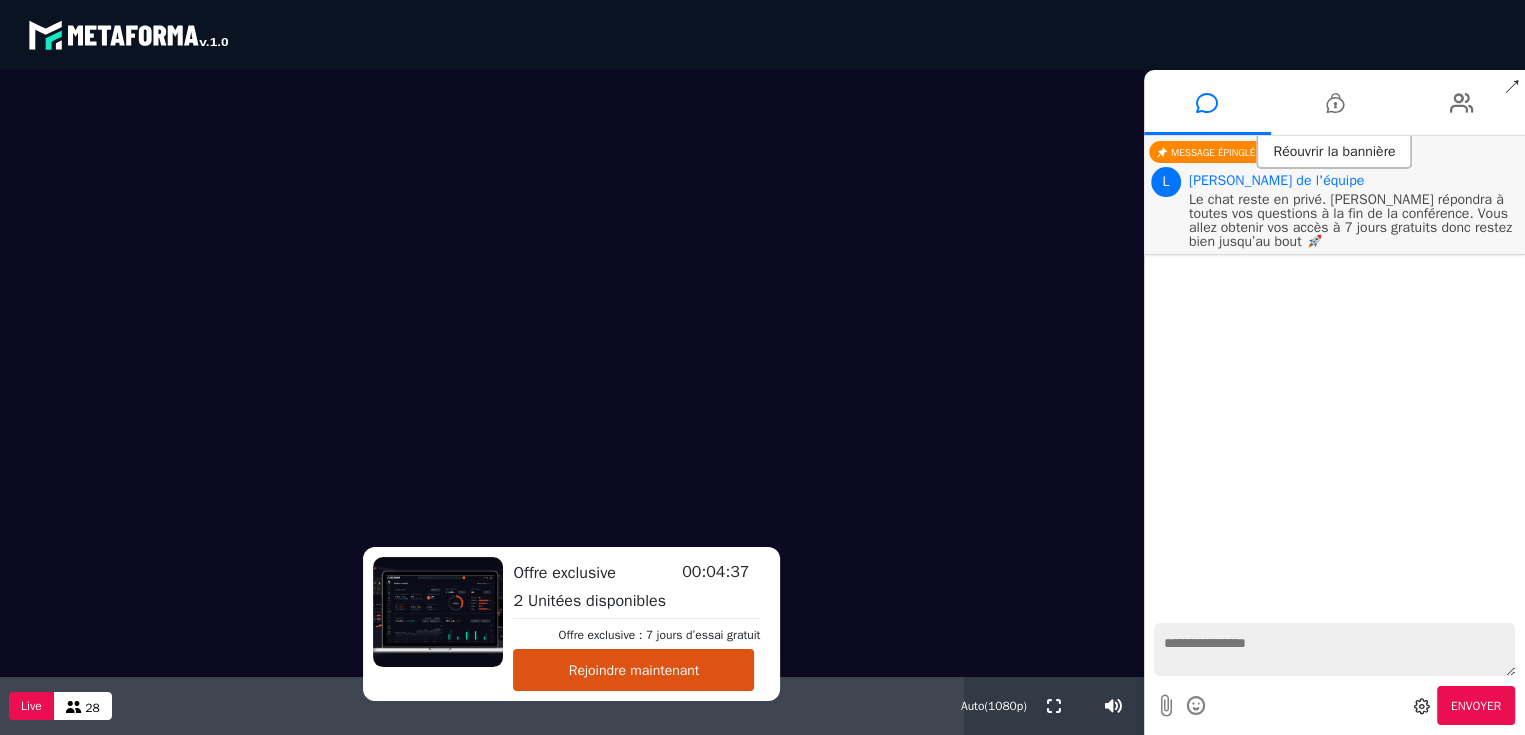 click at bounding box center [1334, 649] 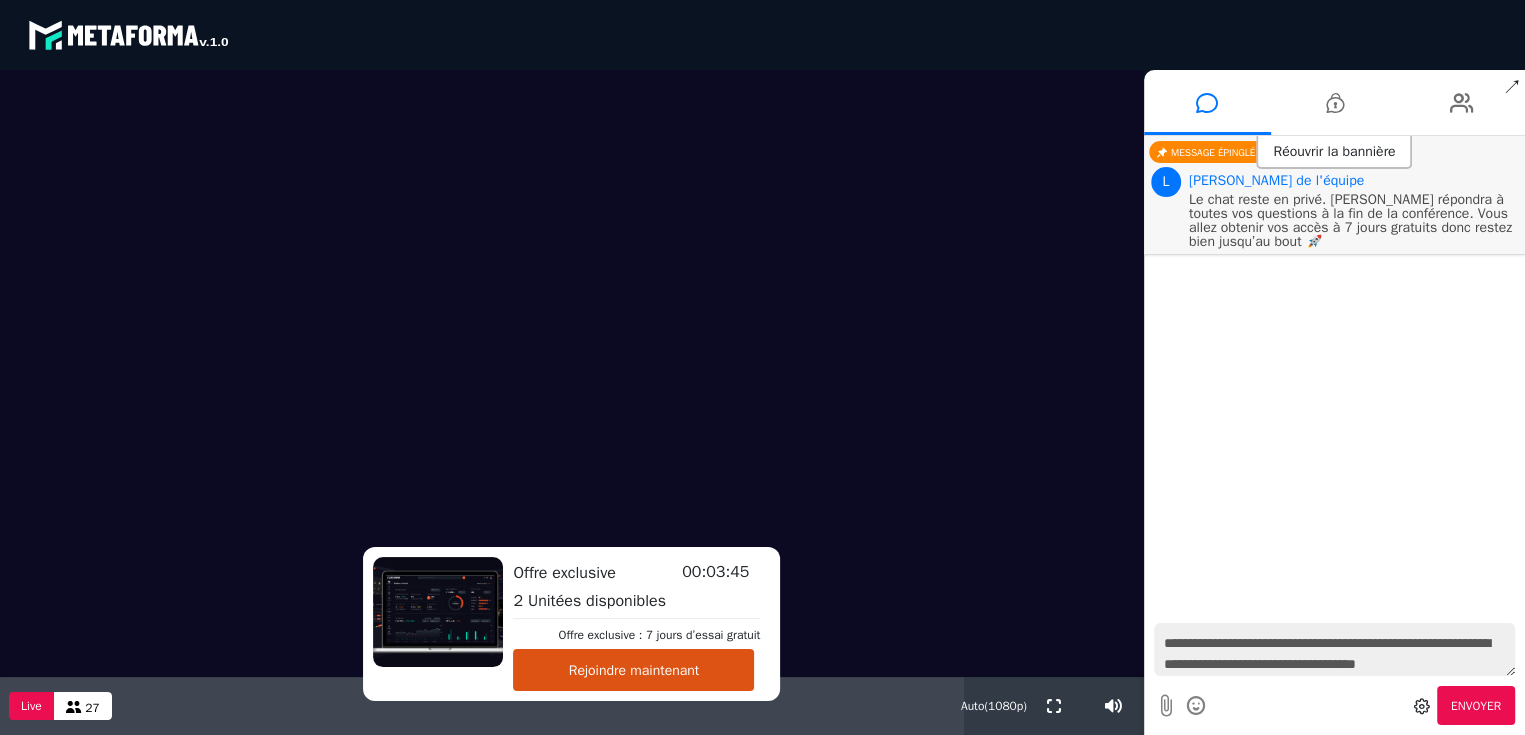 click on "**********" at bounding box center [1334, 649] 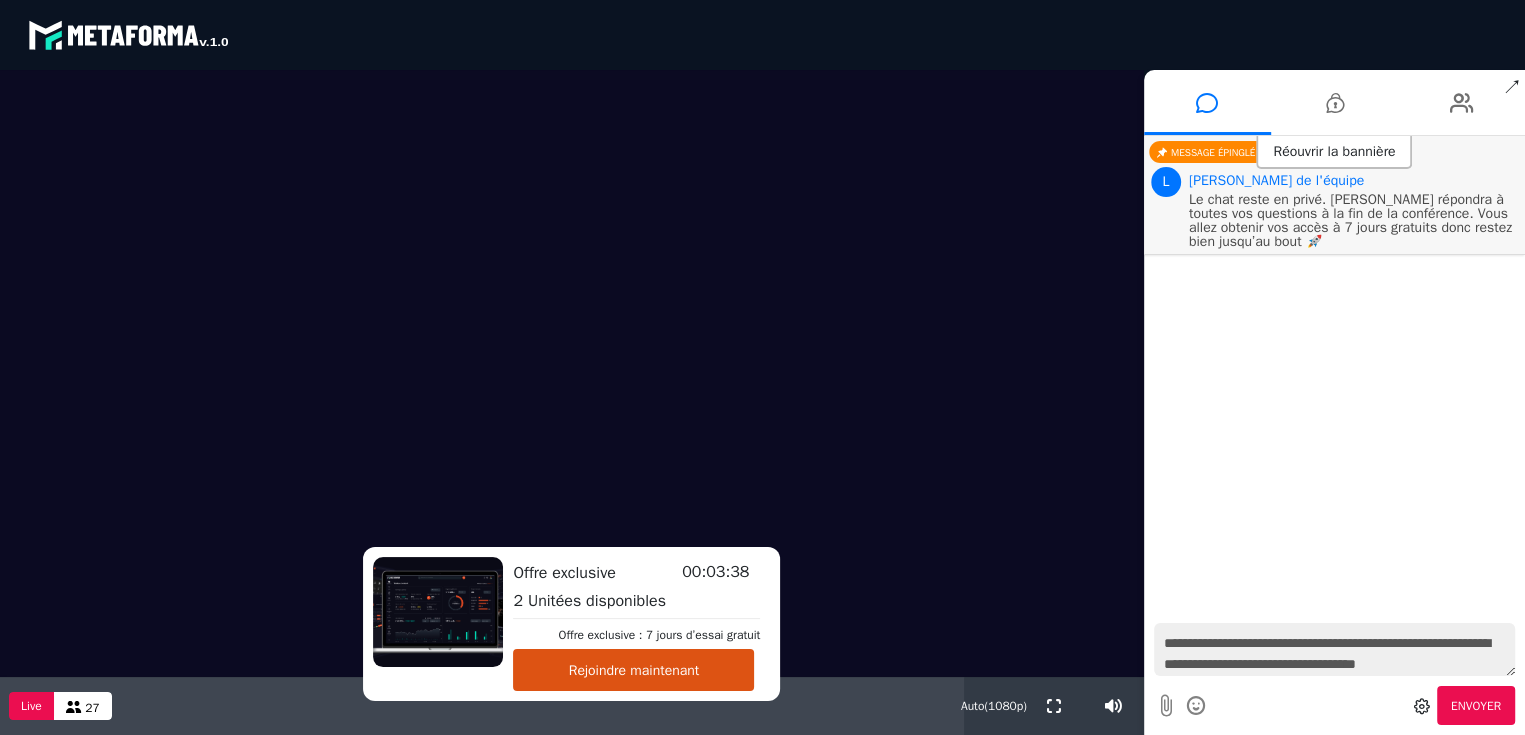 click on "**********" at bounding box center [1334, 649] 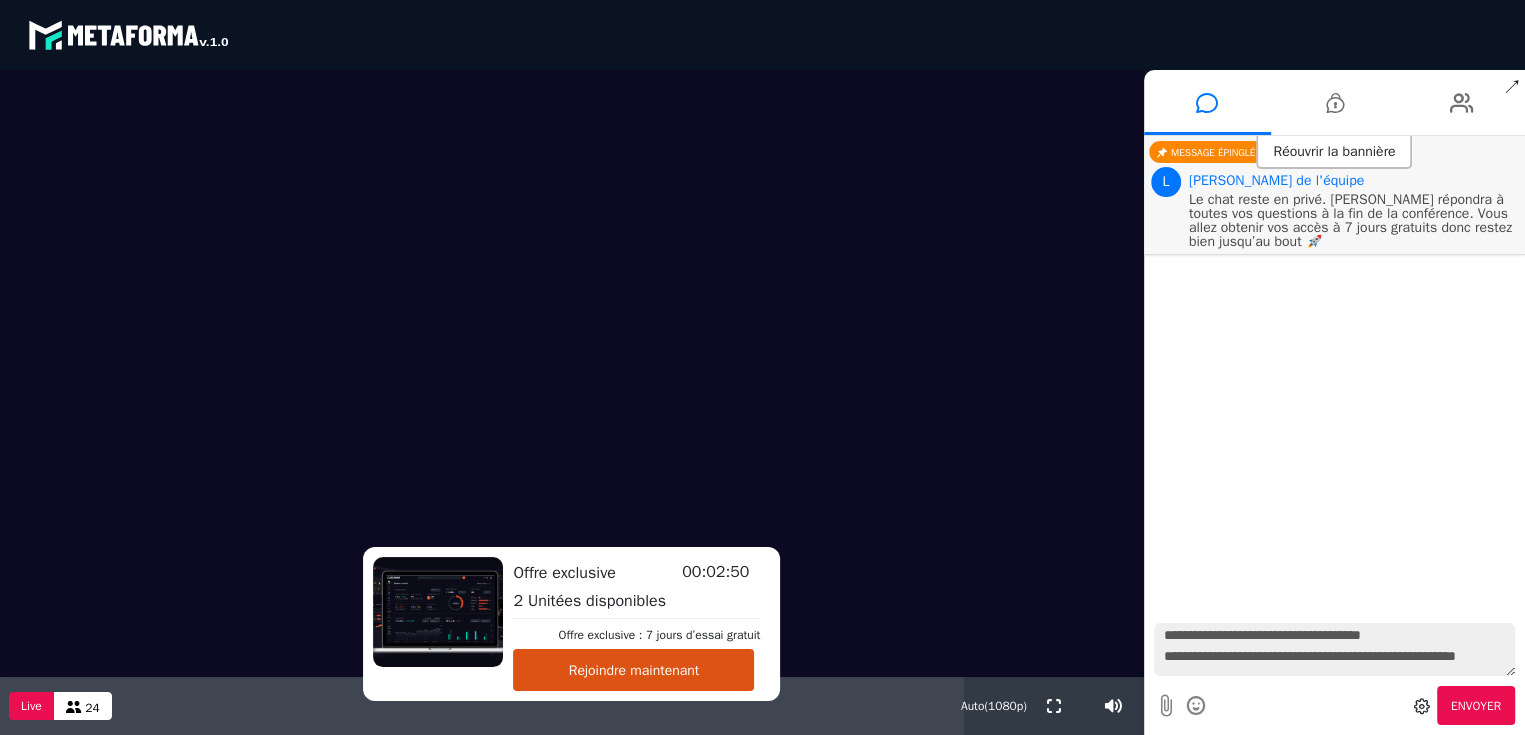 scroll, scrollTop: 40, scrollLeft: 0, axis: vertical 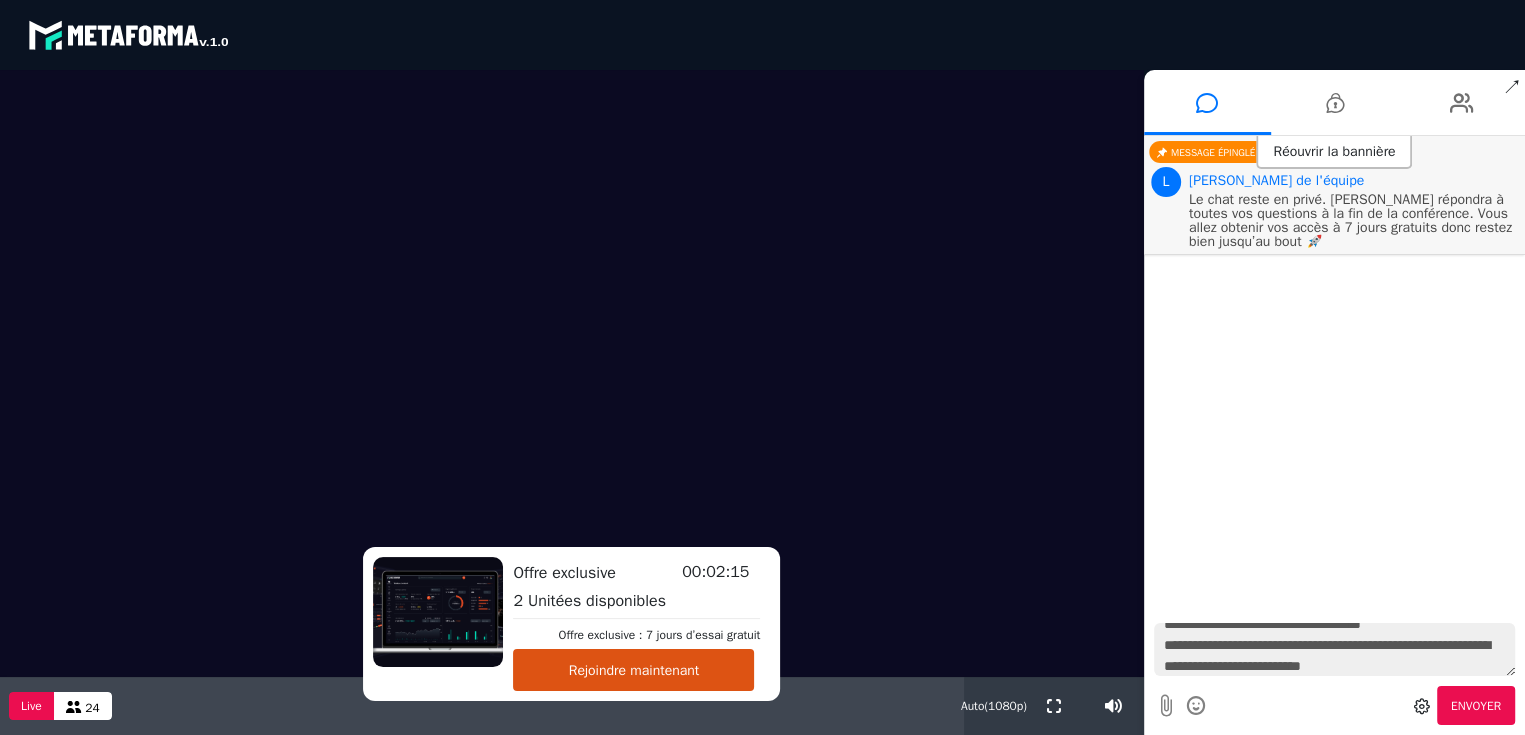 type on "**********" 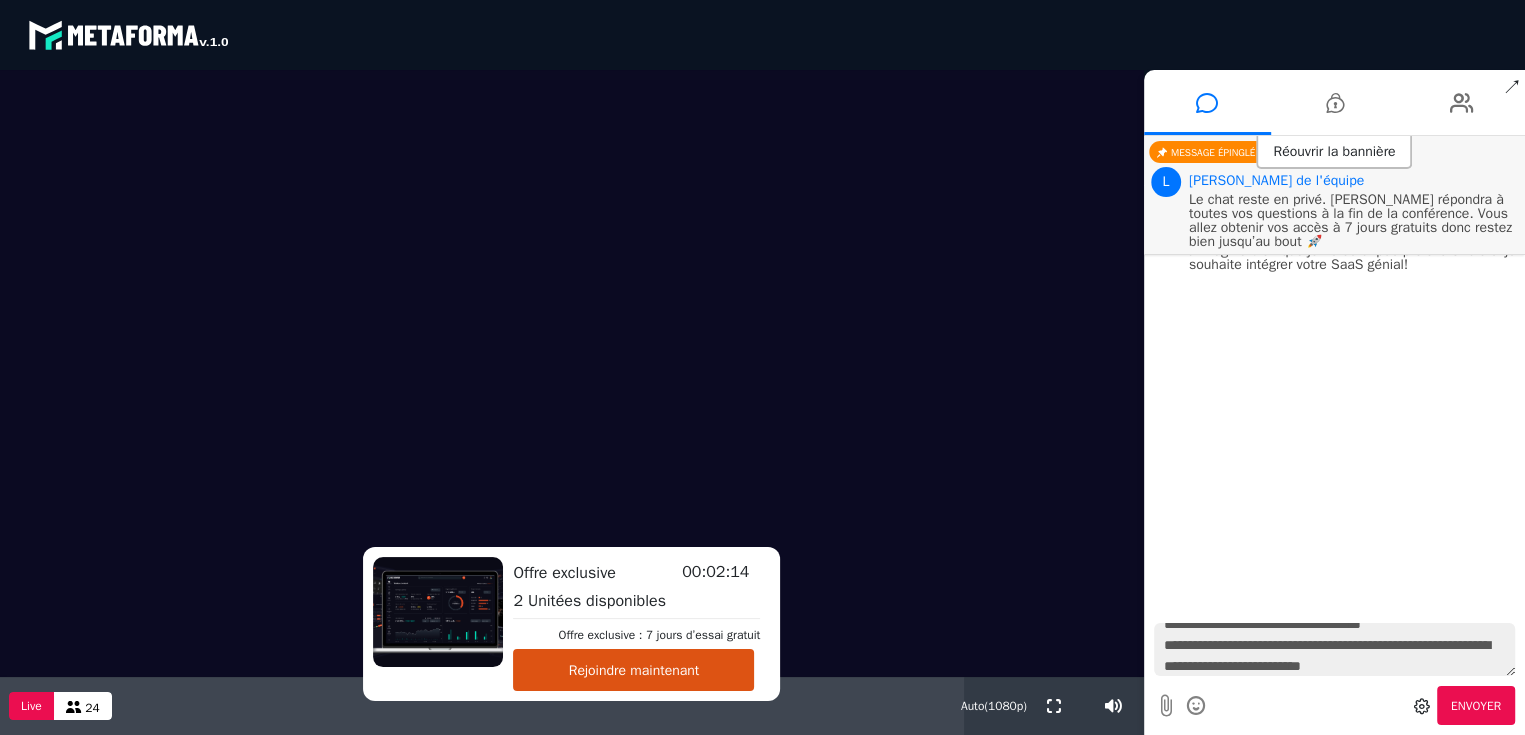 type 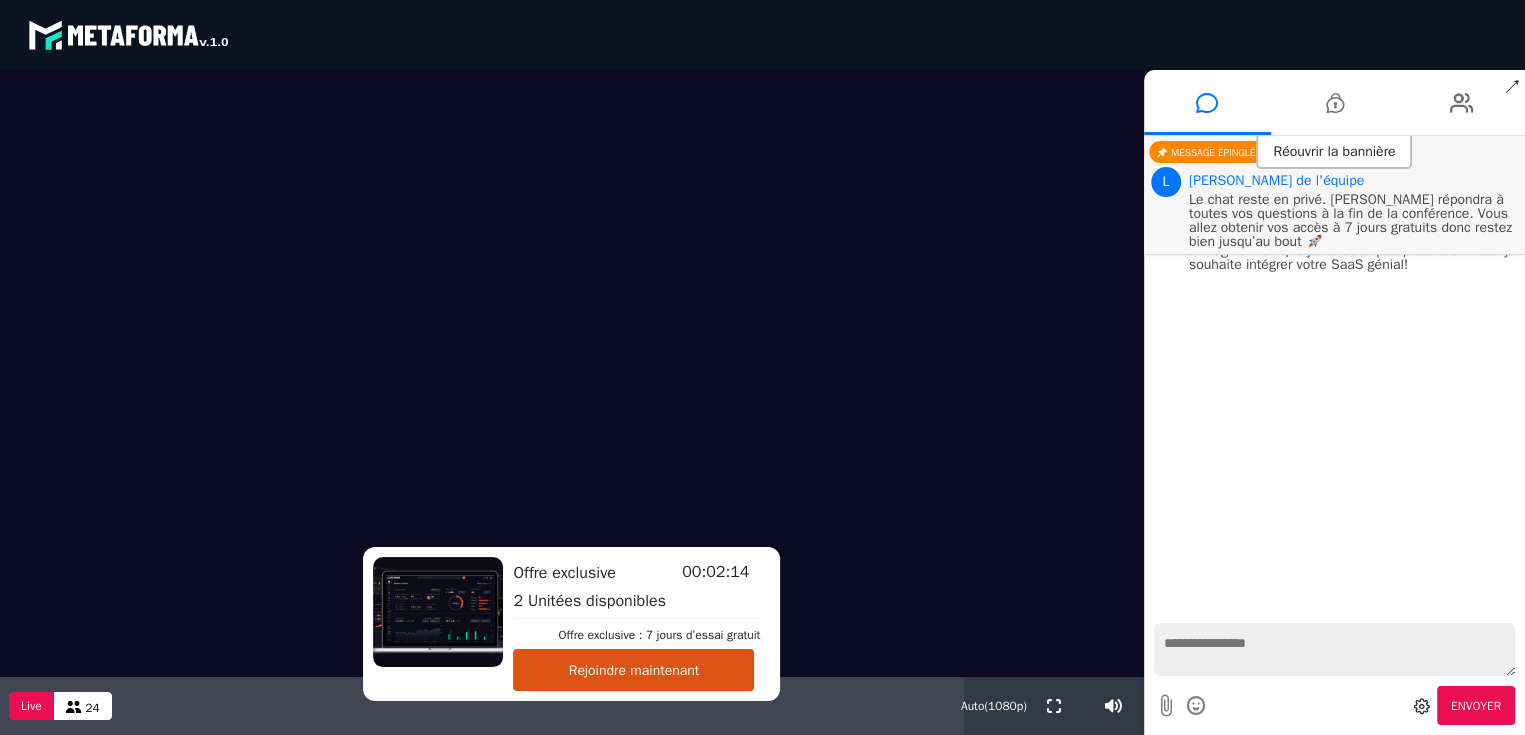 scroll, scrollTop: 0, scrollLeft: 0, axis: both 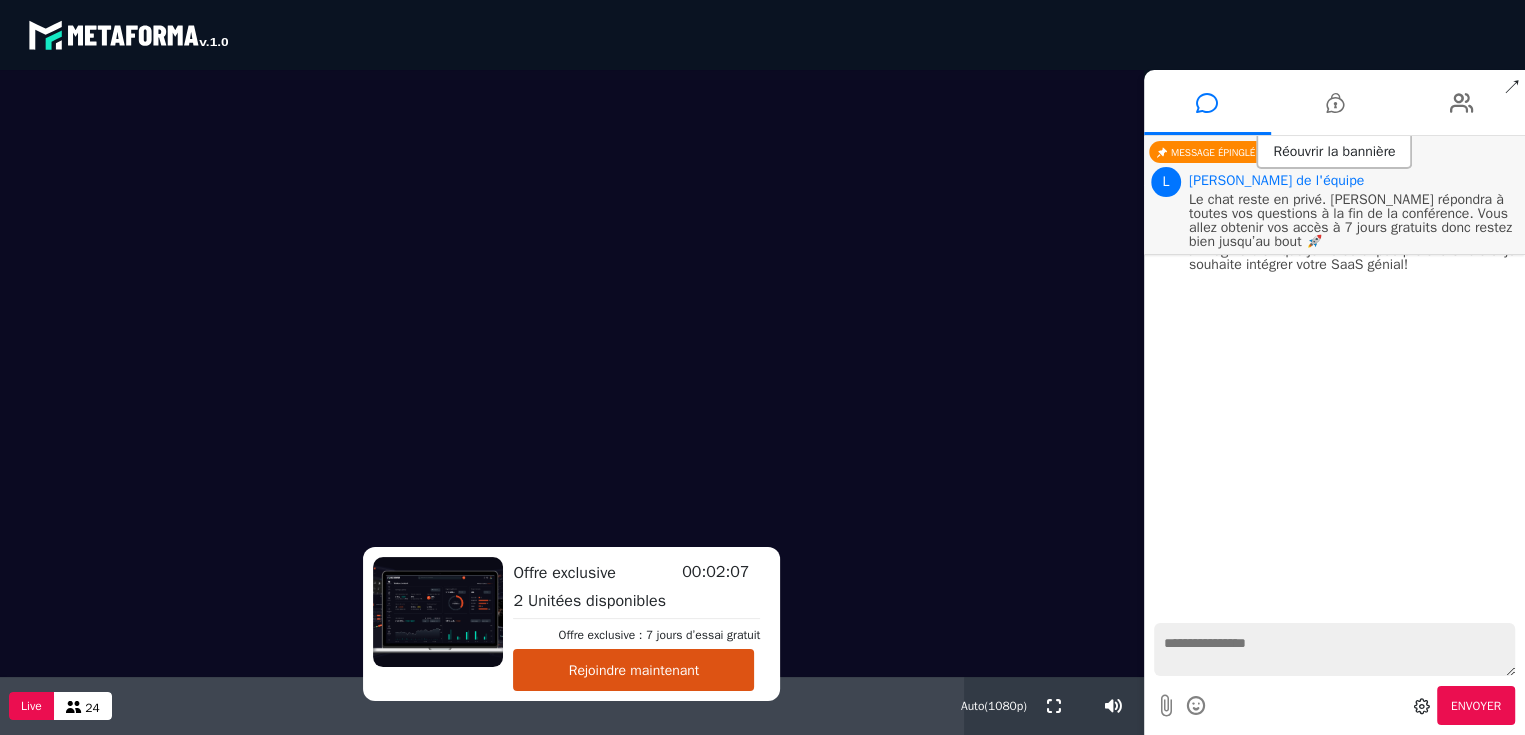 click on "Réouvrir la bannière" at bounding box center [1334, 152] 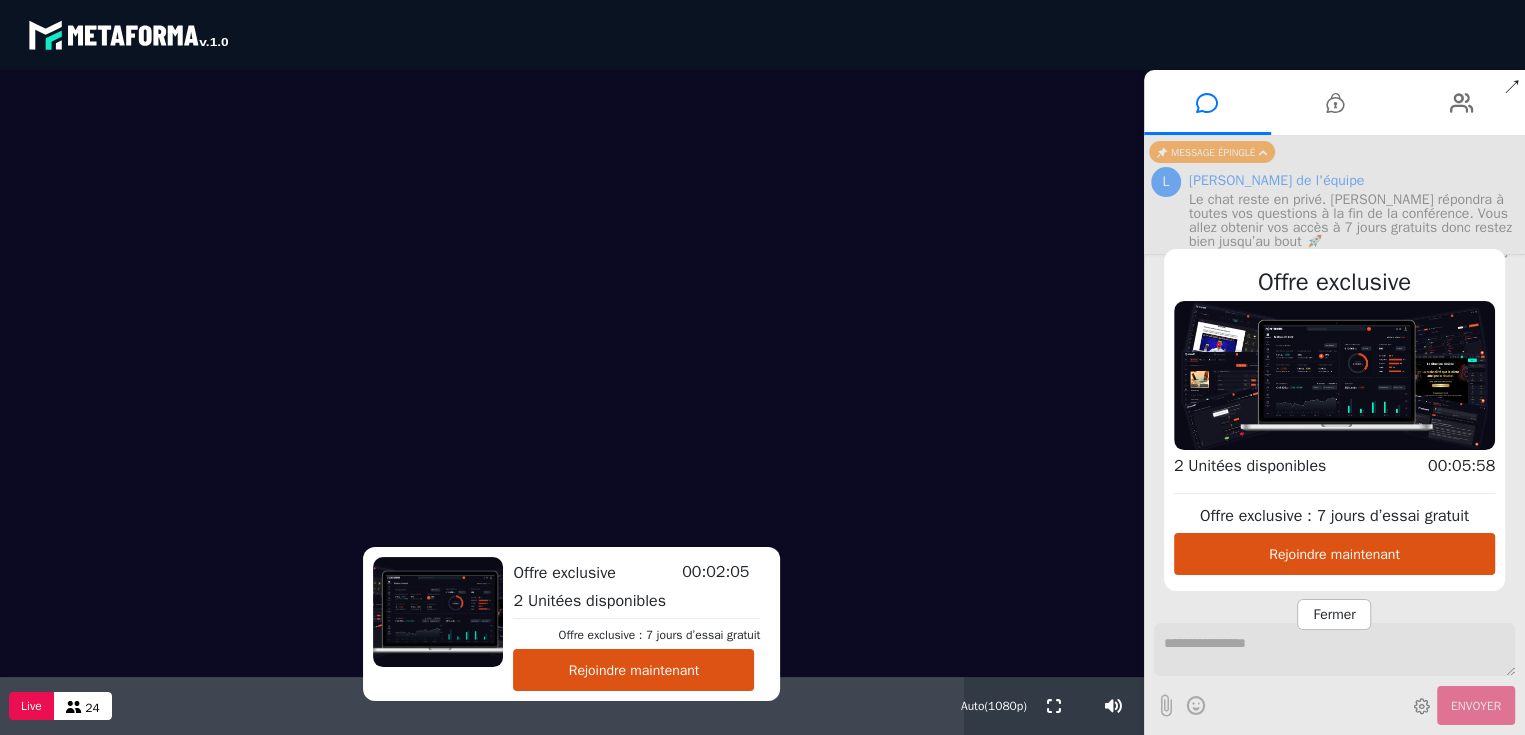 click on "Offre exclusive Offre exclusive : 7 jours d’essai gratuit Rejoindre maintenant 2    Unitées disponibles 00:05:58 Fermer" at bounding box center (1334, 435) 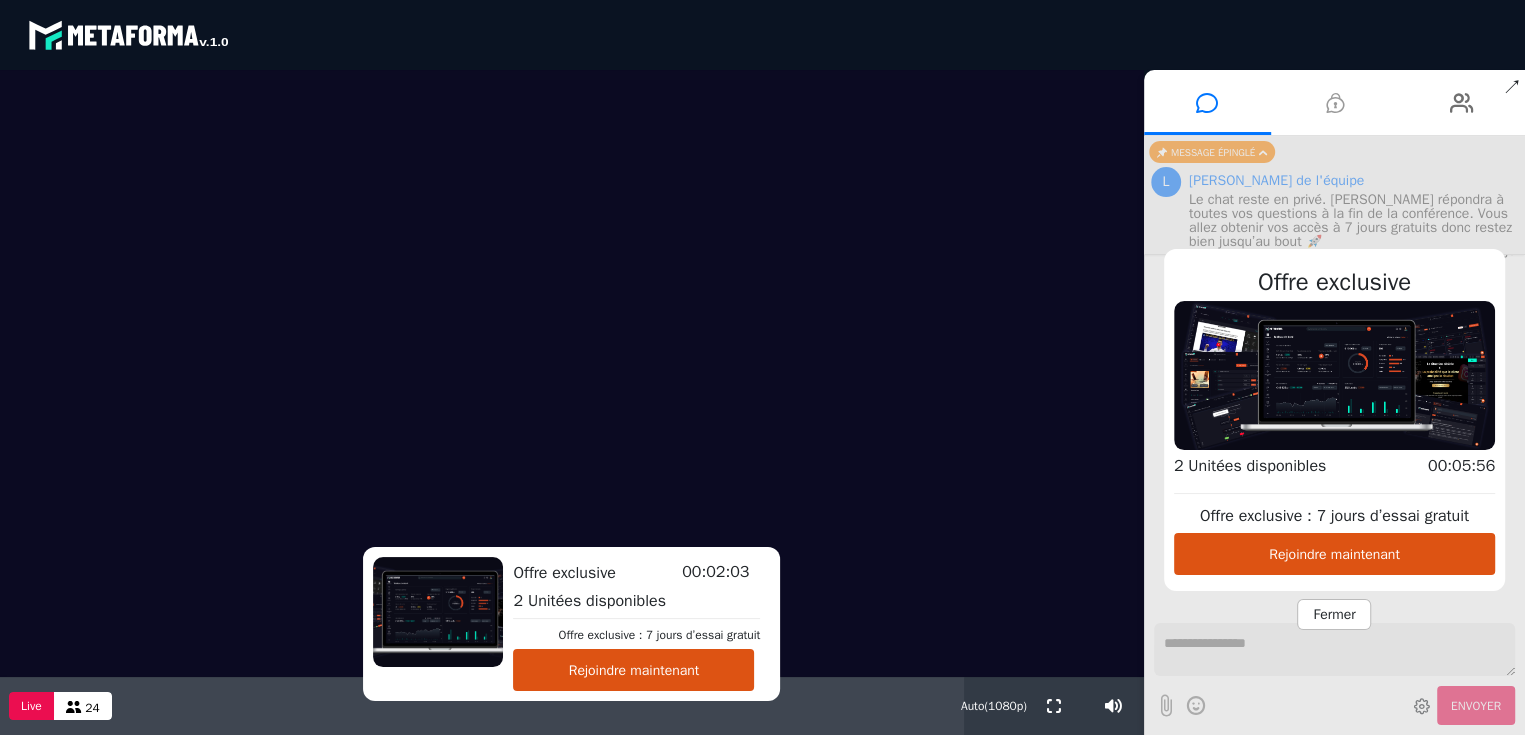 click at bounding box center [1334, 102] 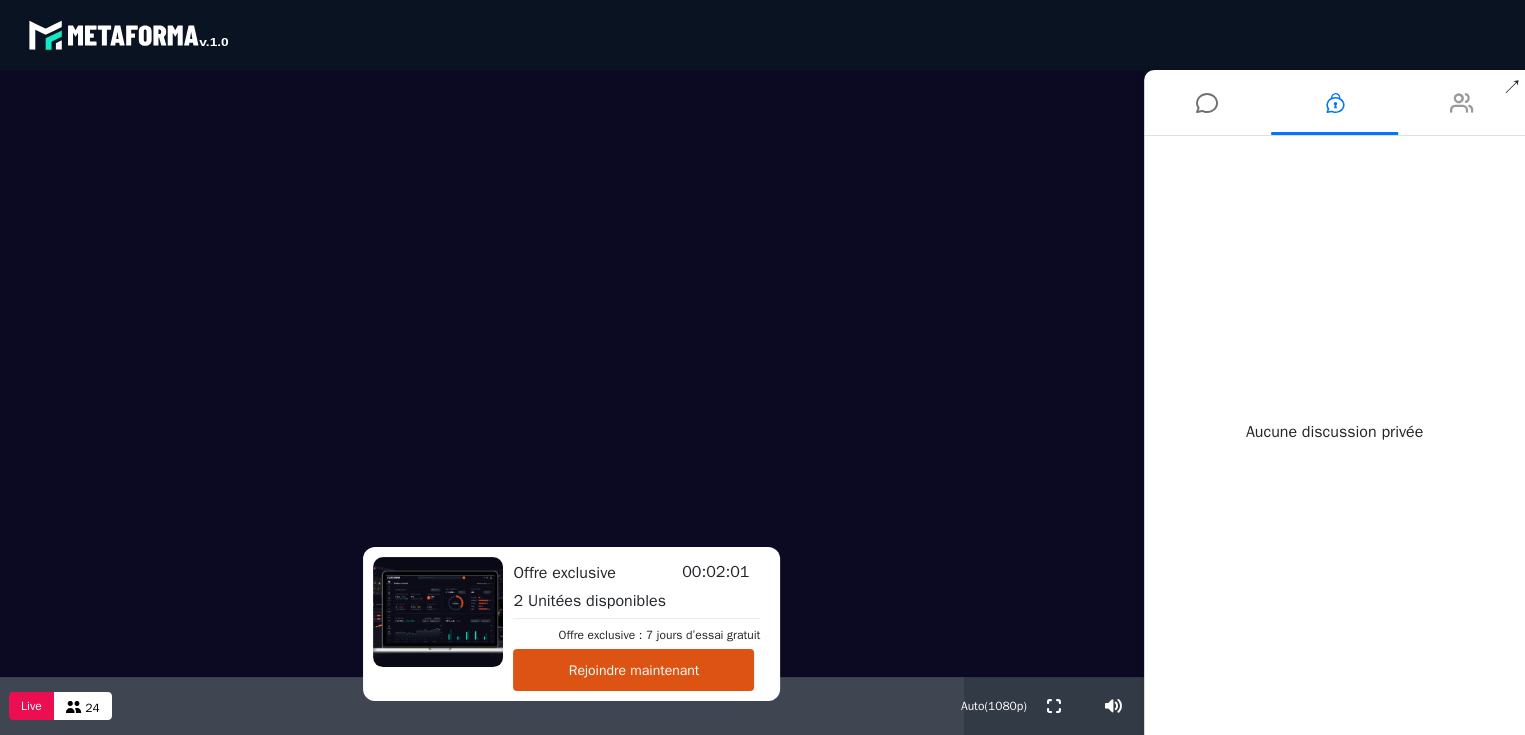 click at bounding box center (1461, 103) 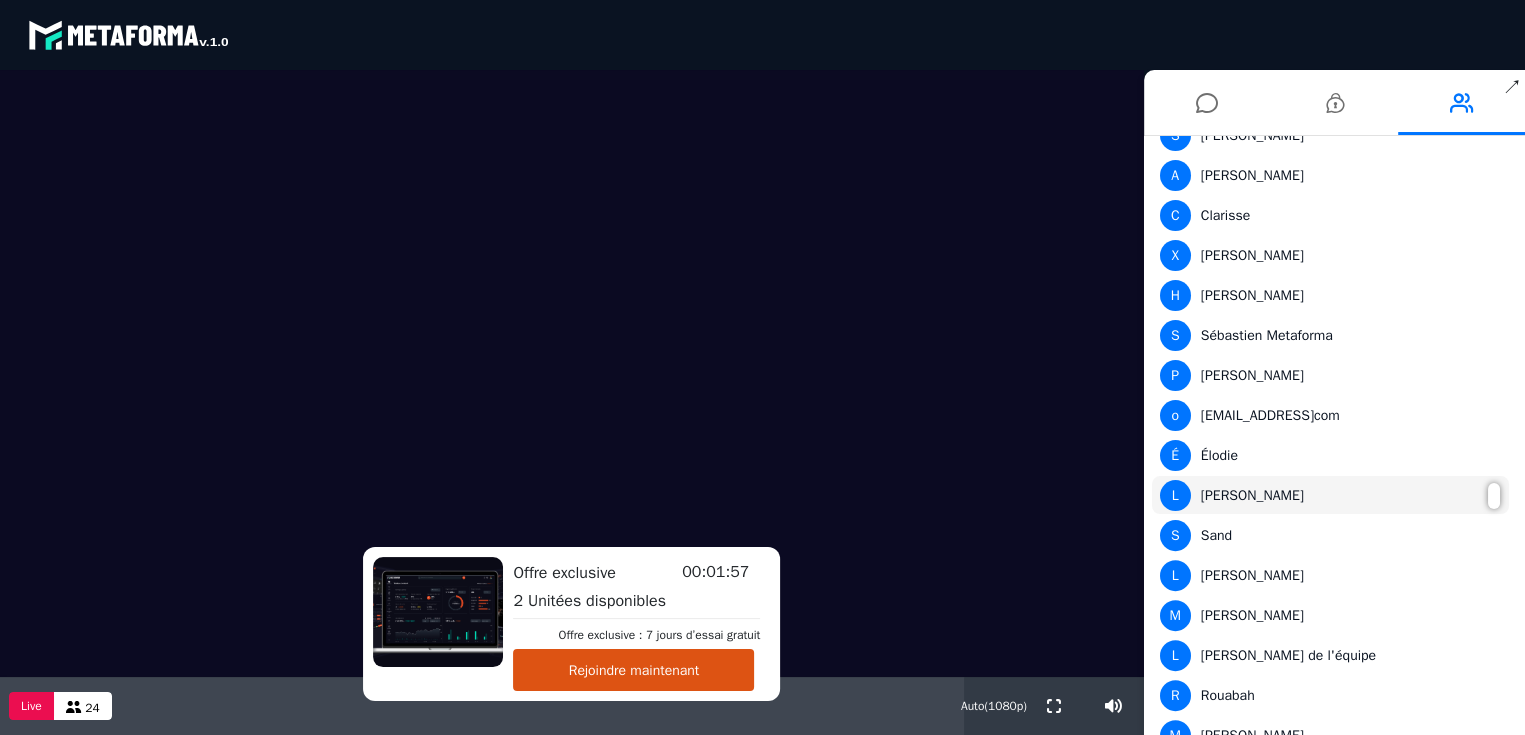 scroll, scrollTop: 400, scrollLeft: 0, axis: vertical 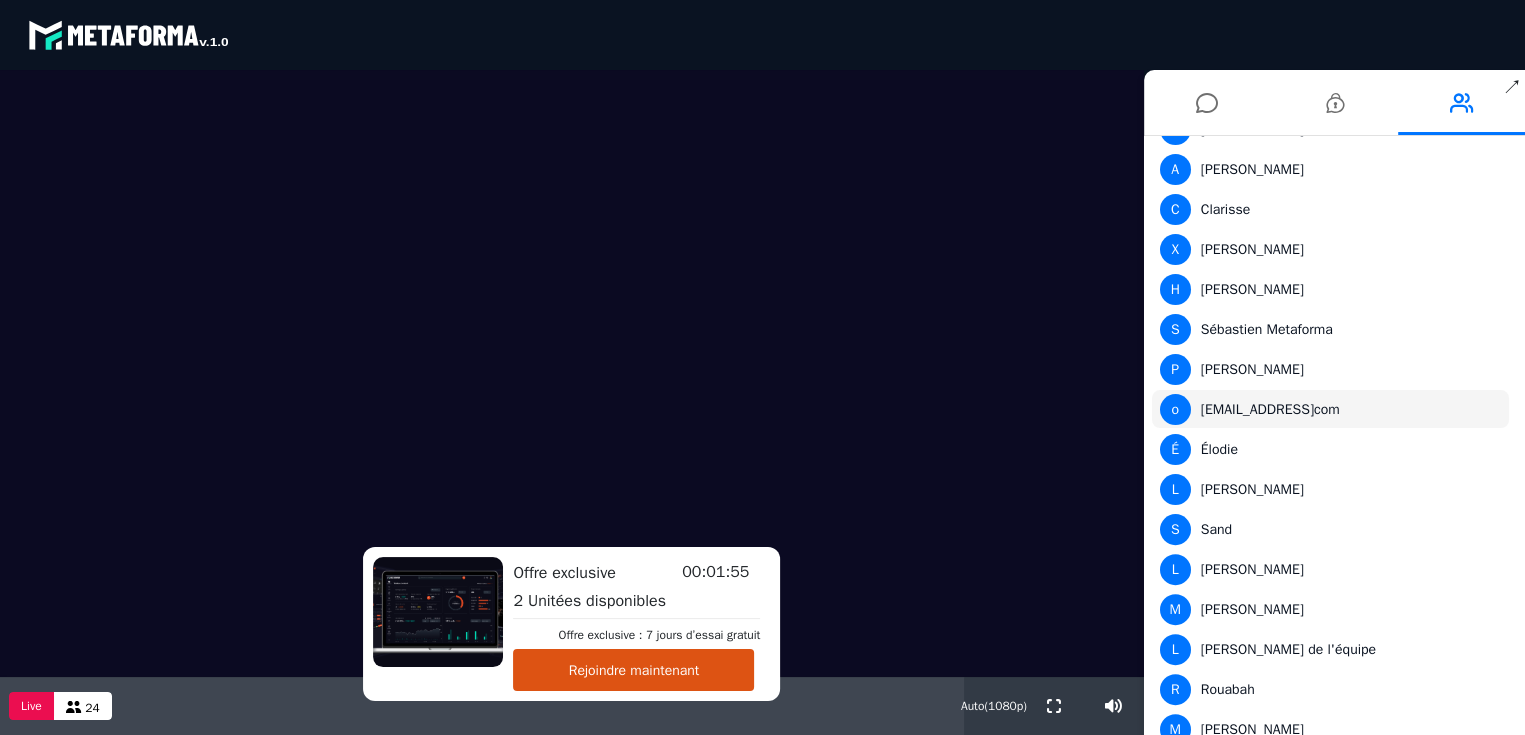 click on "o olophpro@gmailcom" at bounding box center [1330, 409] 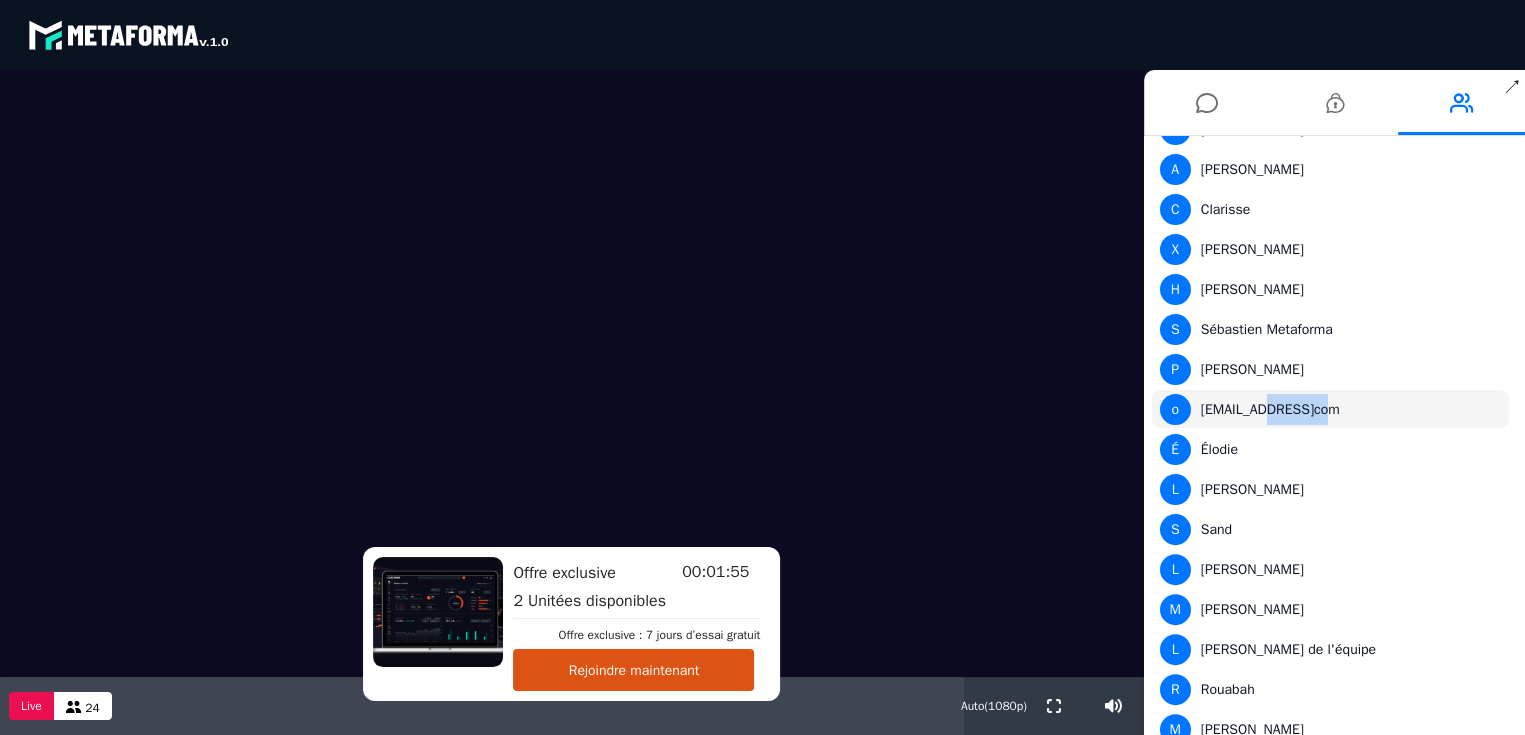 click on "o olophpro@gmailcom" at bounding box center [1330, 409] 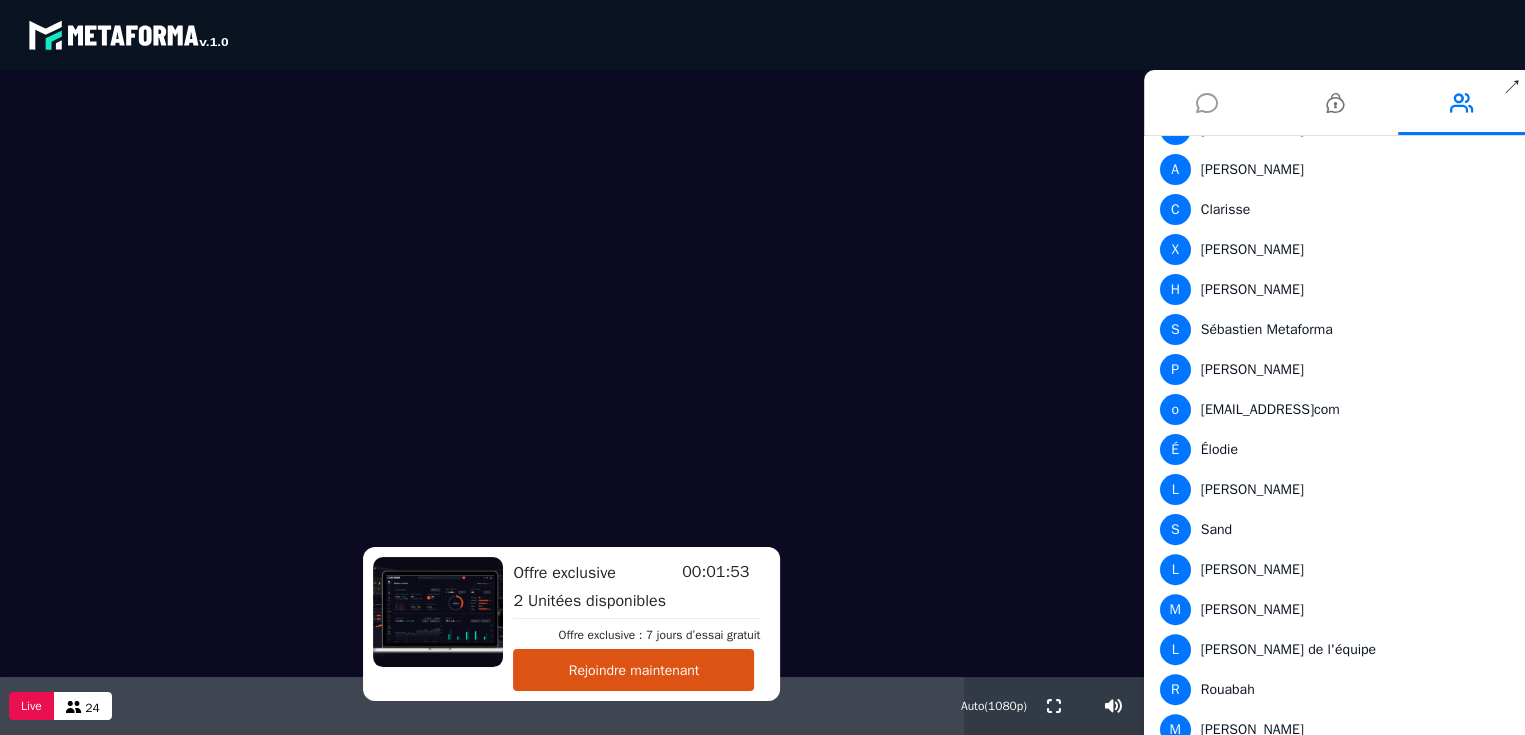 click at bounding box center [1207, 103] 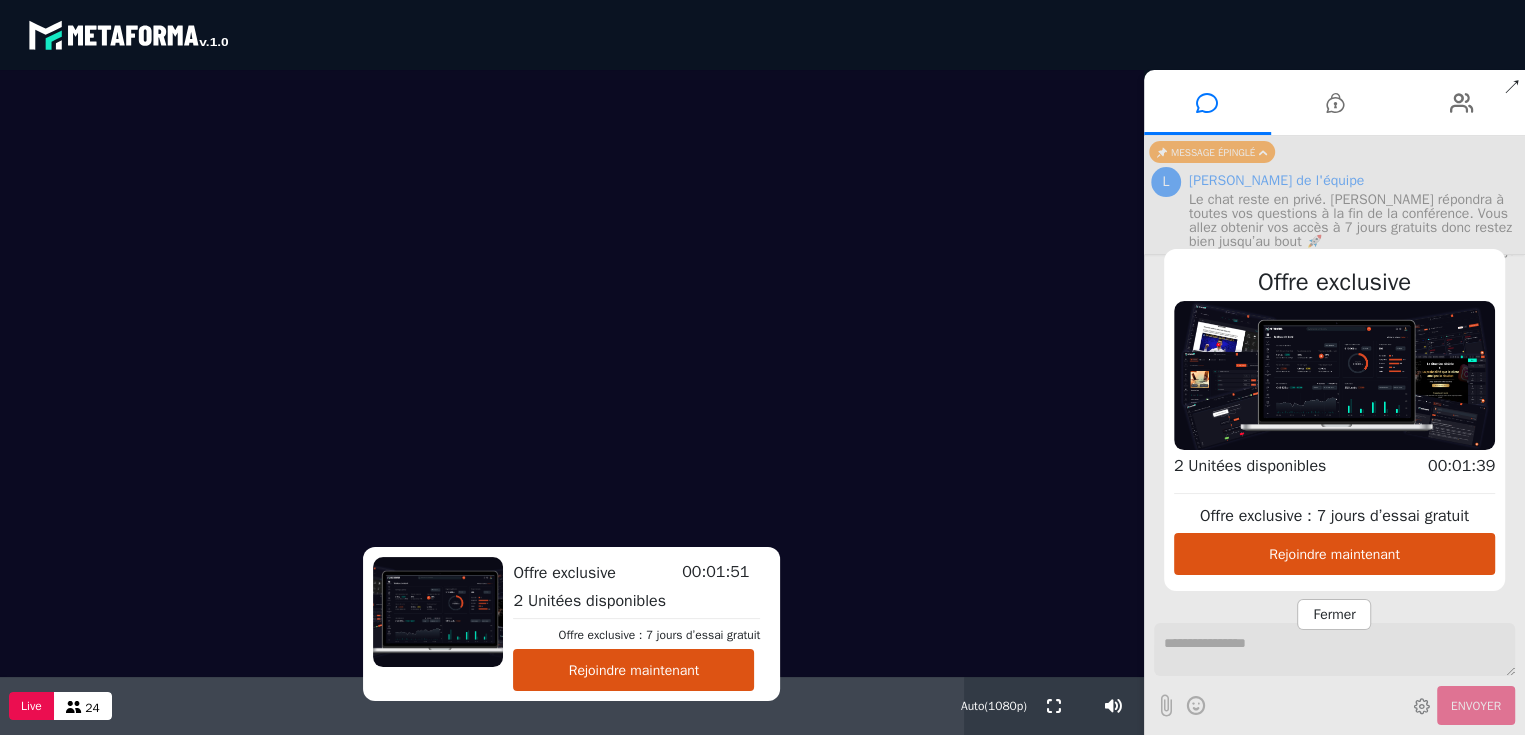 click on "Offre exclusive" at bounding box center [1334, 282] 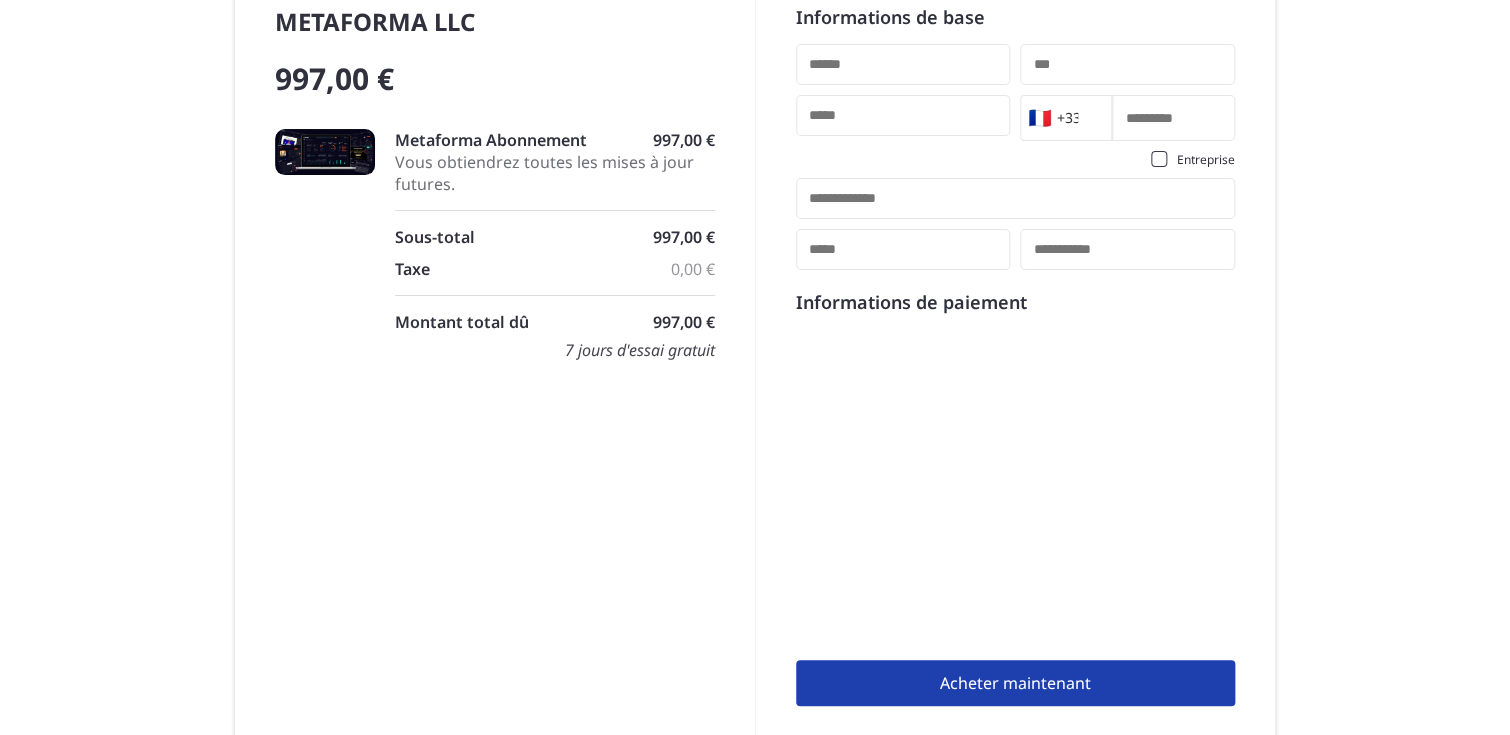 scroll, scrollTop: 0, scrollLeft: 0, axis: both 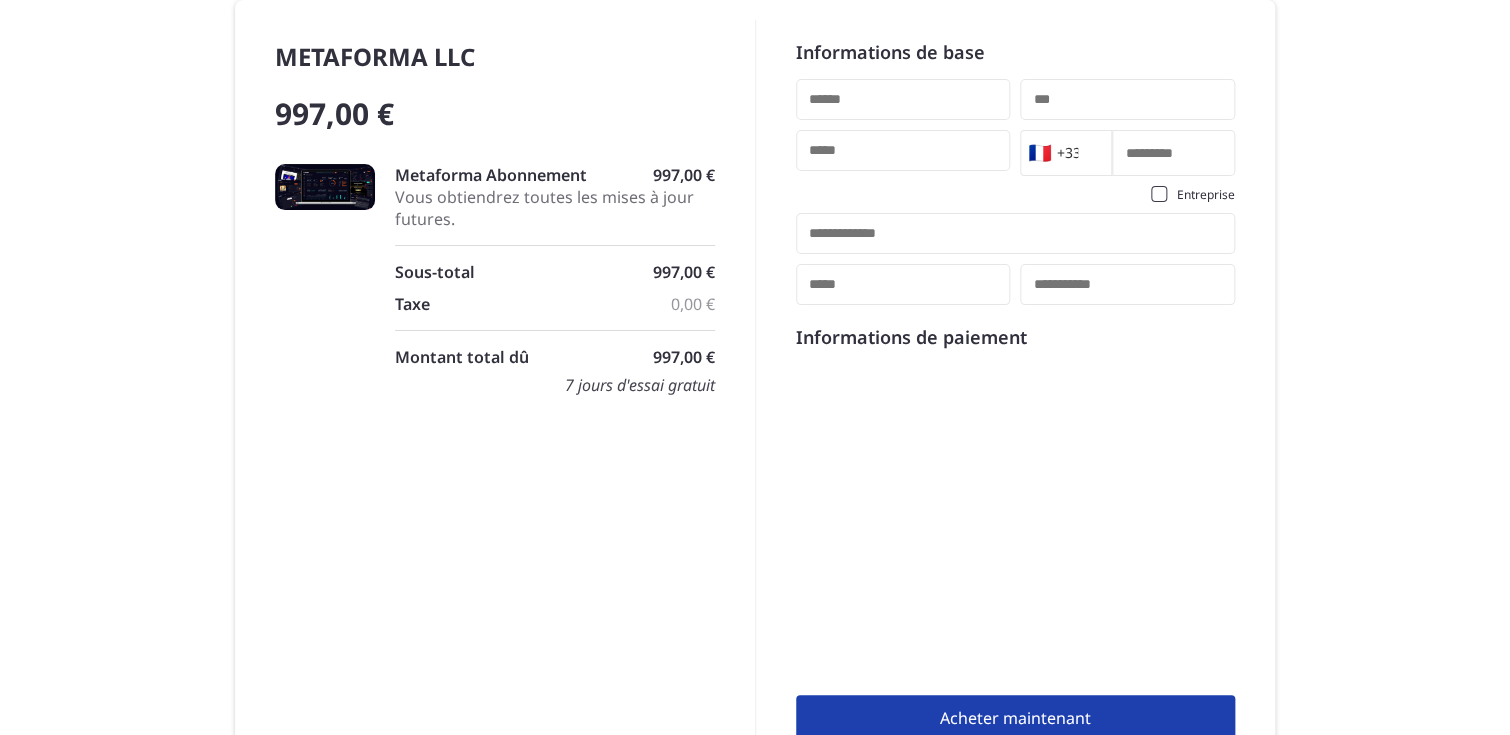 click at bounding box center [903, 99] 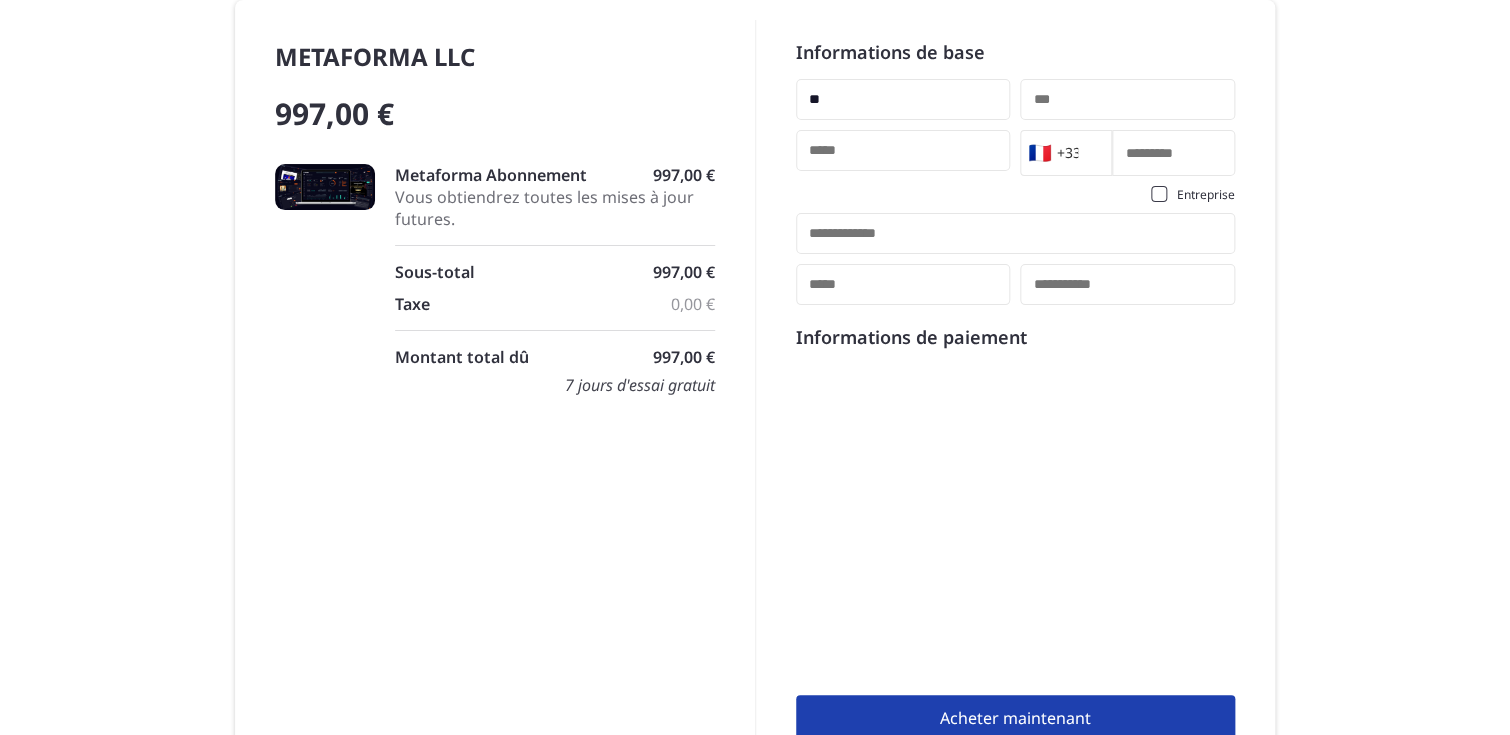 type on "*" 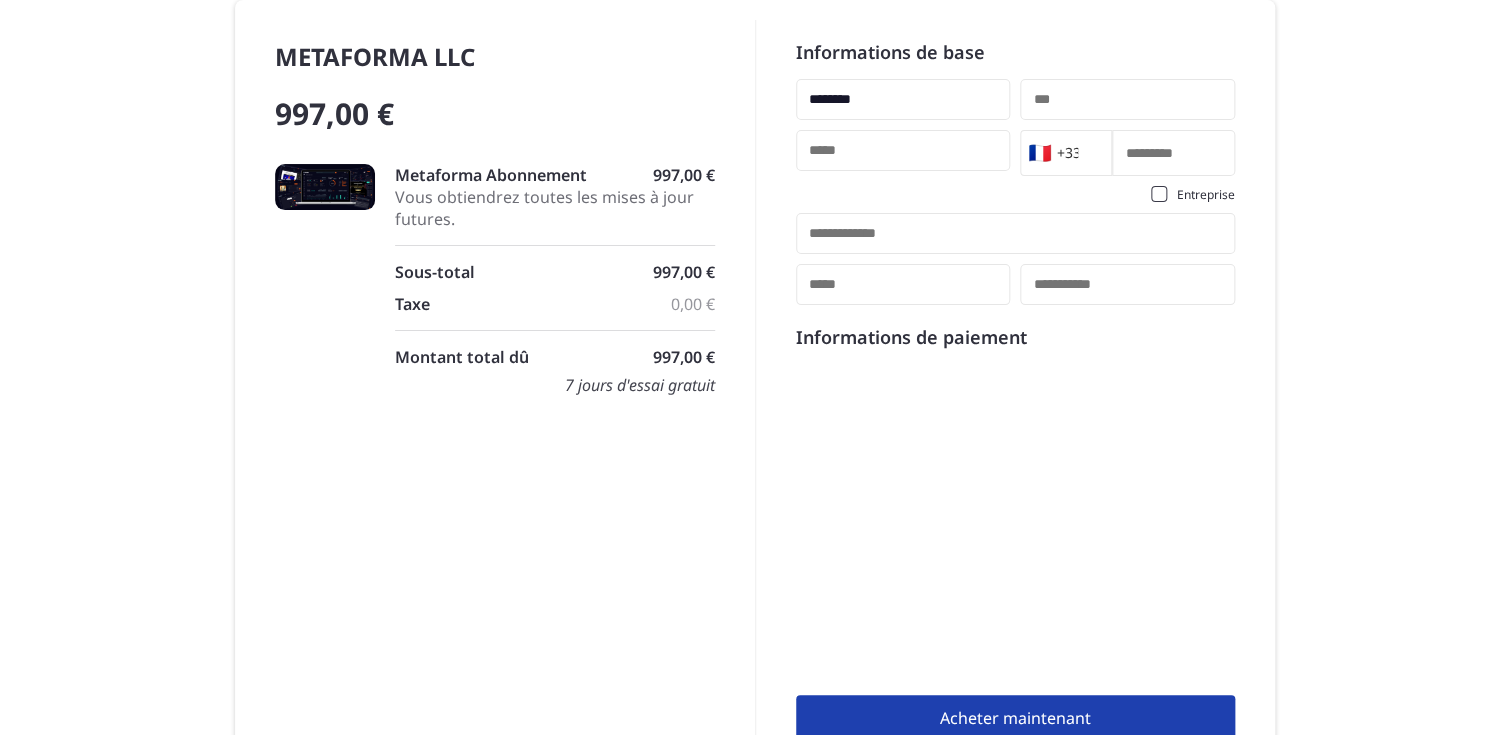 type on "*******" 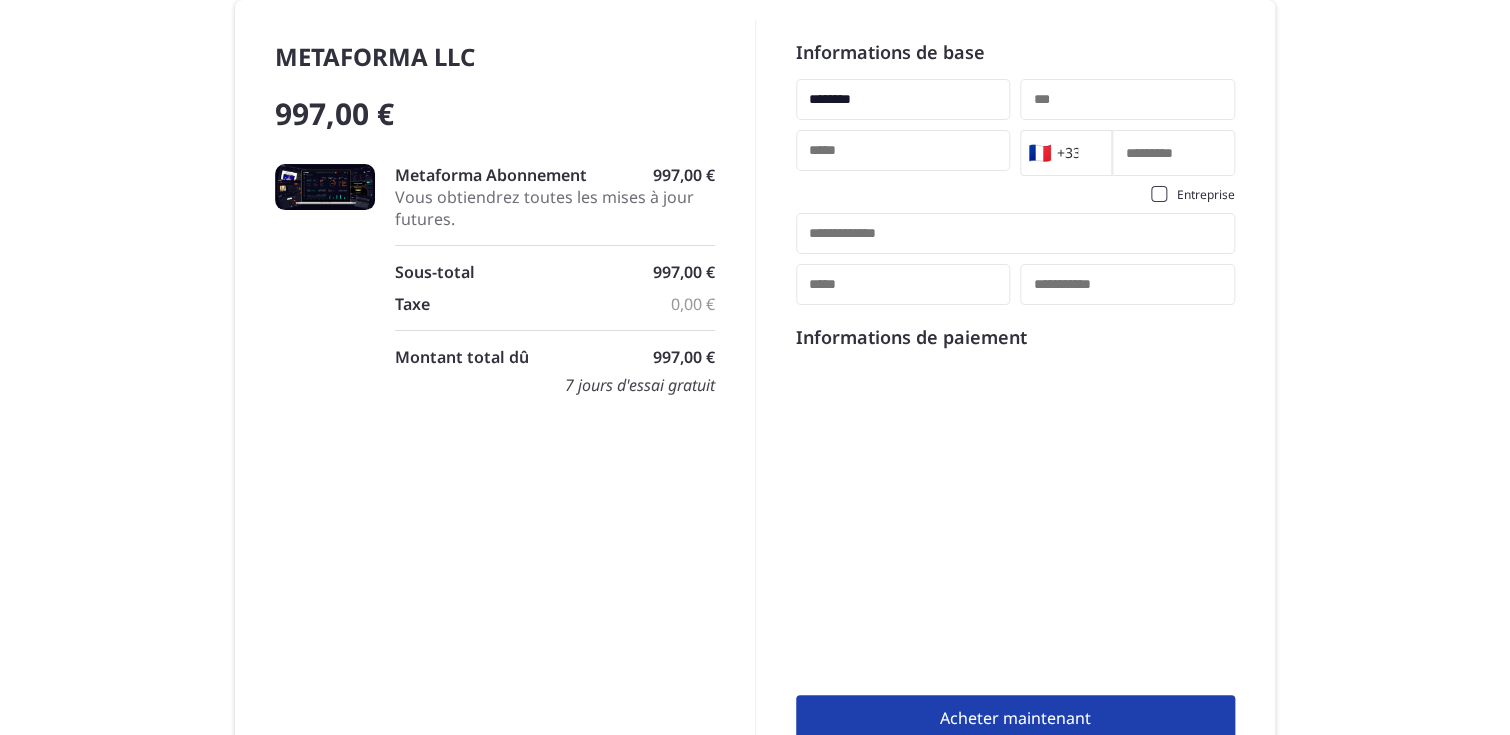 click at bounding box center [1127, 99] 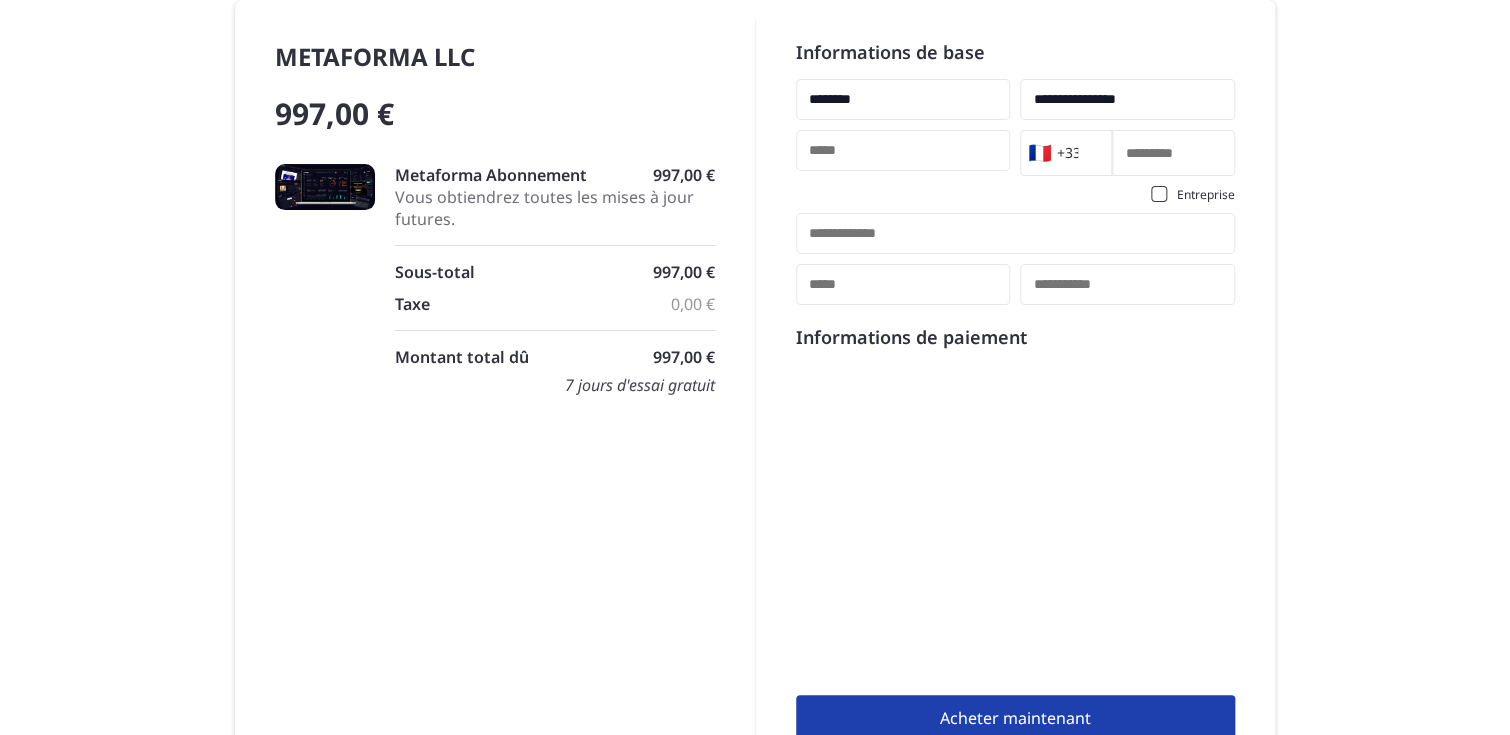 type on "**********" 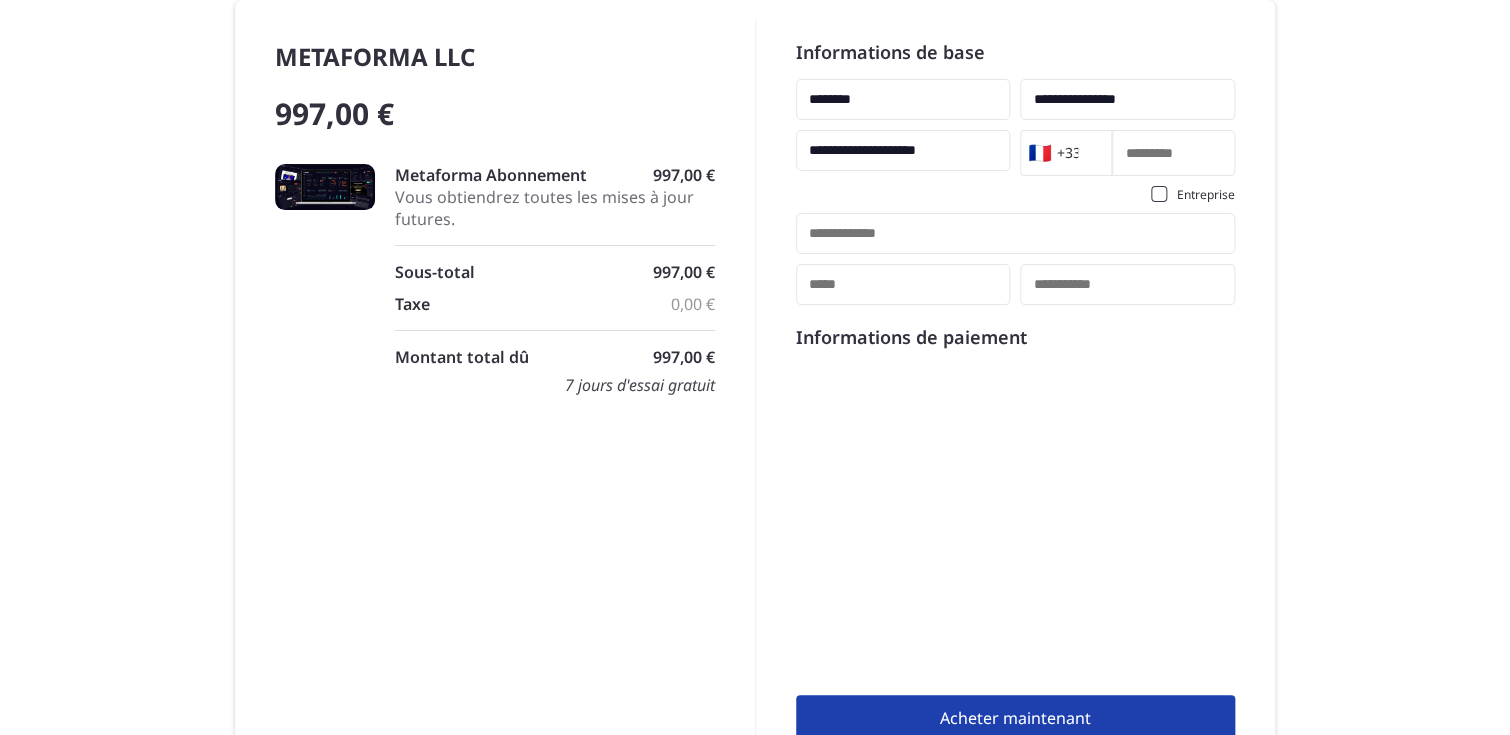 type on "**********" 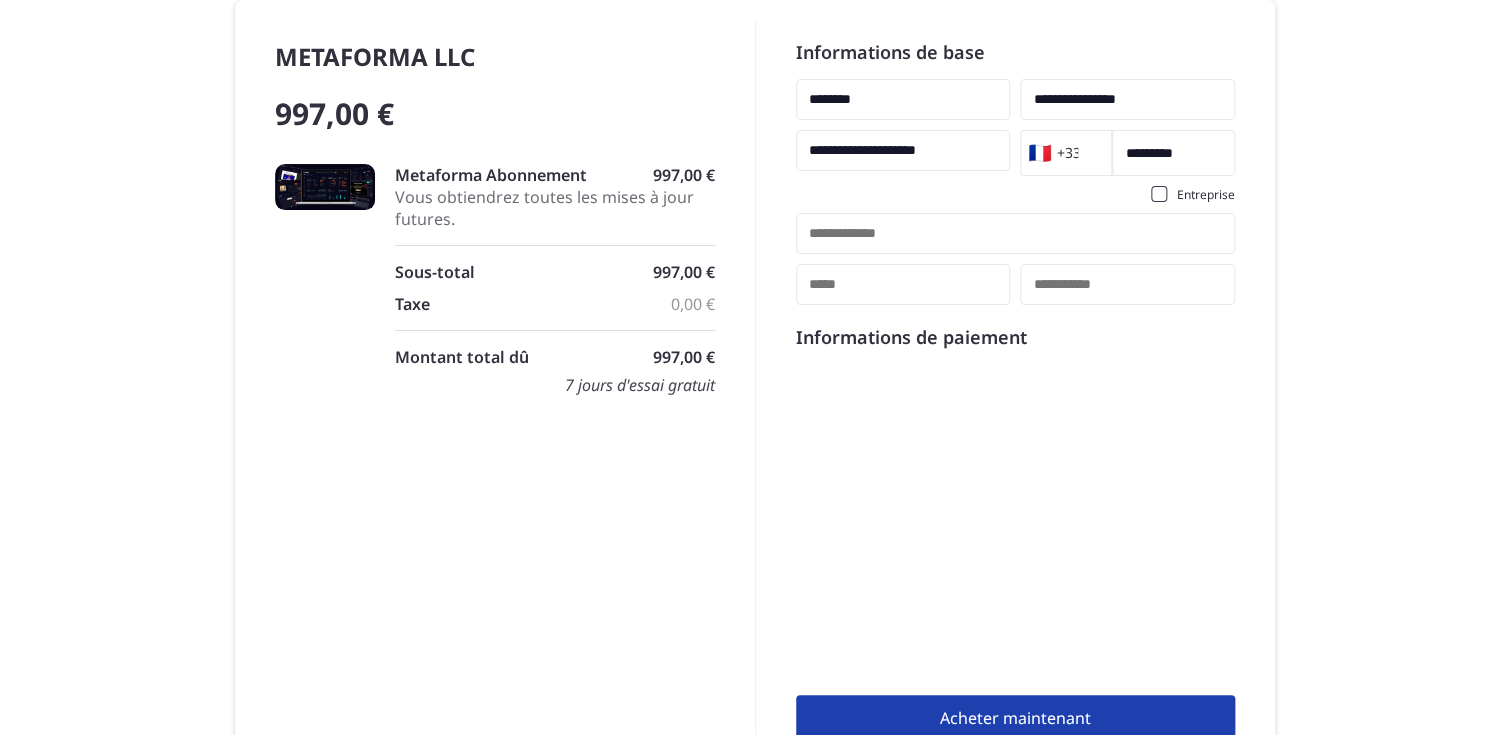 type on "*********" 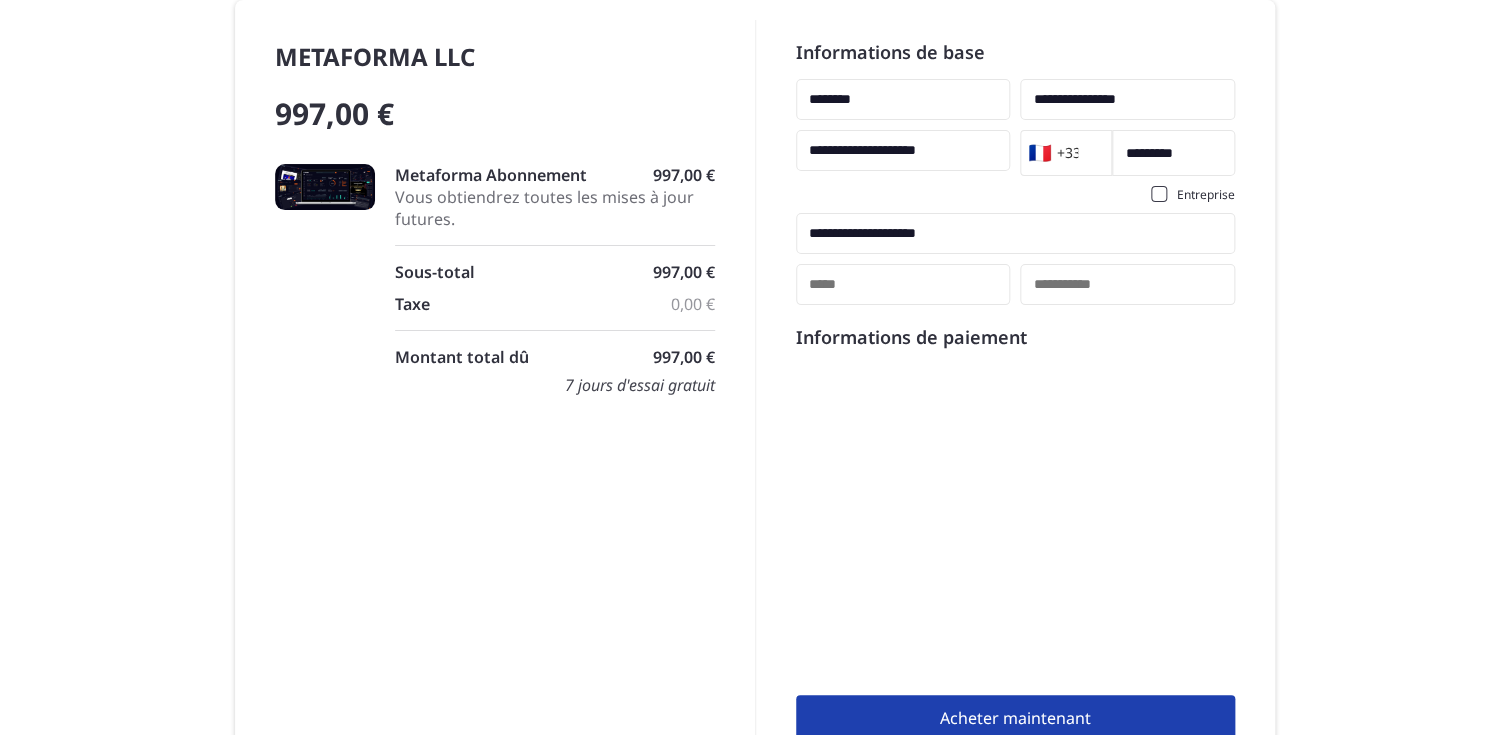 type on "**********" 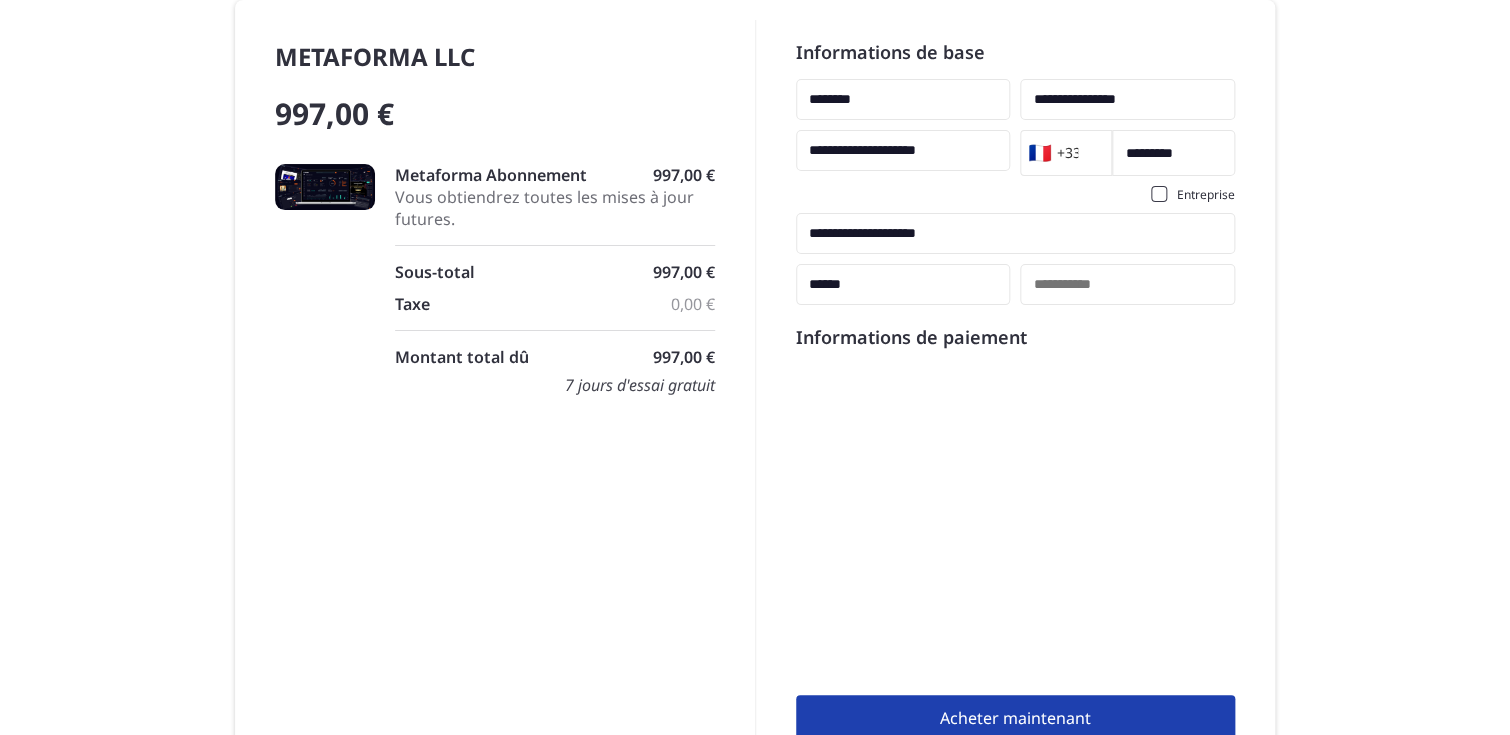 type on "******" 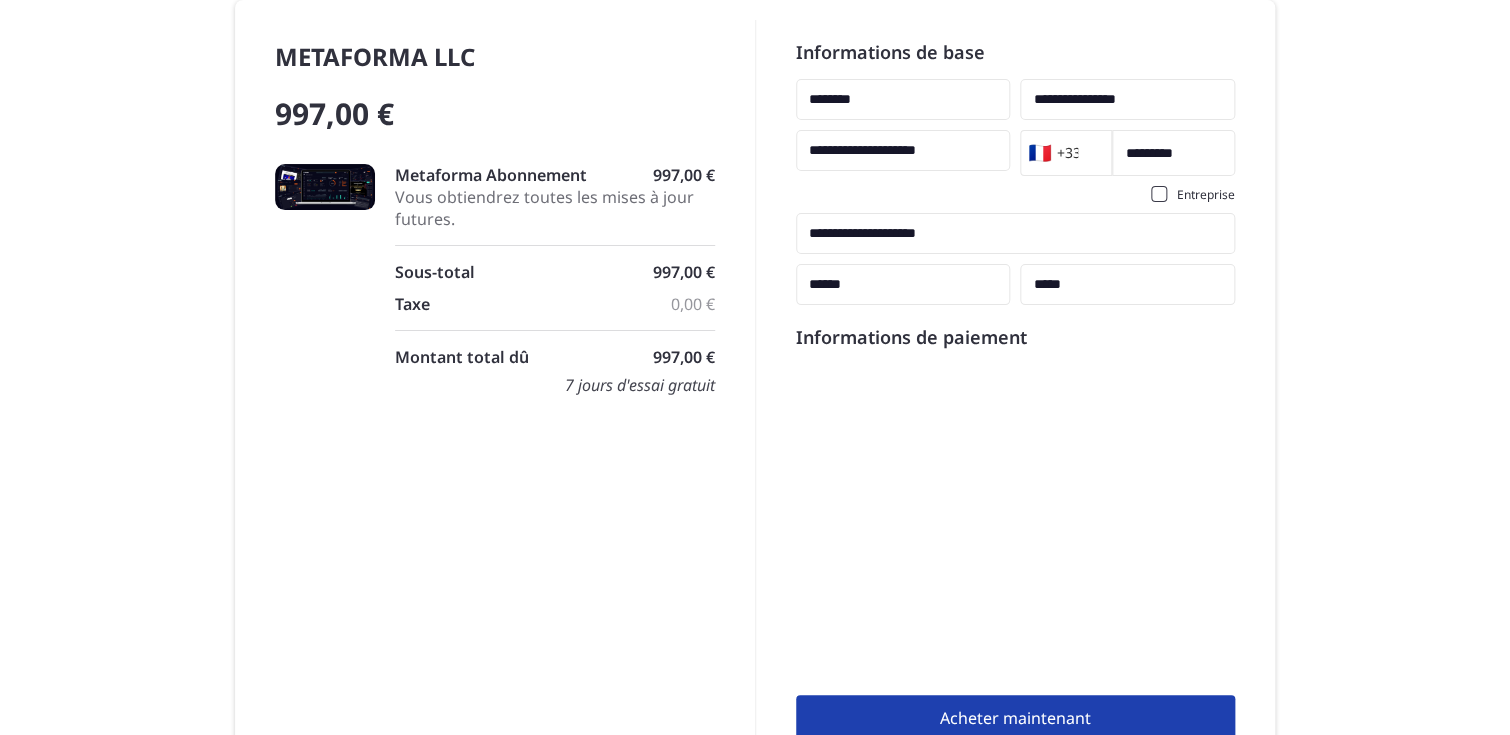 type on "*****" 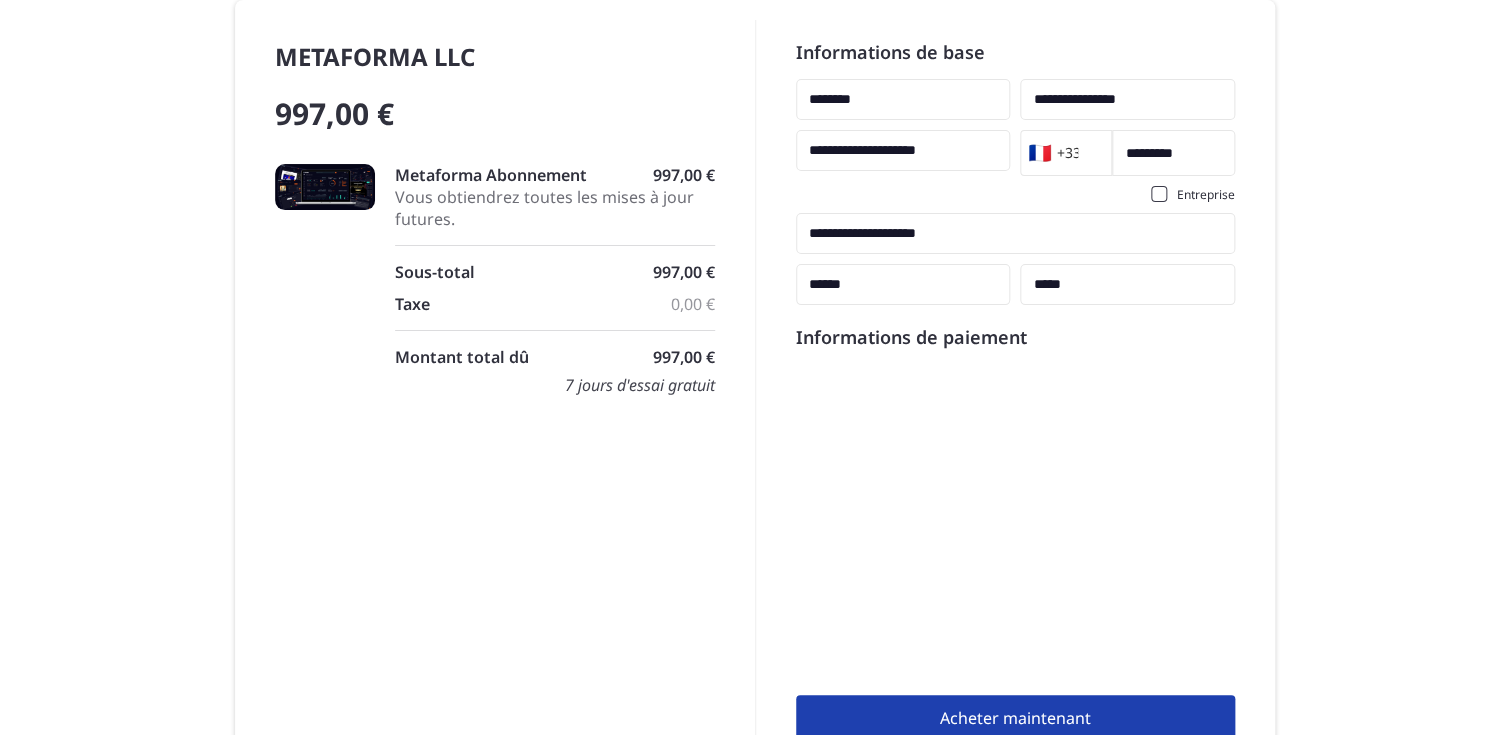 click on "**********" at bounding box center (755, 467) 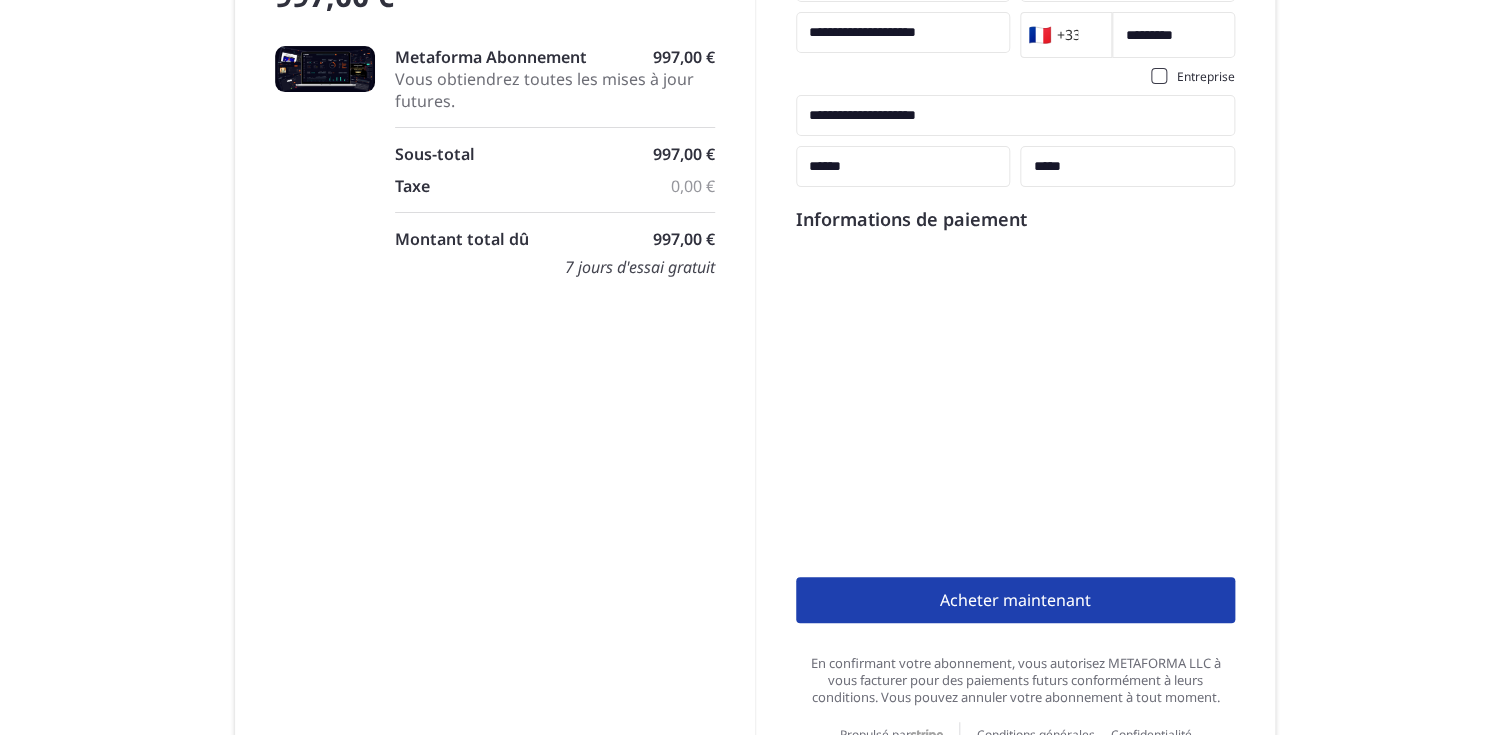 scroll, scrollTop: 78, scrollLeft: 0, axis: vertical 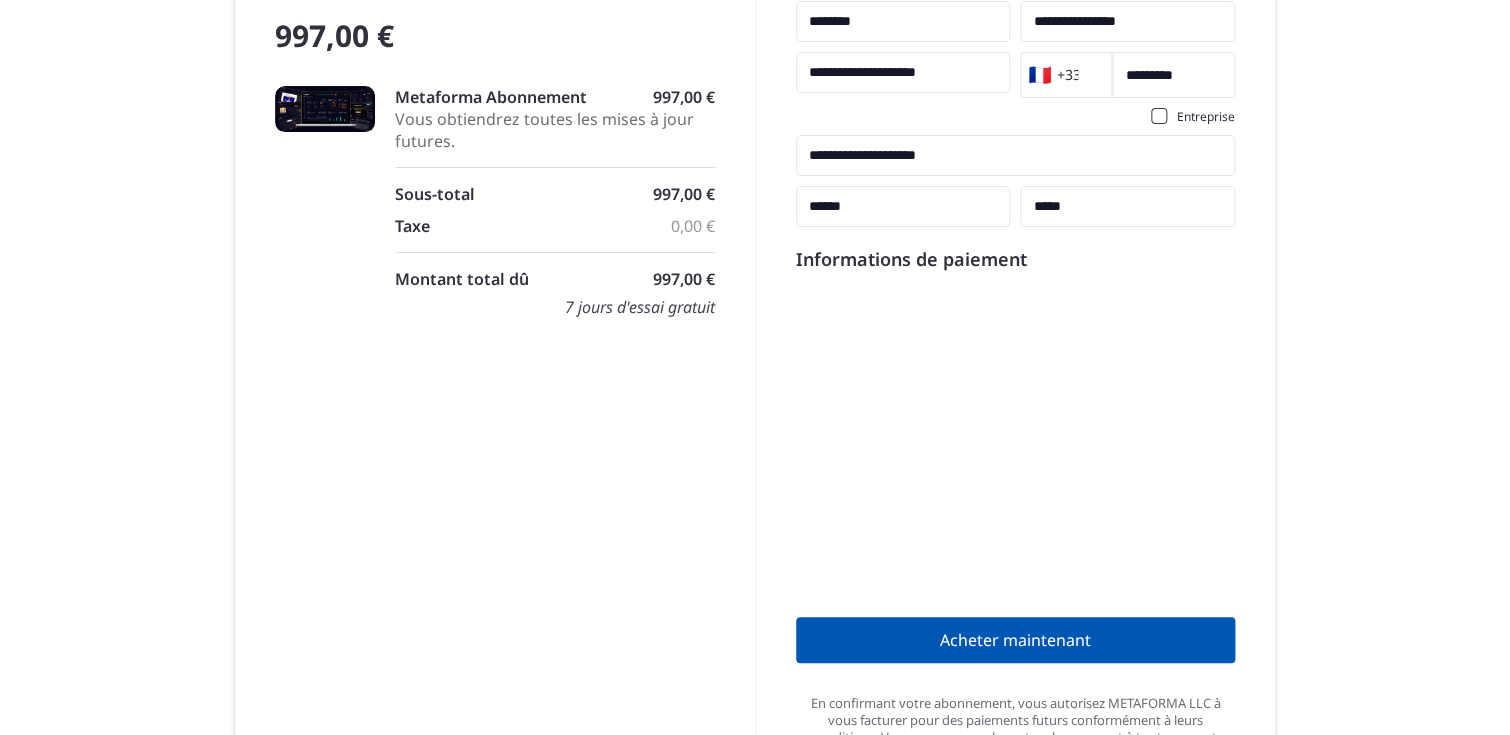 click on "Acheter maintenant" at bounding box center (1016, 640) 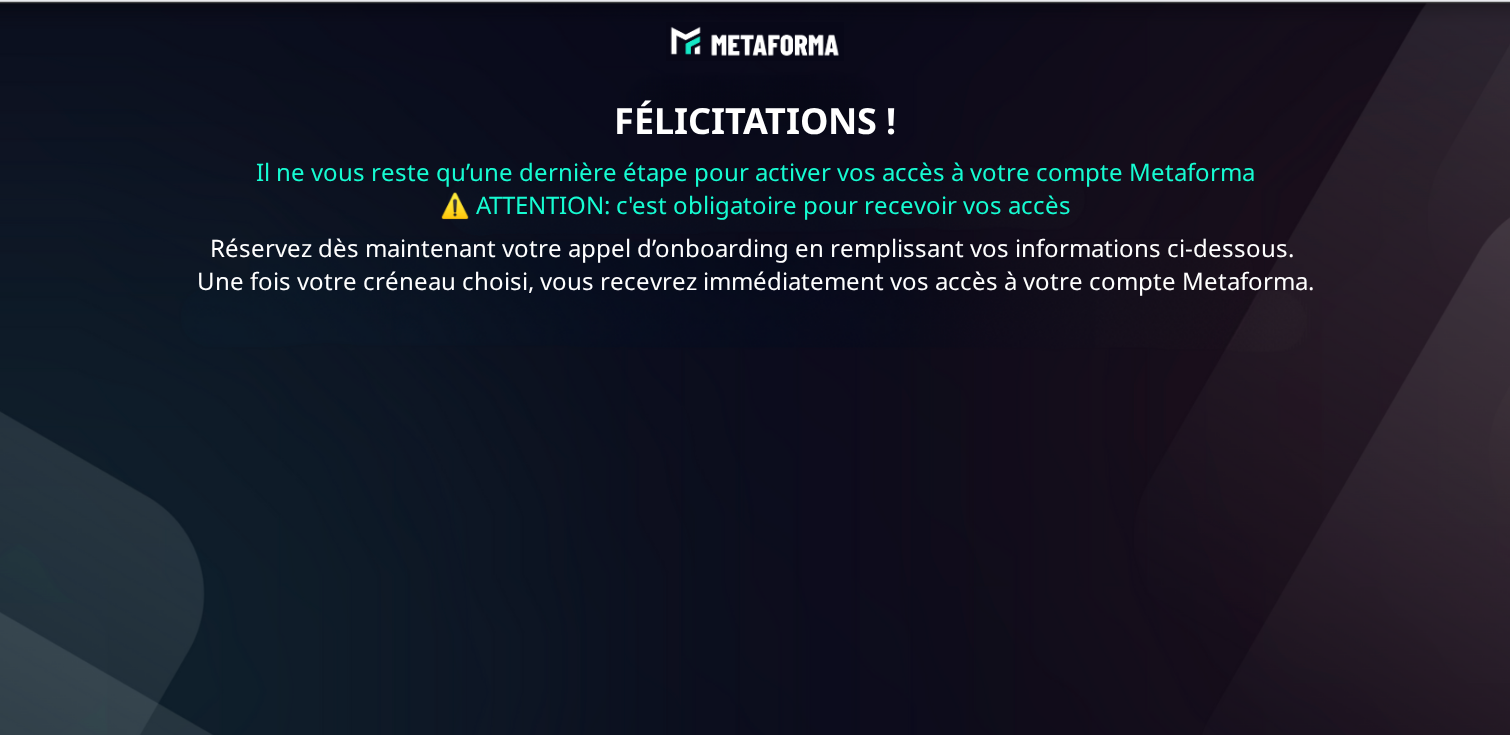 scroll, scrollTop: 0, scrollLeft: 0, axis: both 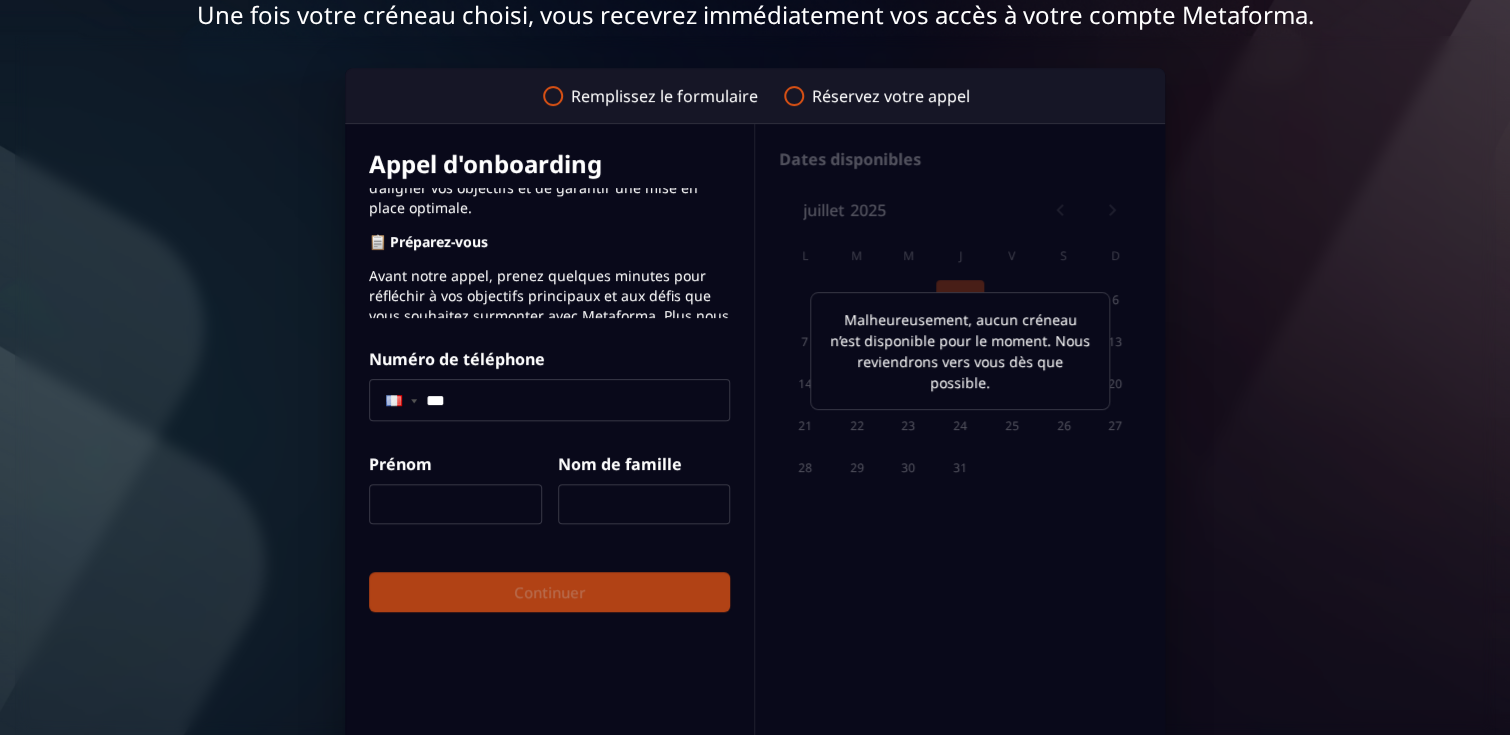 click on "***" 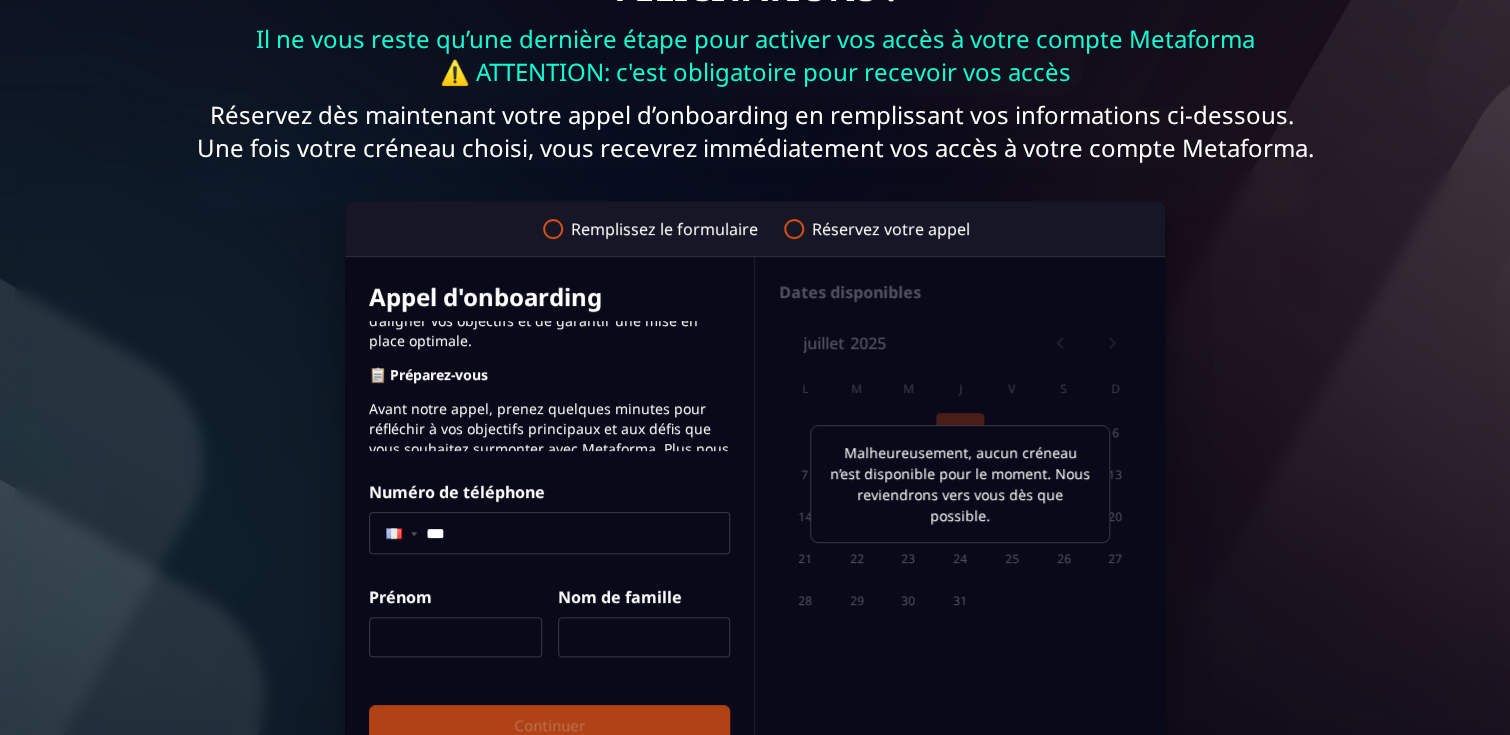 scroll, scrollTop: 0, scrollLeft: 0, axis: both 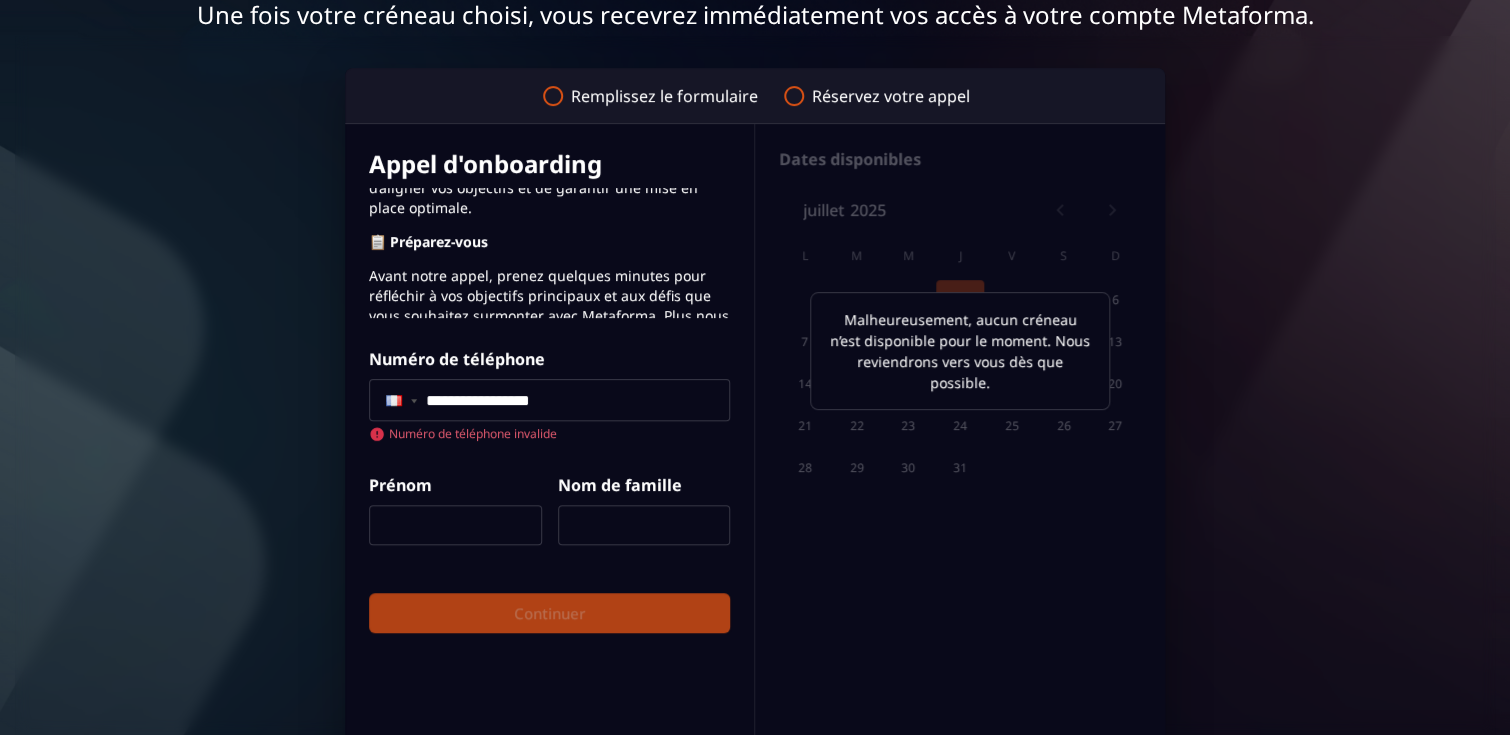 click on "**********" 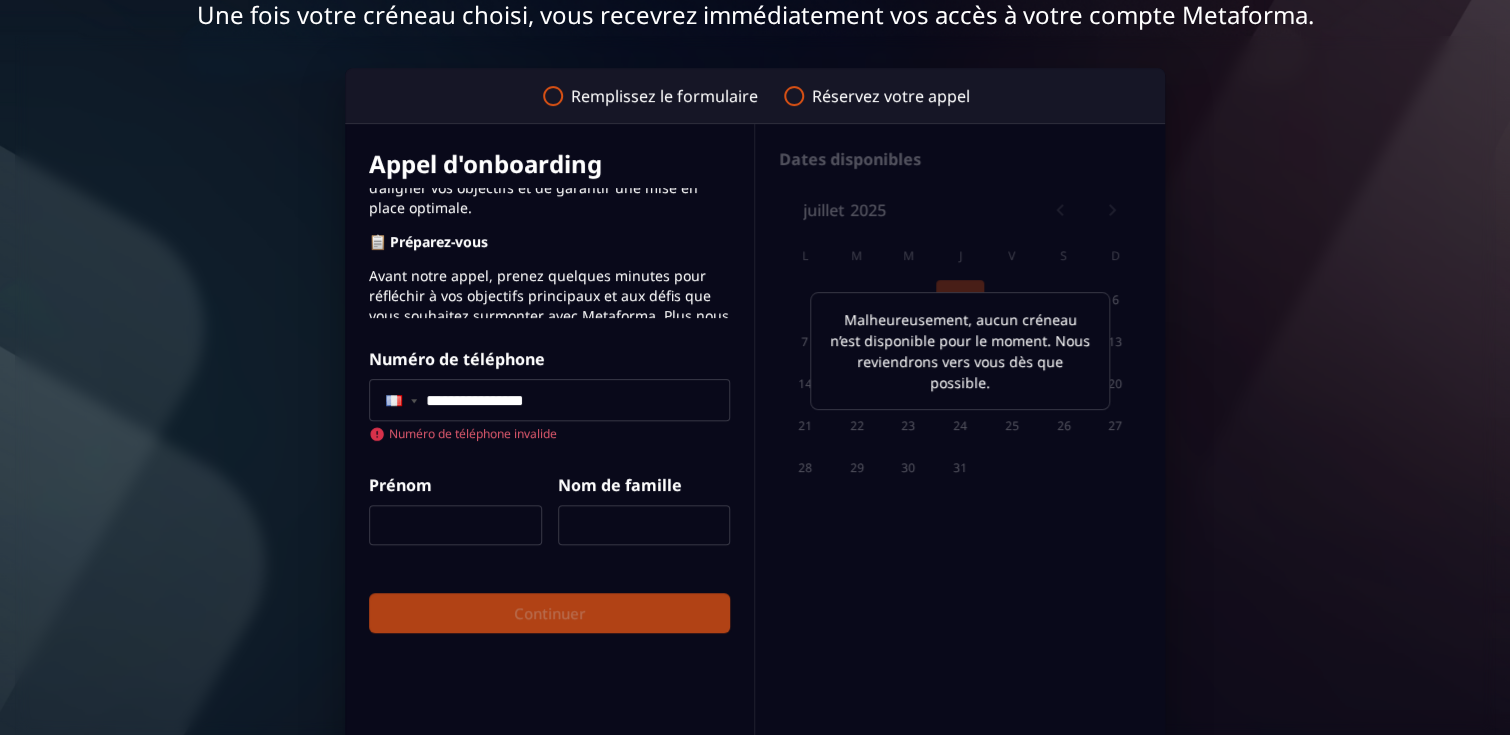 click on "**********" 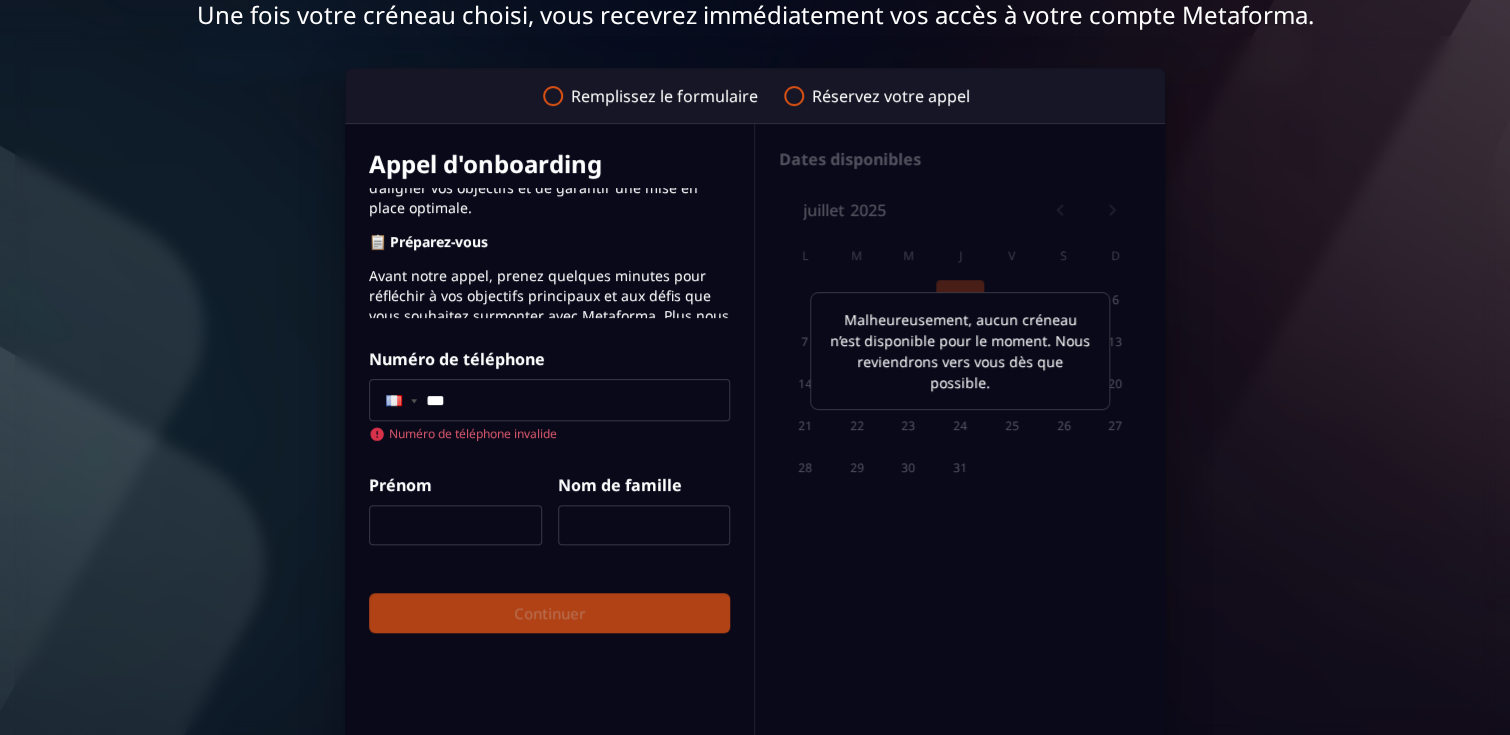 type on "**" 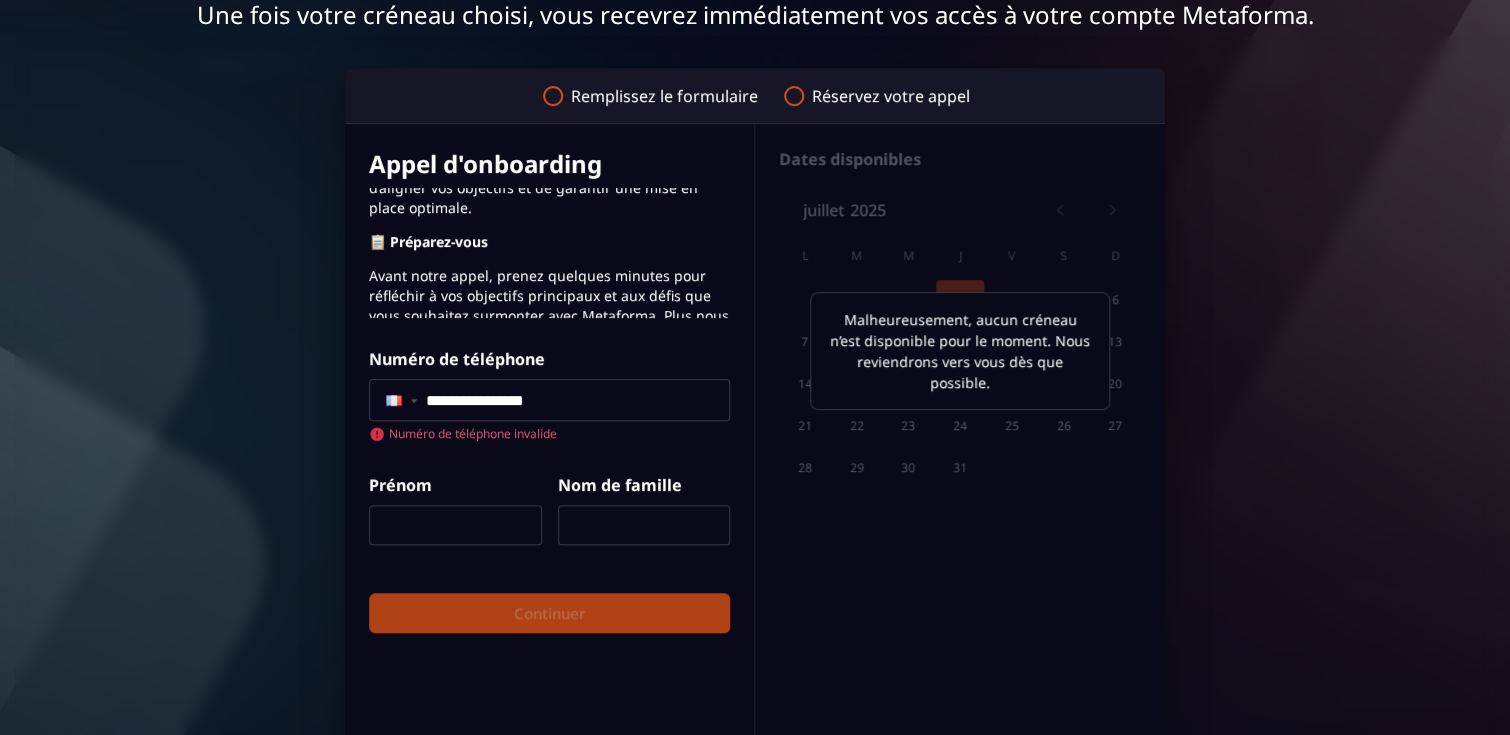 click on "**********" 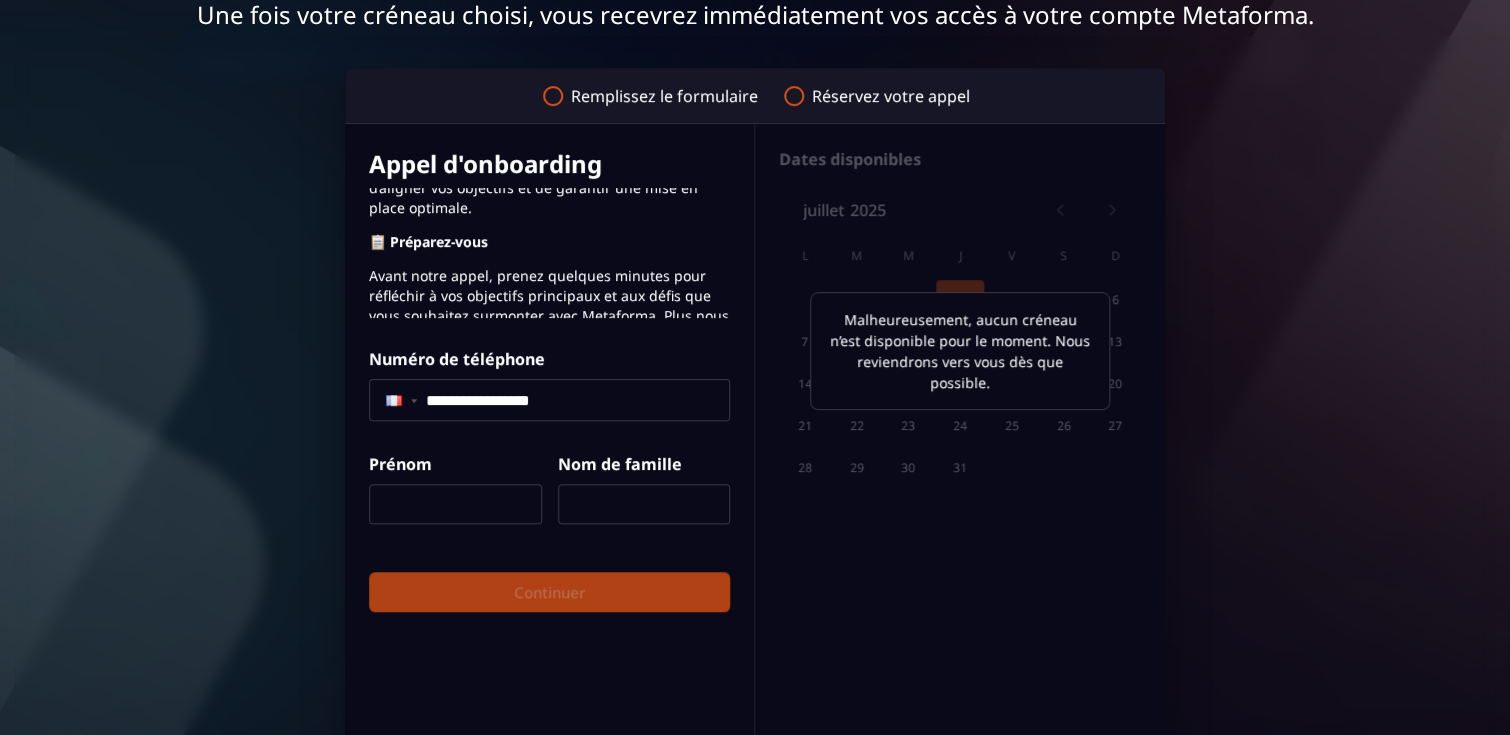type on "**********" 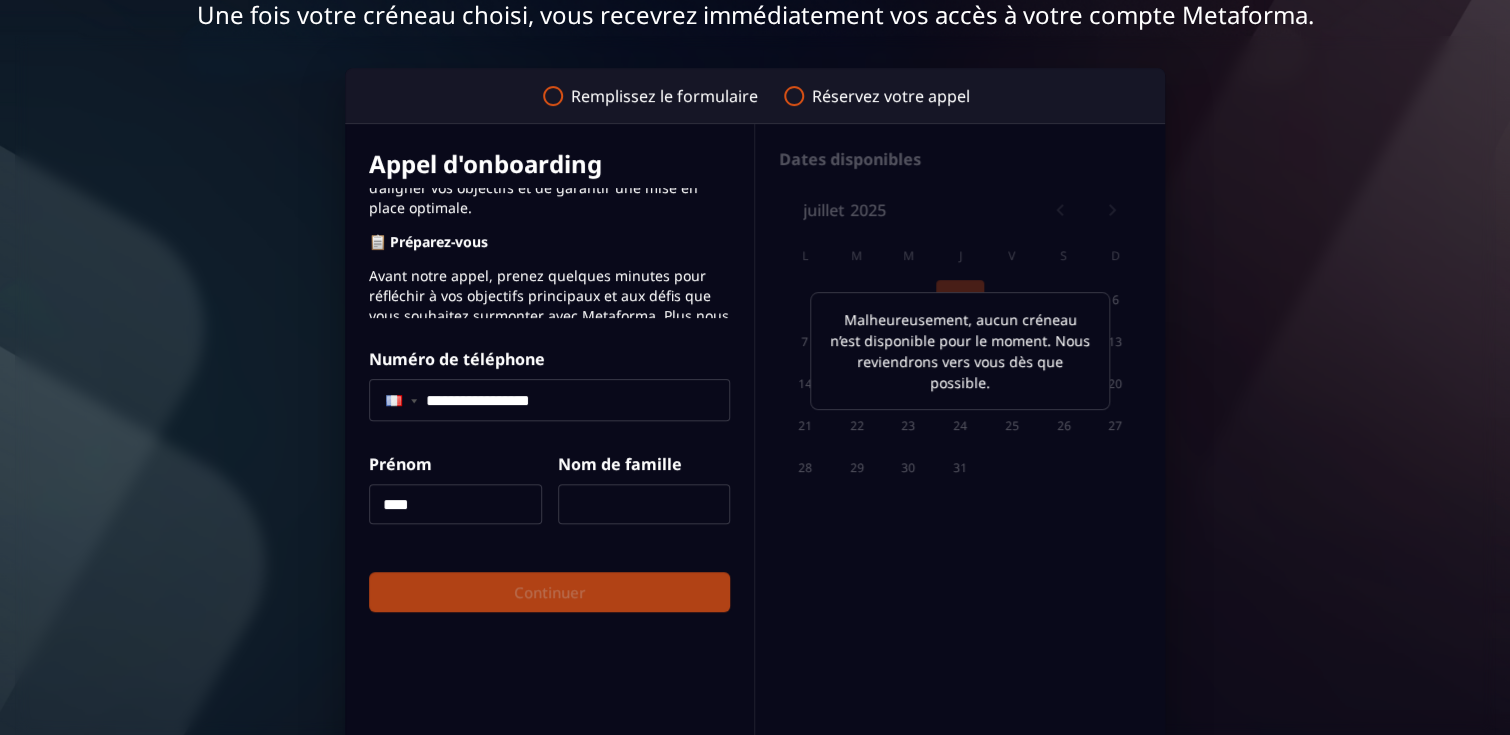 type on "****" 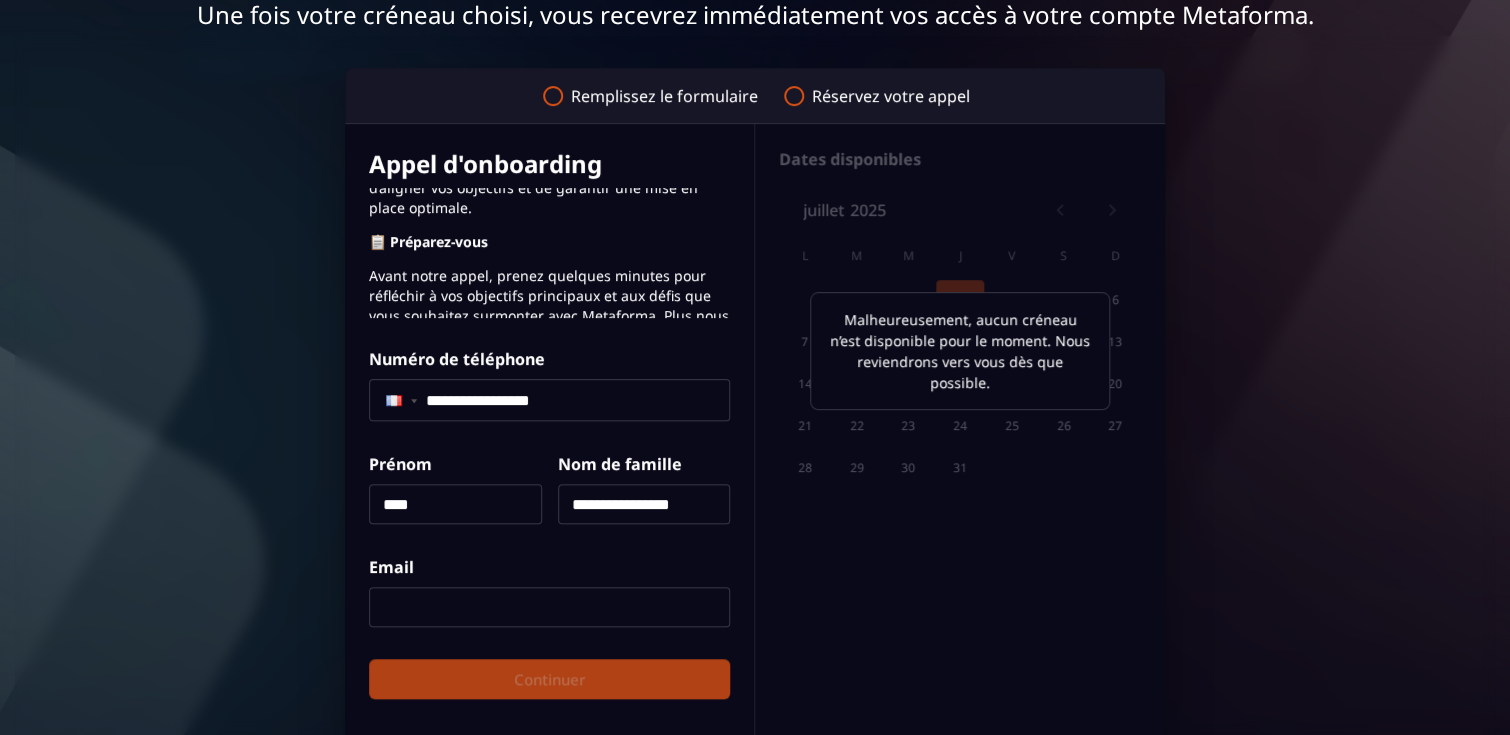 type on "**********" 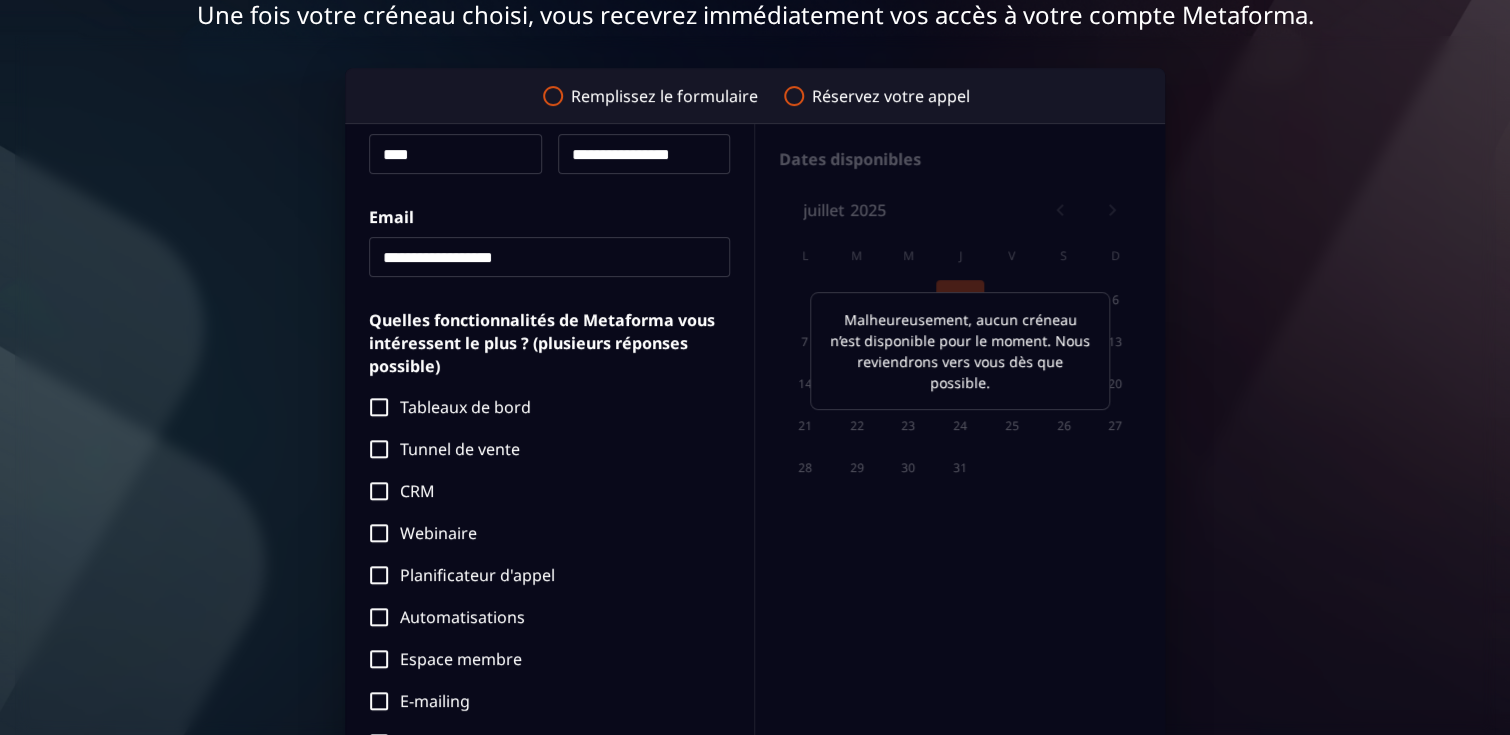 scroll, scrollTop: 502, scrollLeft: 0, axis: vertical 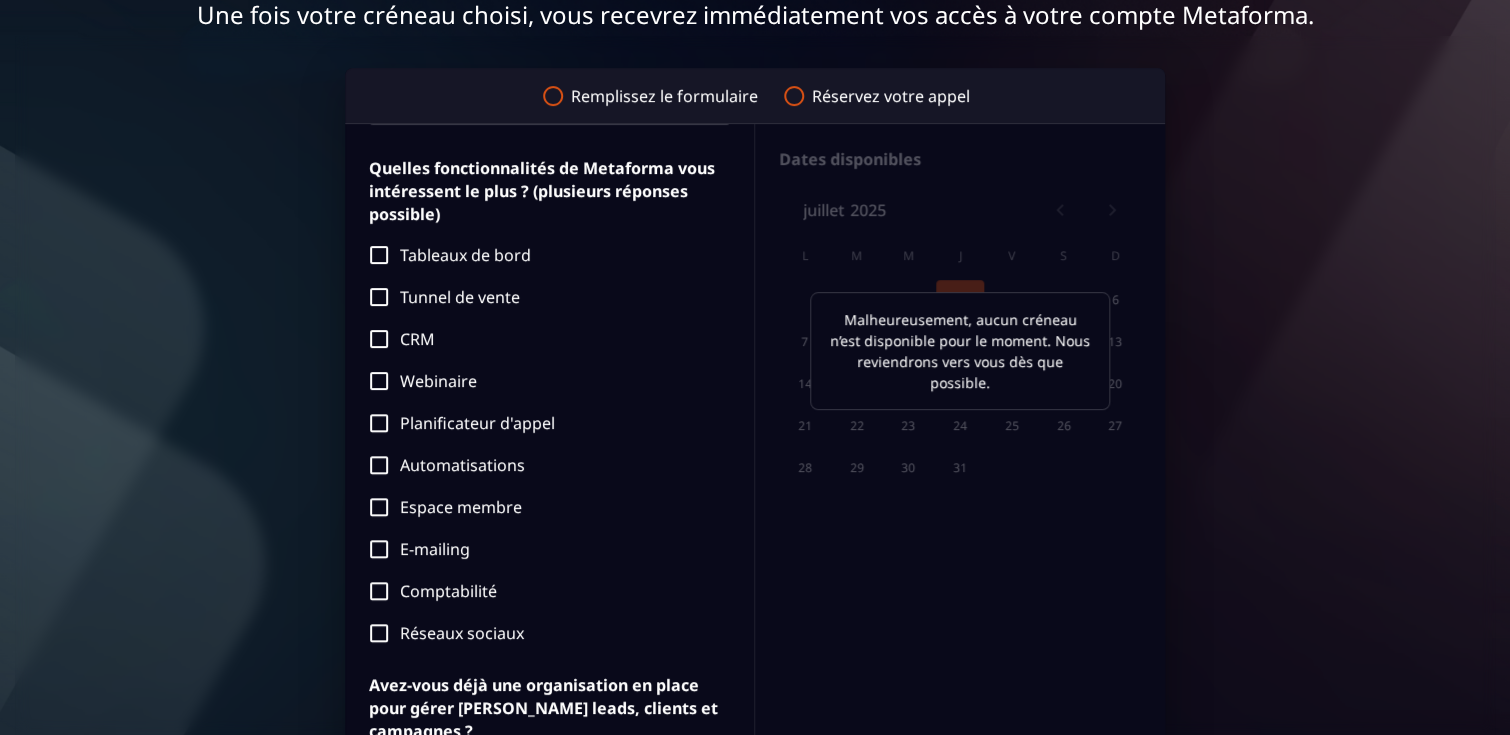 type on "**********" 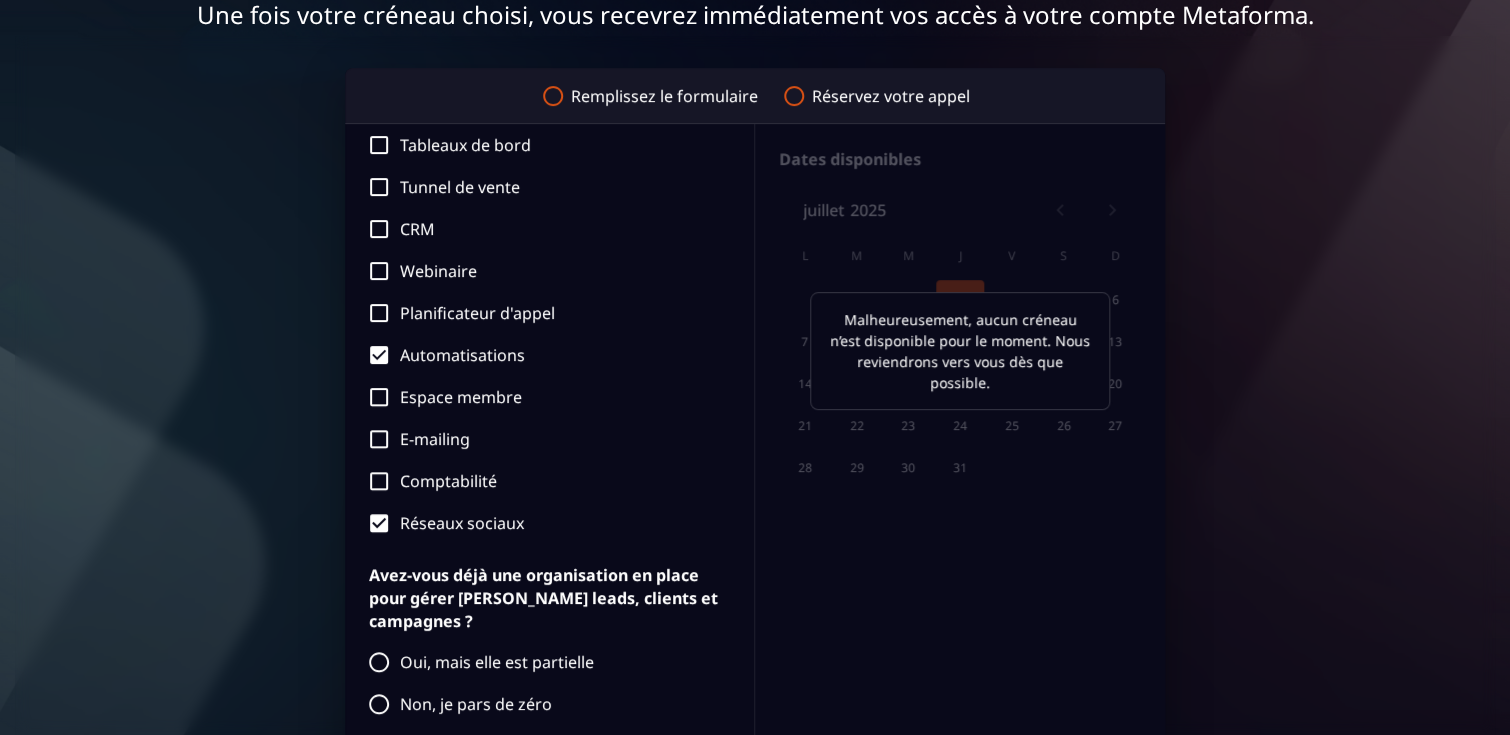 scroll, scrollTop: 769, scrollLeft: 0, axis: vertical 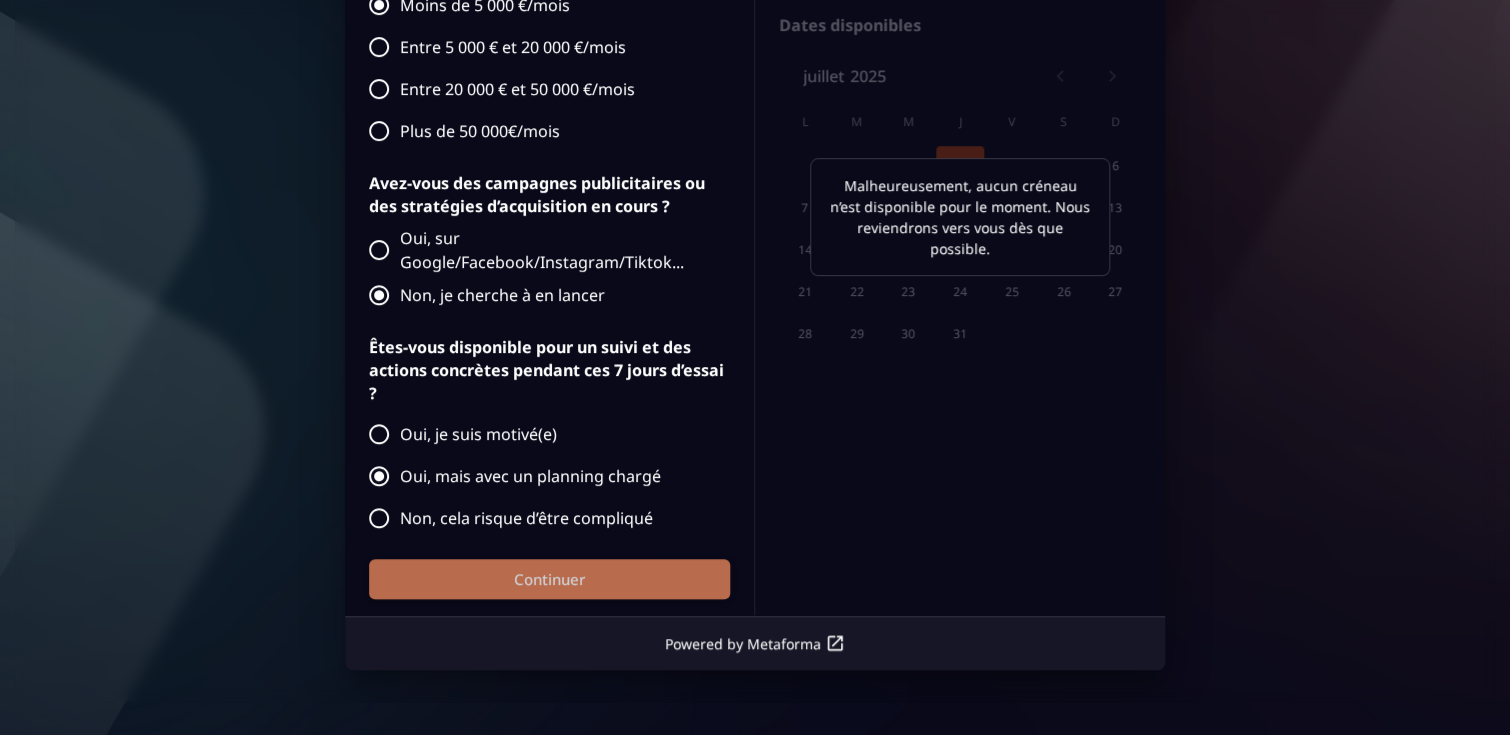 click on "Continuer" at bounding box center [549, 580] 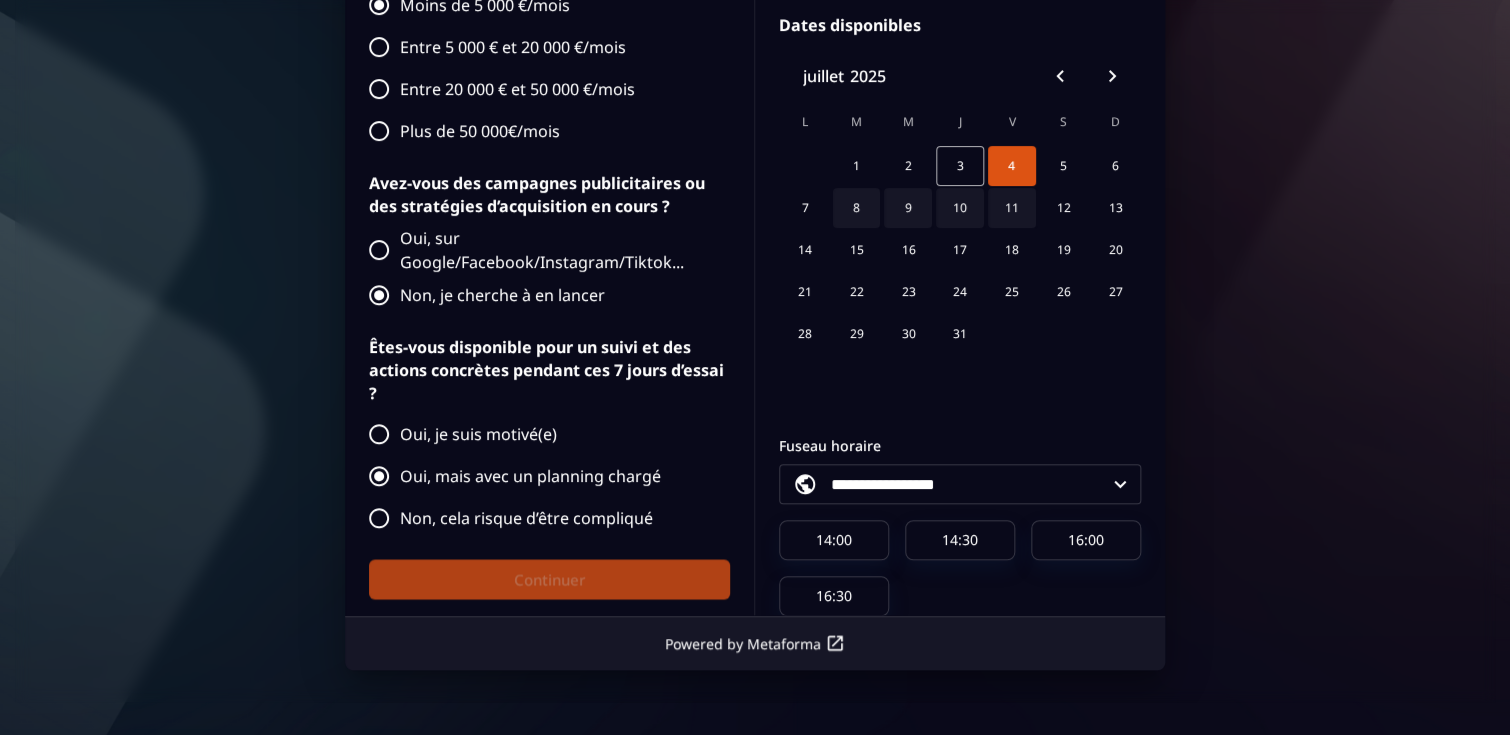 scroll, scrollTop: 0, scrollLeft: 0, axis: both 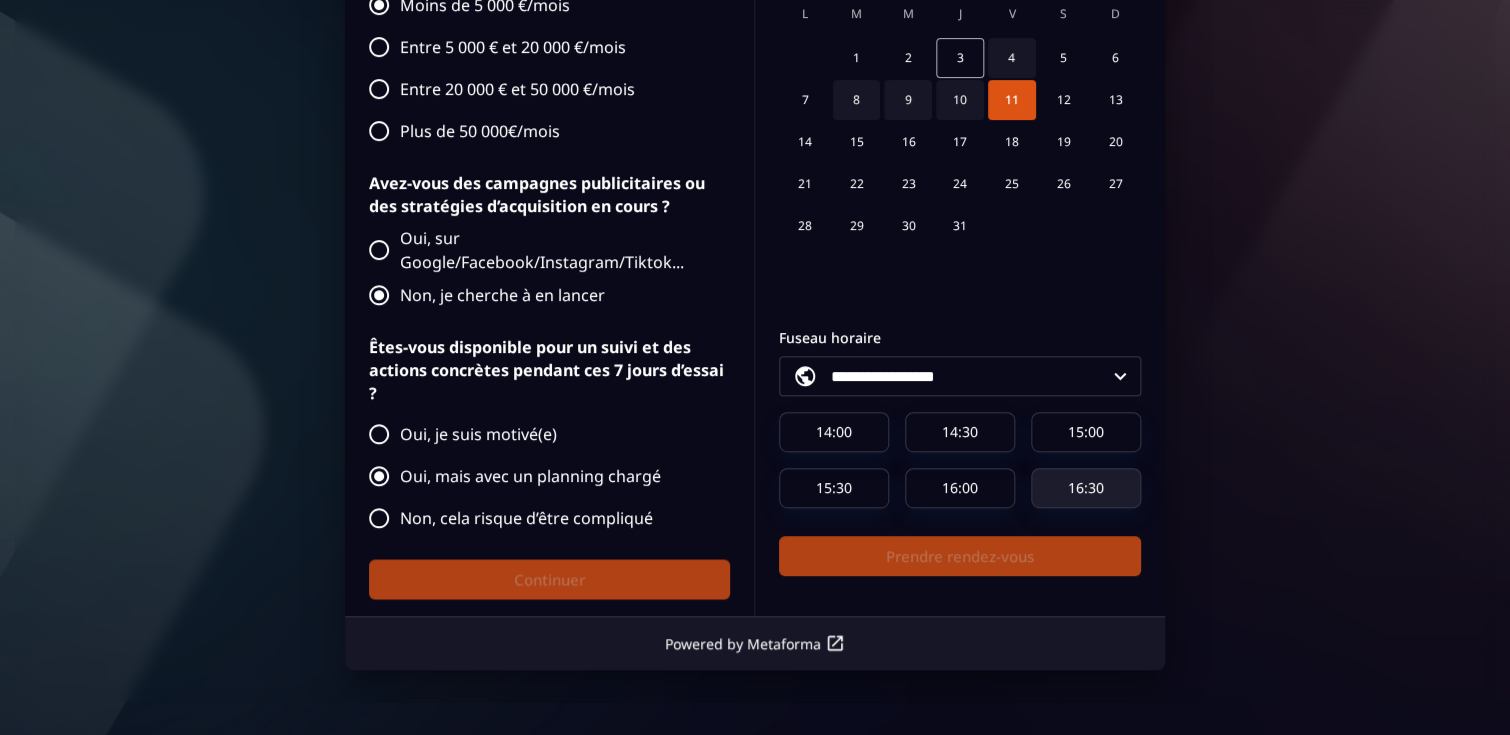 click on "16:30" at bounding box center (1086, 489) 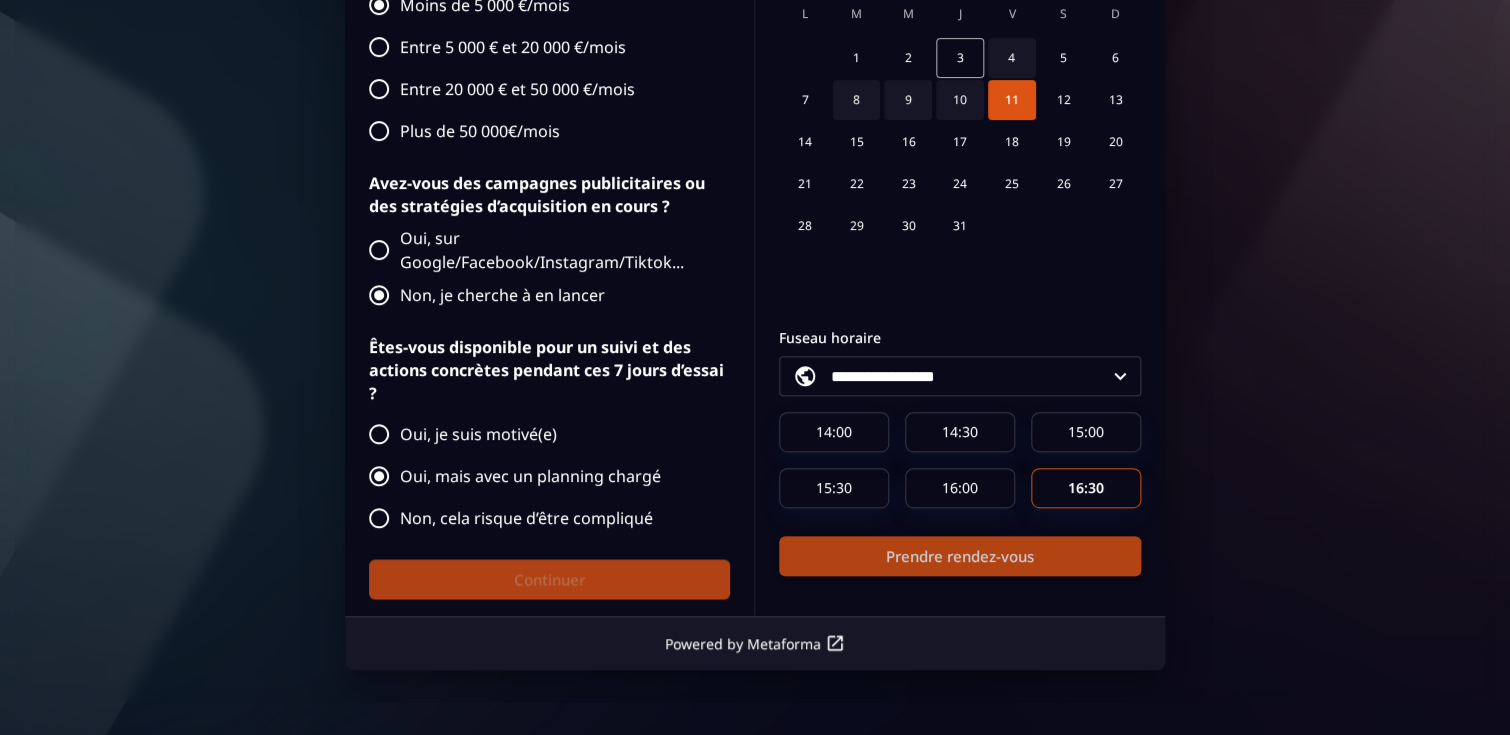 click on "Prendre rendez-vous" at bounding box center [960, 557] 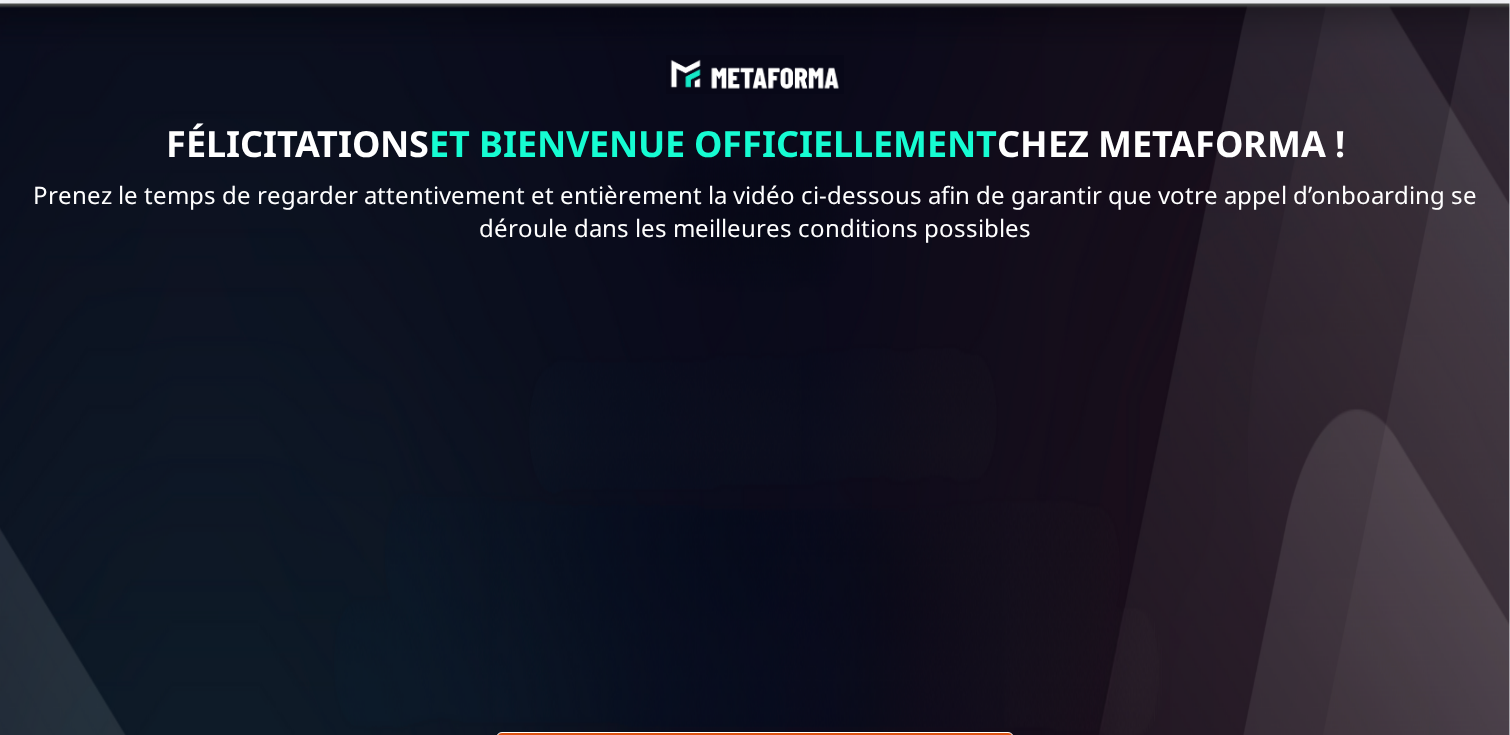 scroll, scrollTop: 0, scrollLeft: 0, axis: both 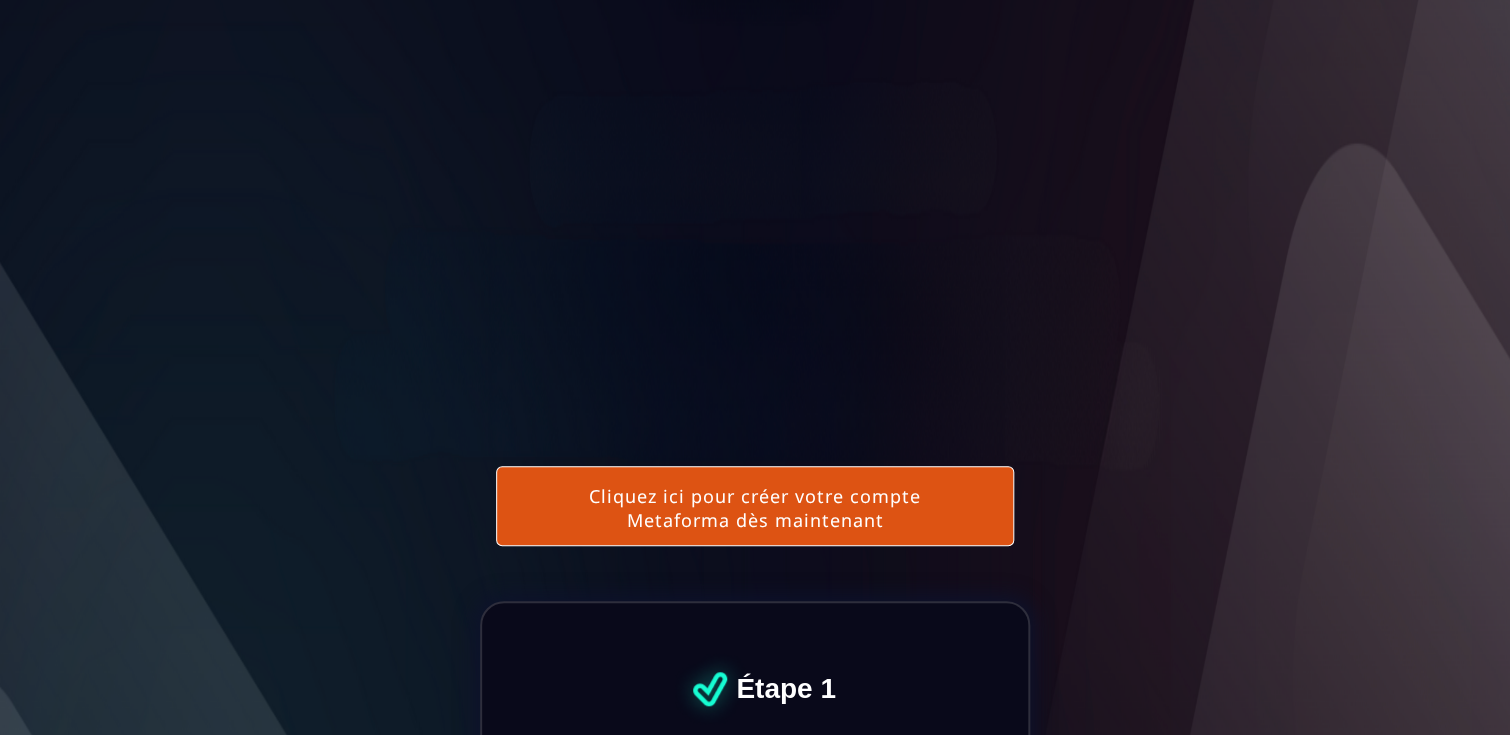 click on "Cliquez ici pour créer votre compte Metaforma dès maintenant" at bounding box center (755, 506) 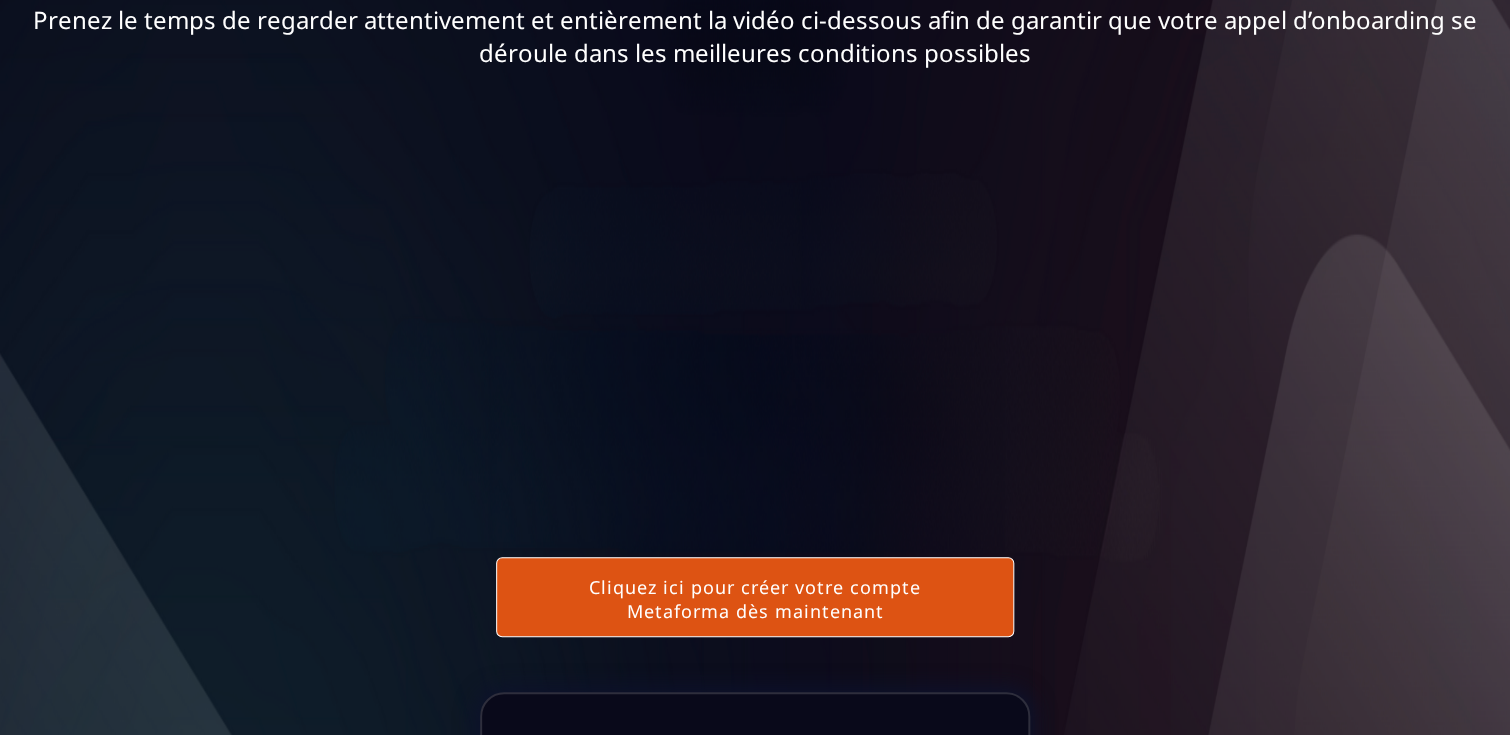 scroll, scrollTop: 133, scrollLeft: 0, axis: vertical 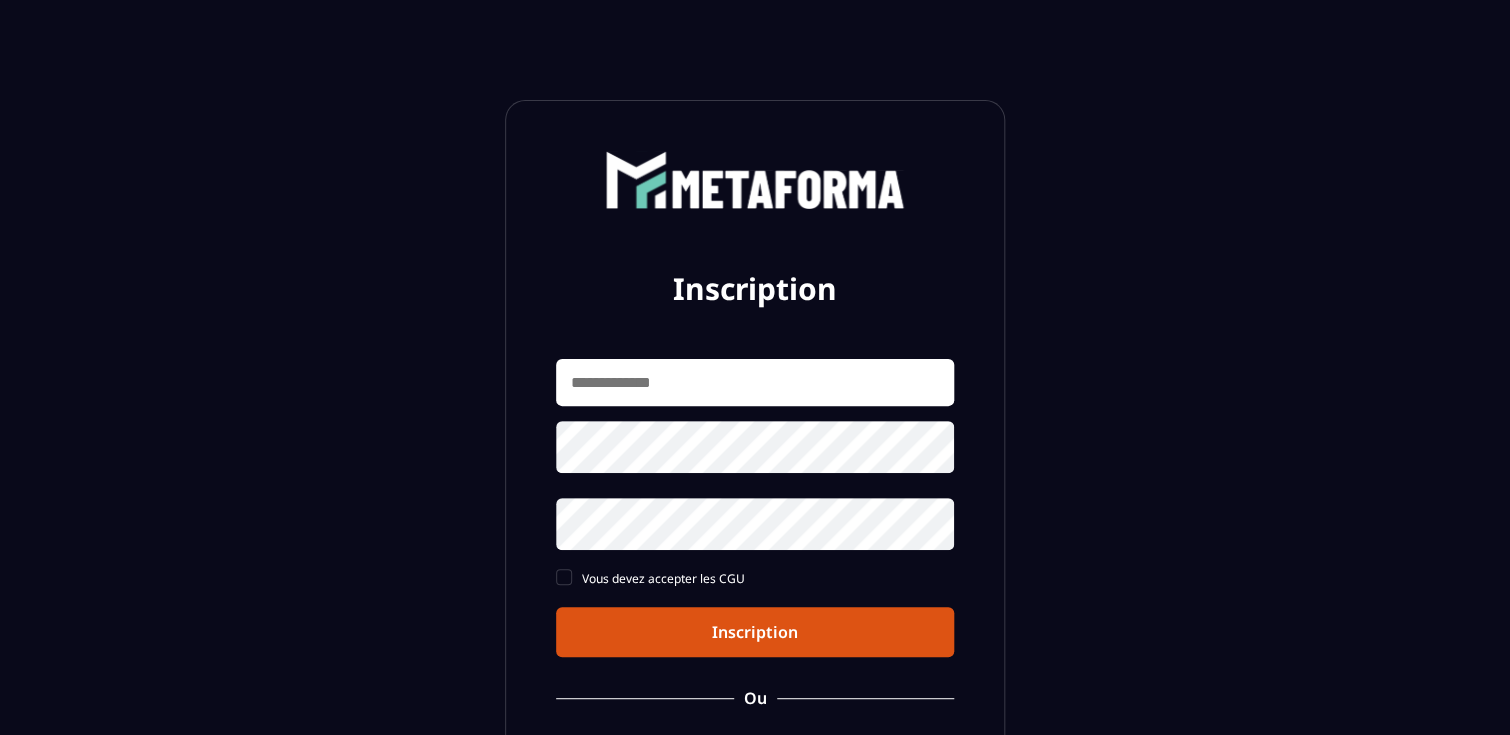 click at bounding box center [755, 382] 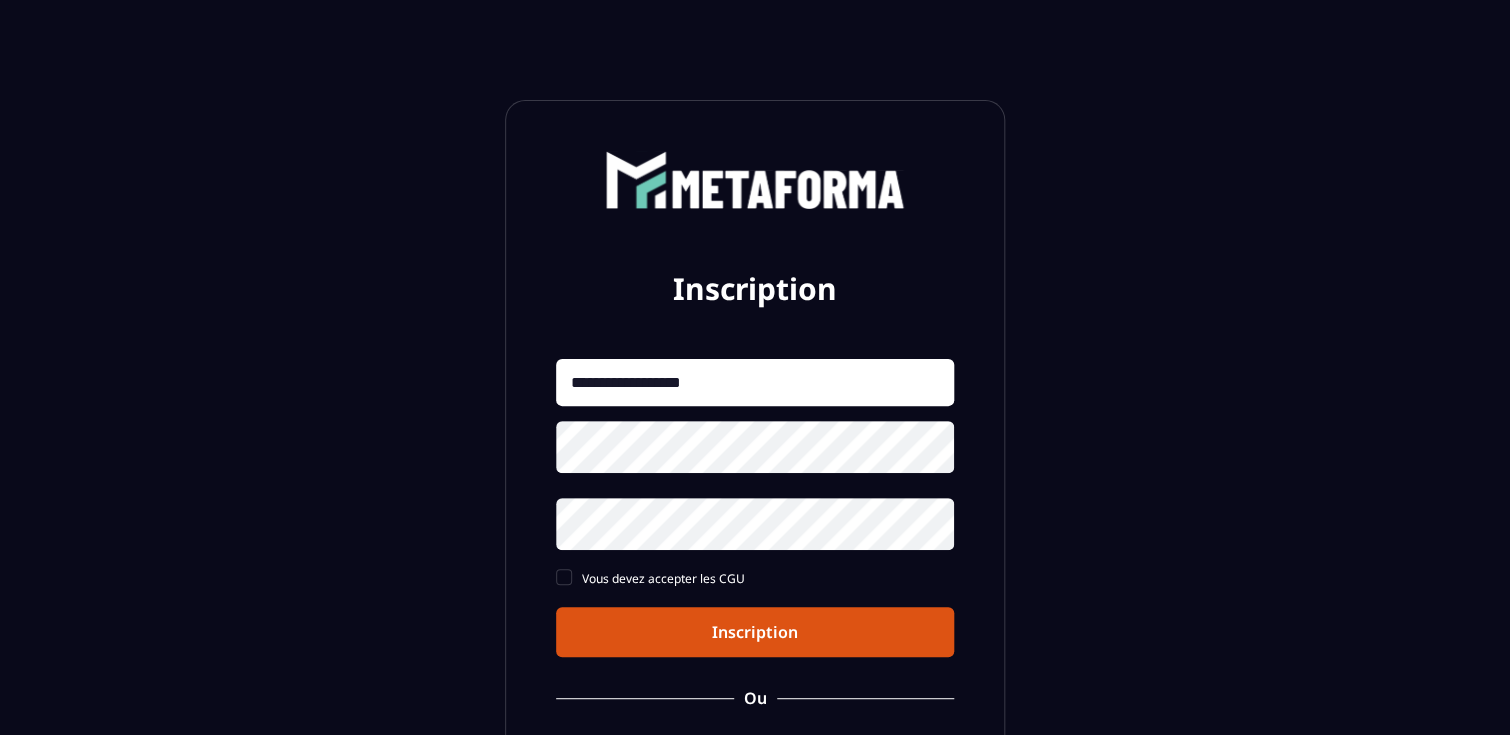 type on "**********" 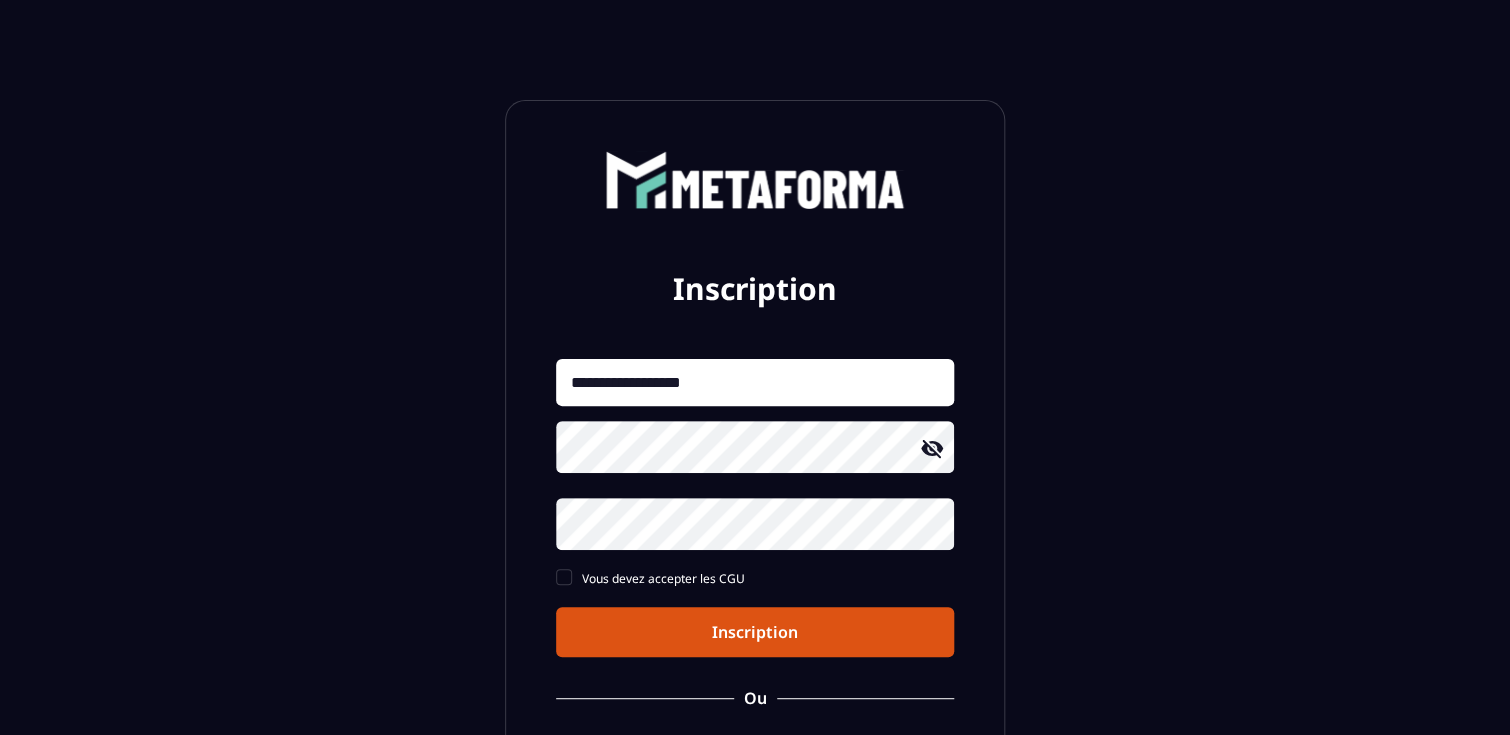 click 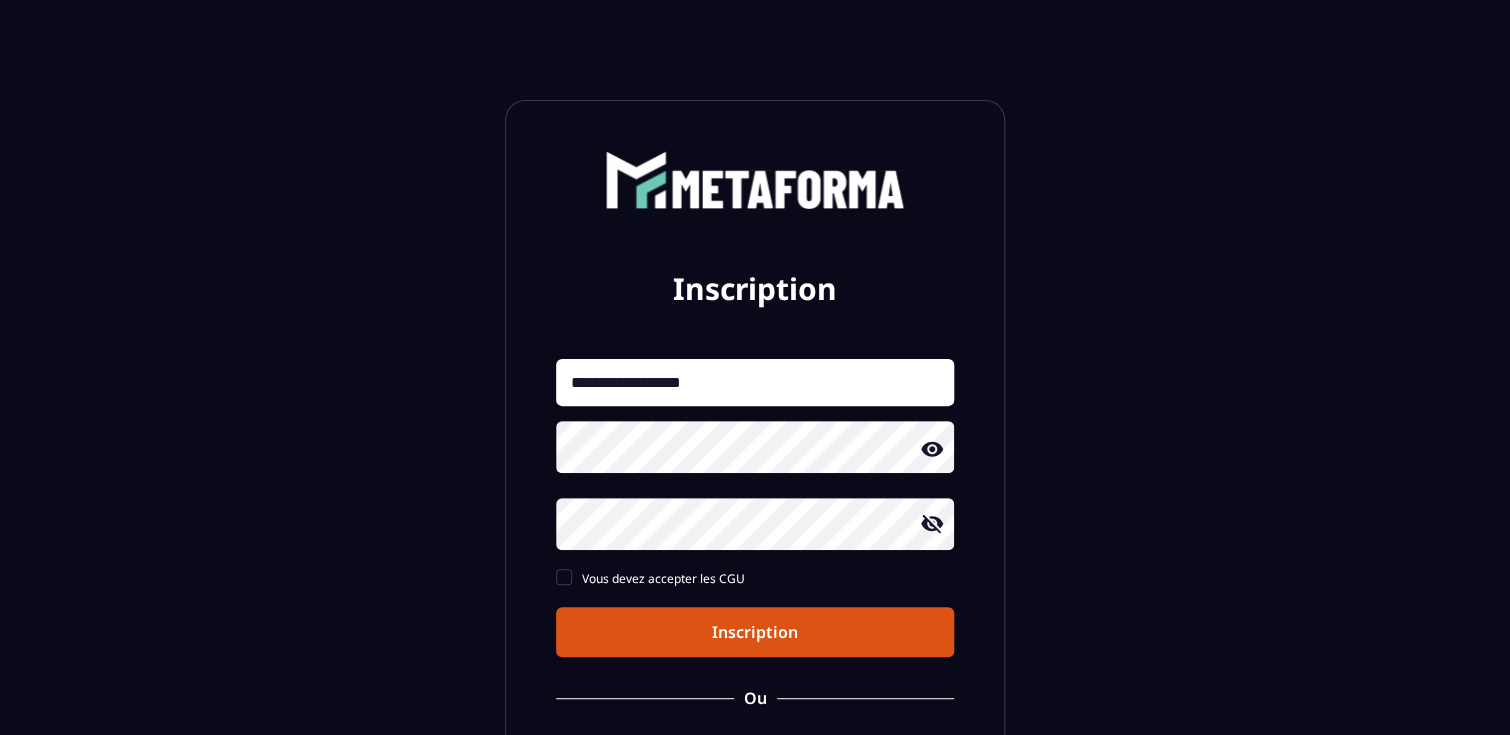click 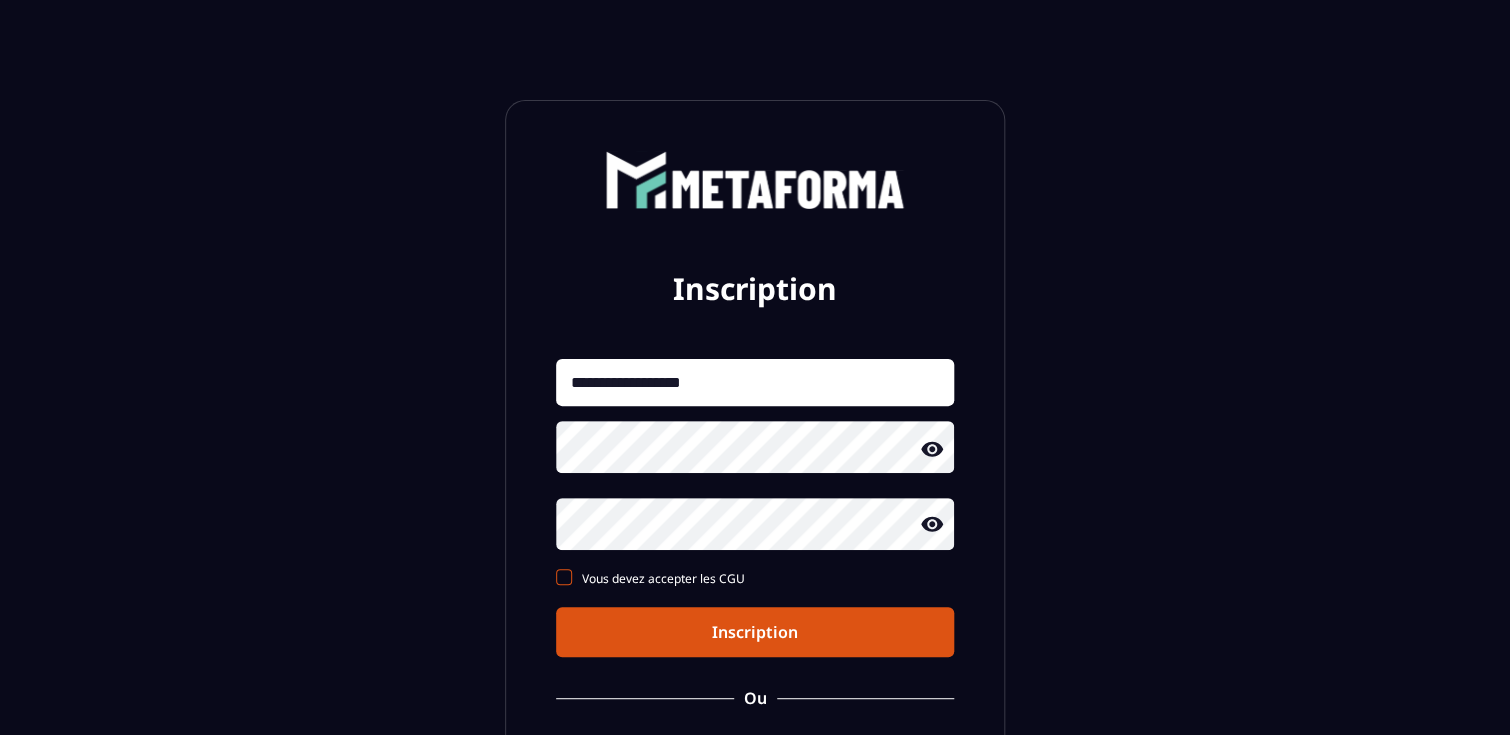 click at bounding box center [564, 577] 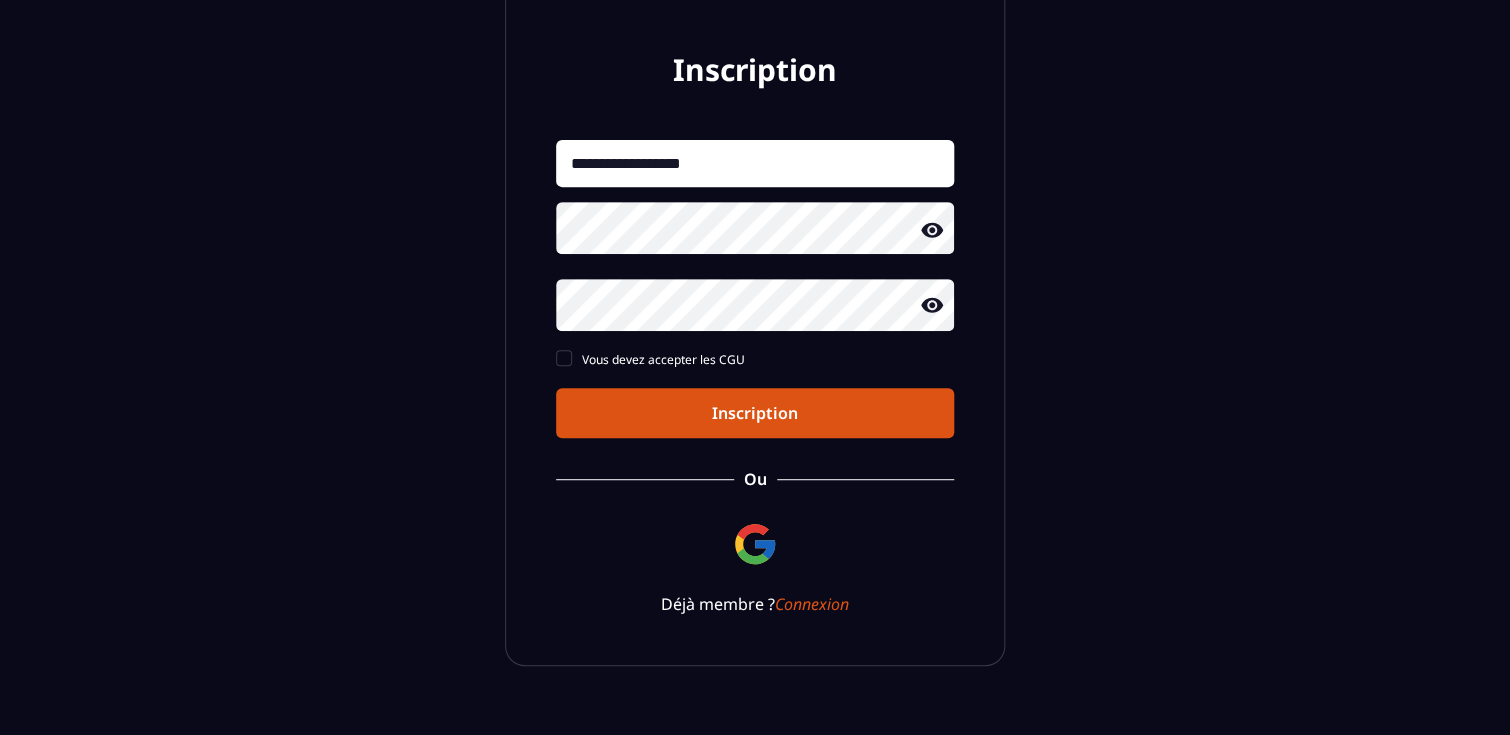 scroll, scrollTop: 220, scrollLeft: 0, axis: vertical 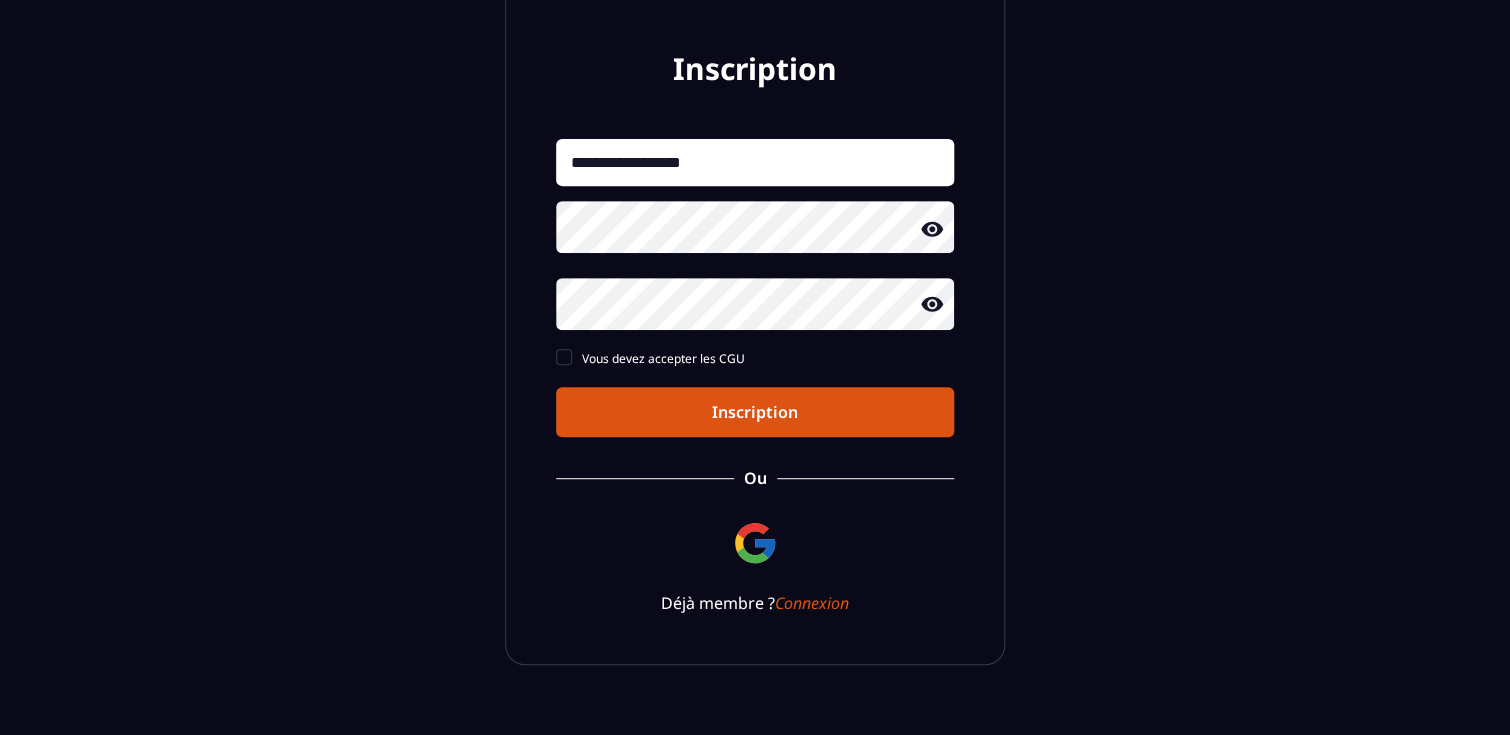 click on "Inscription" at bounding box center [755, 412] 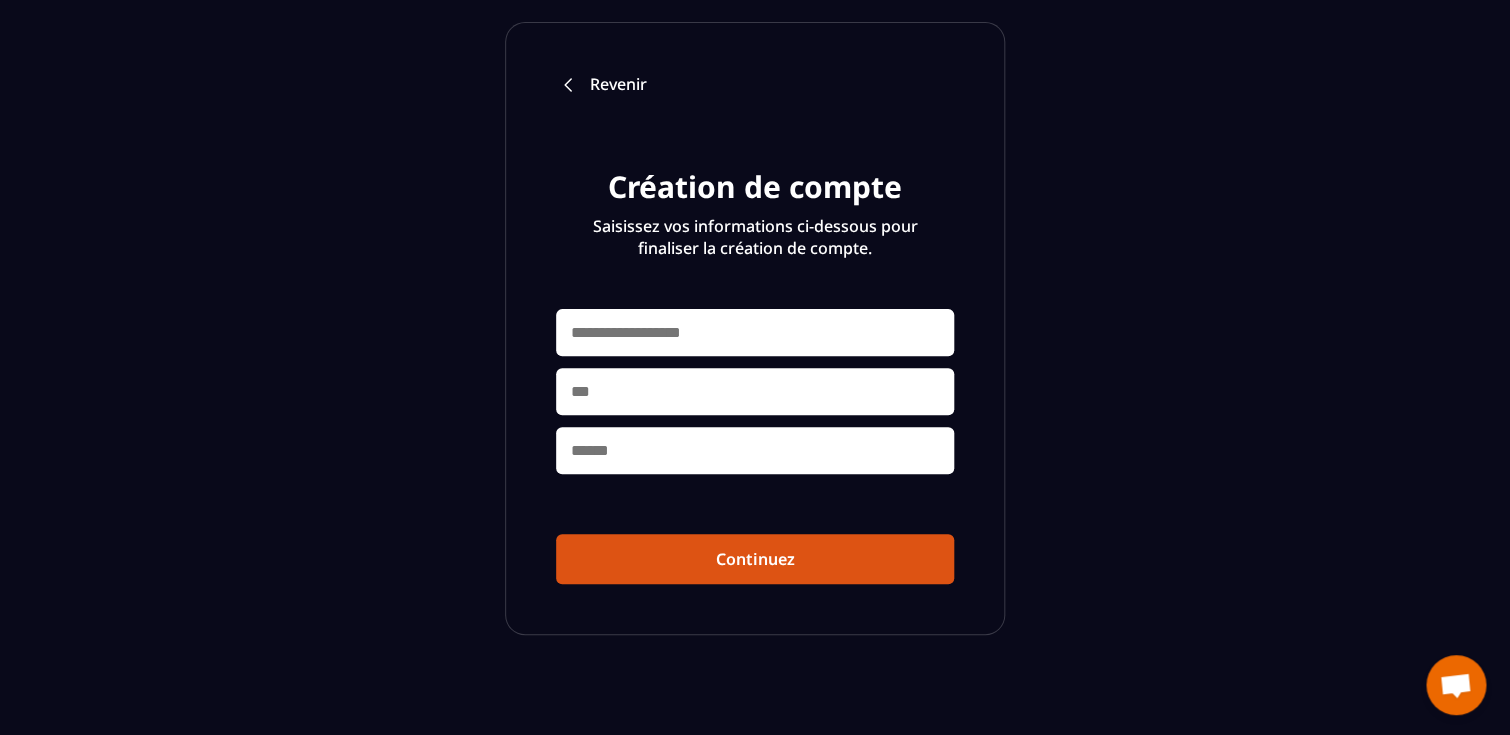 scroll, scrollTop: 91, scrollLeft: 0, axis: vertical 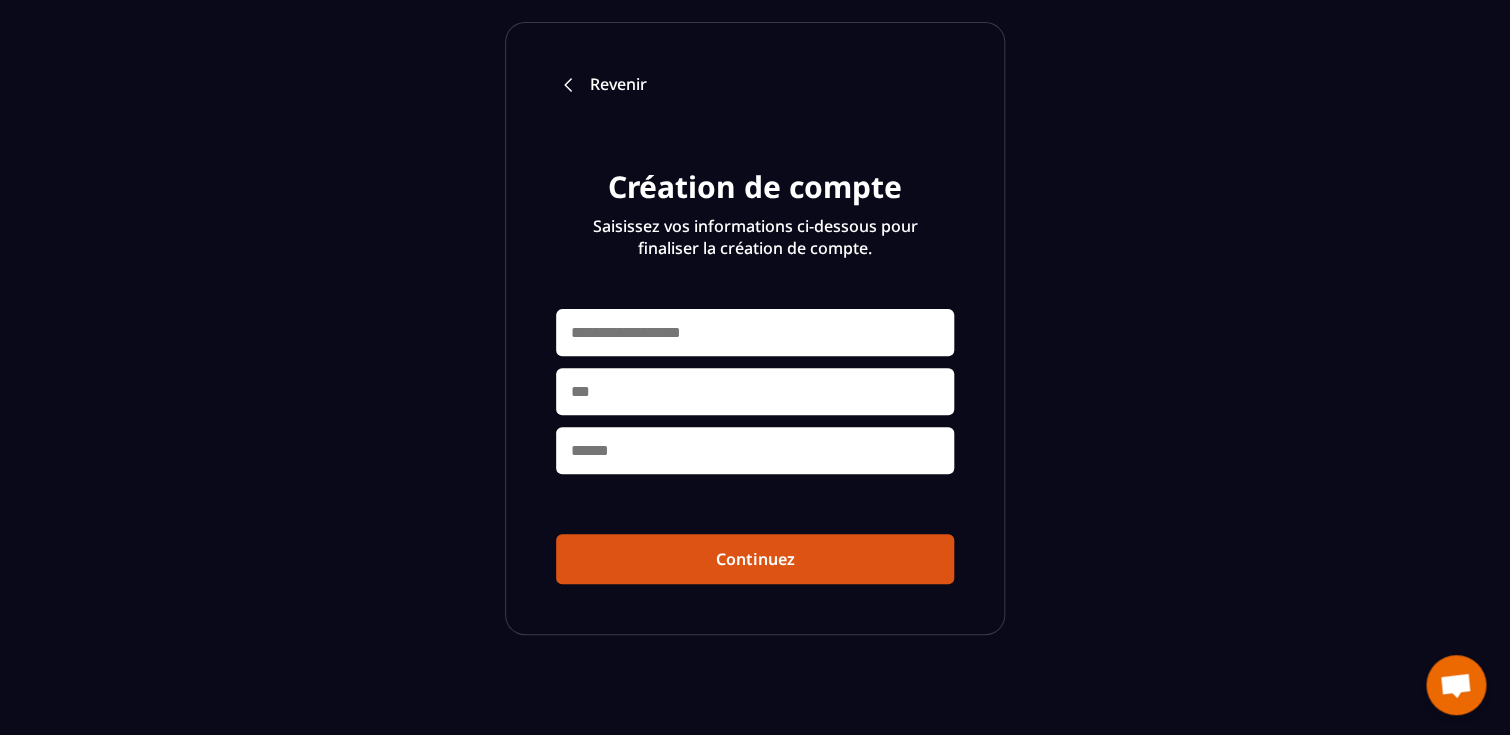 click at bounding box center [755, 332] 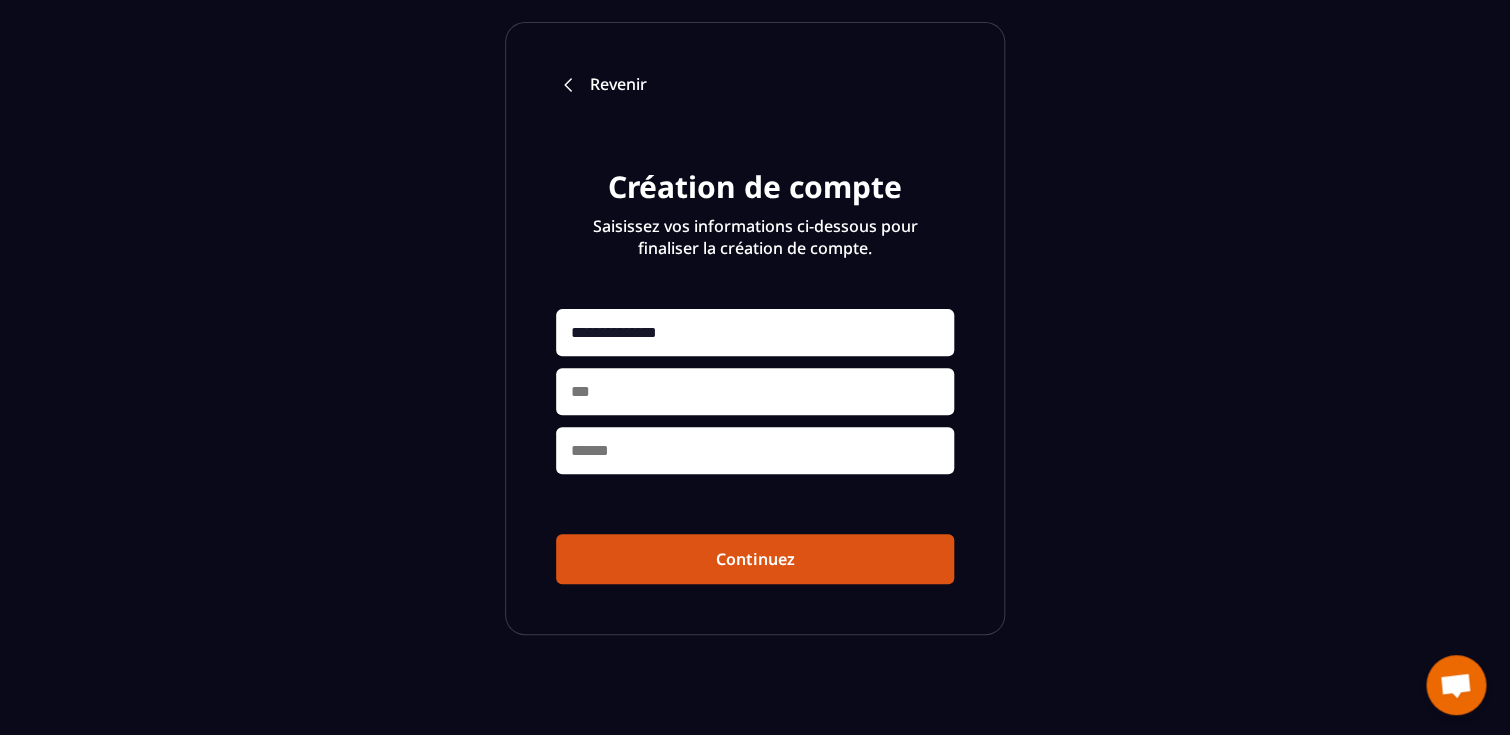 type on "**********" 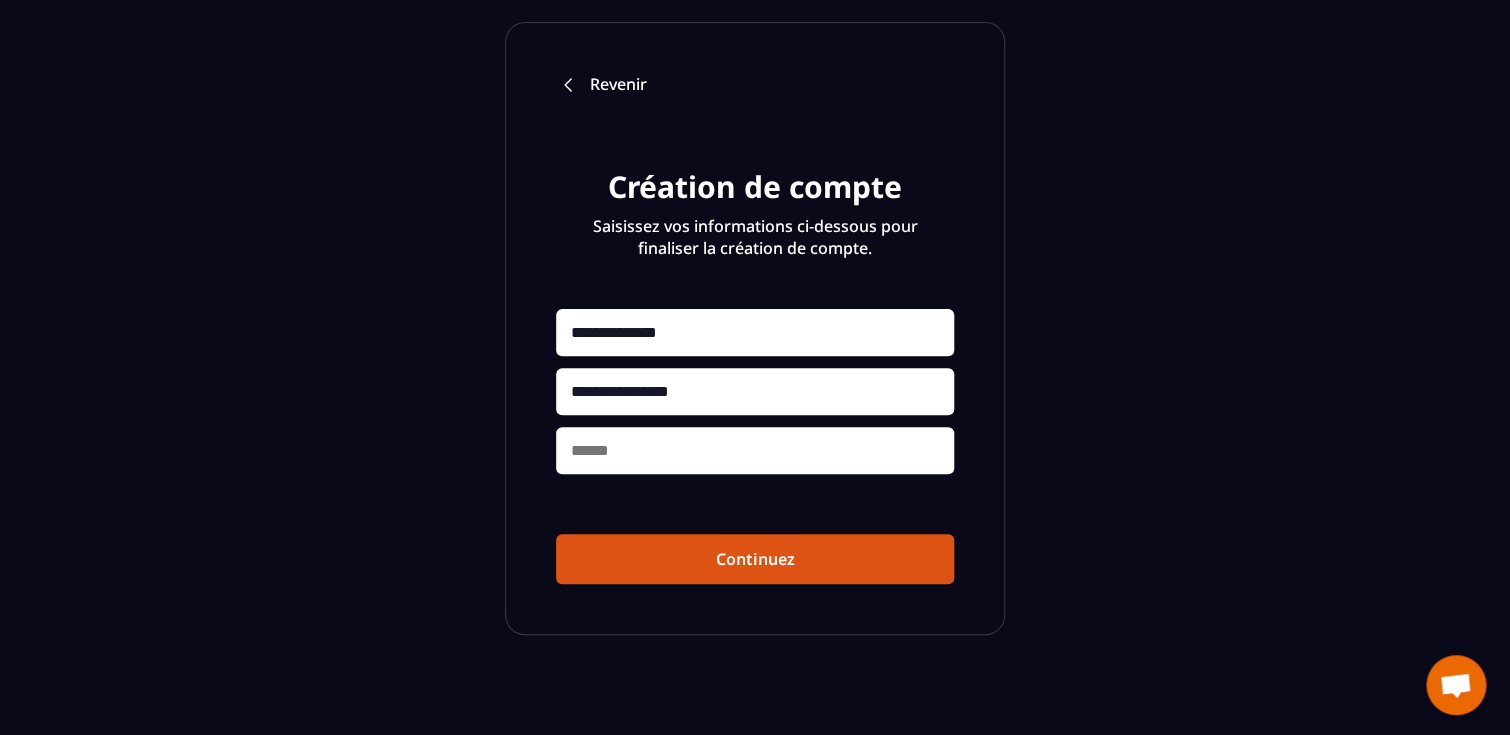 type on "**********" 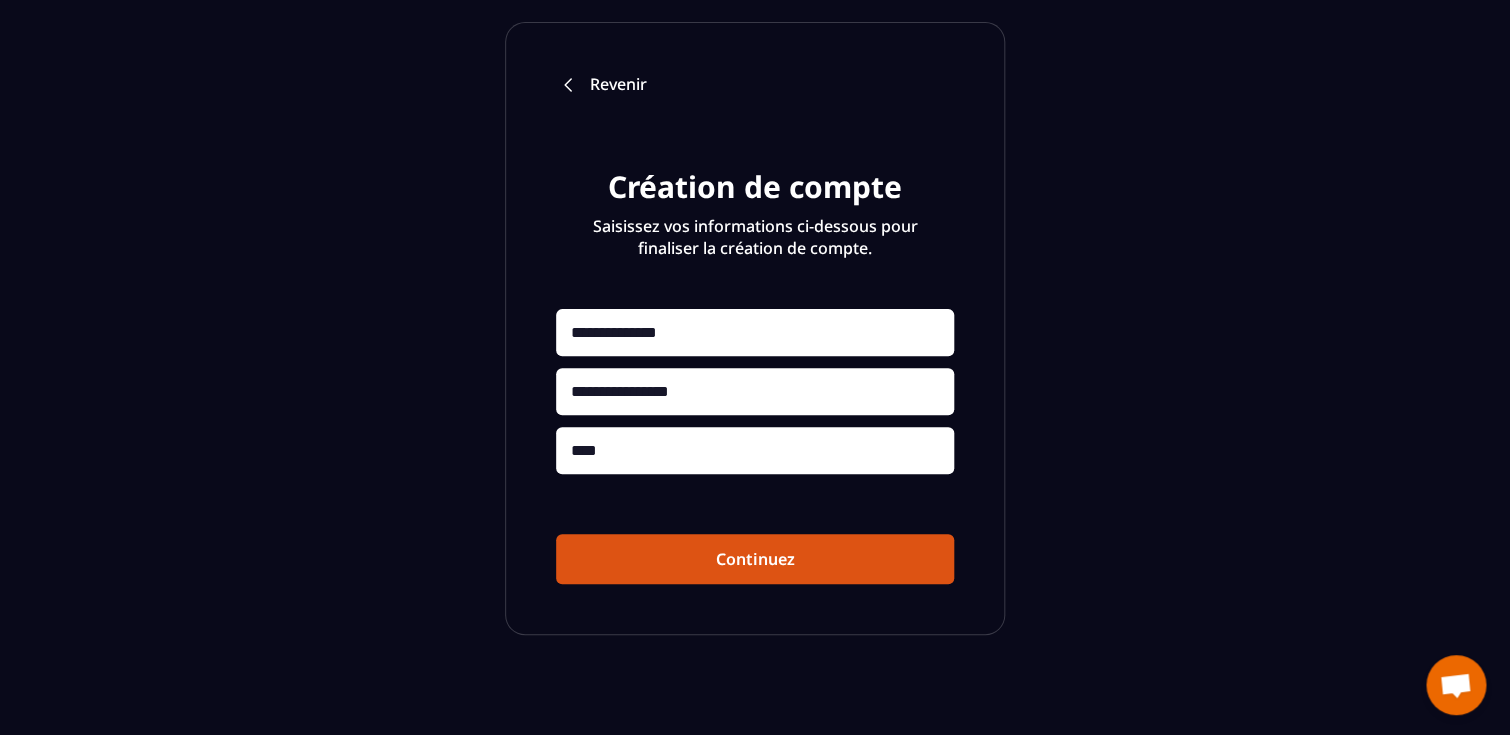 type on "****" 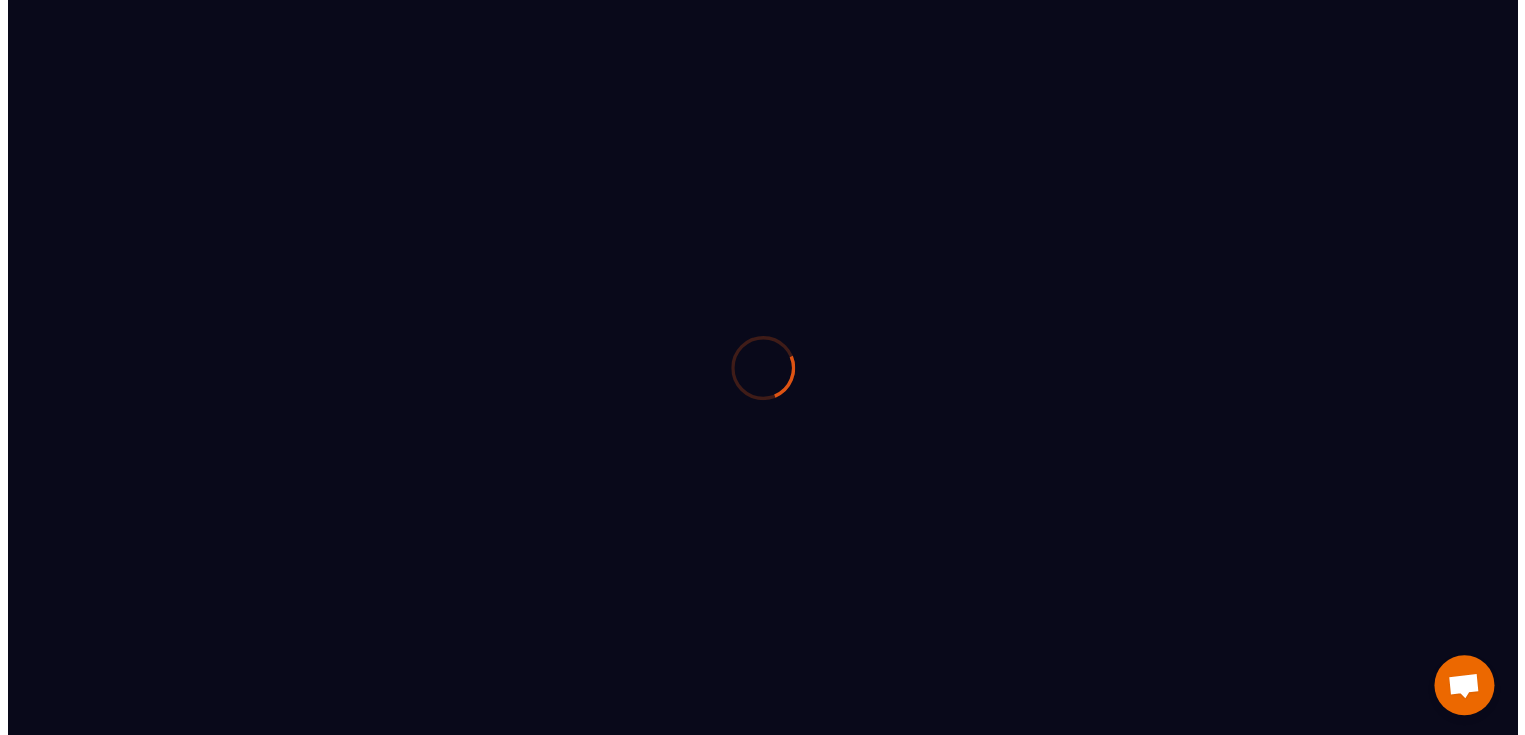 scroll, scrollTop: 0, scrollLeft: 0, axis: both 